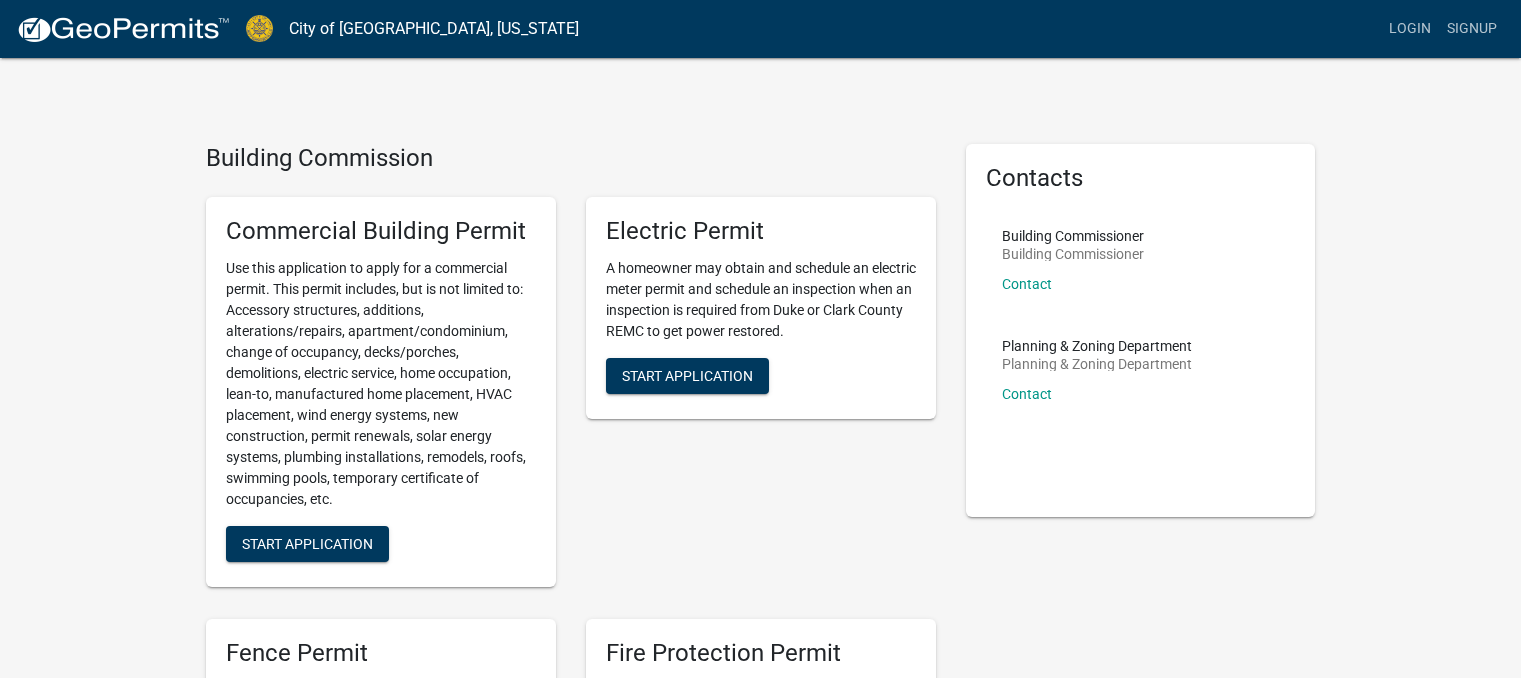 scroll, scrollTop: 0, scrollLeft: 0, axis: both 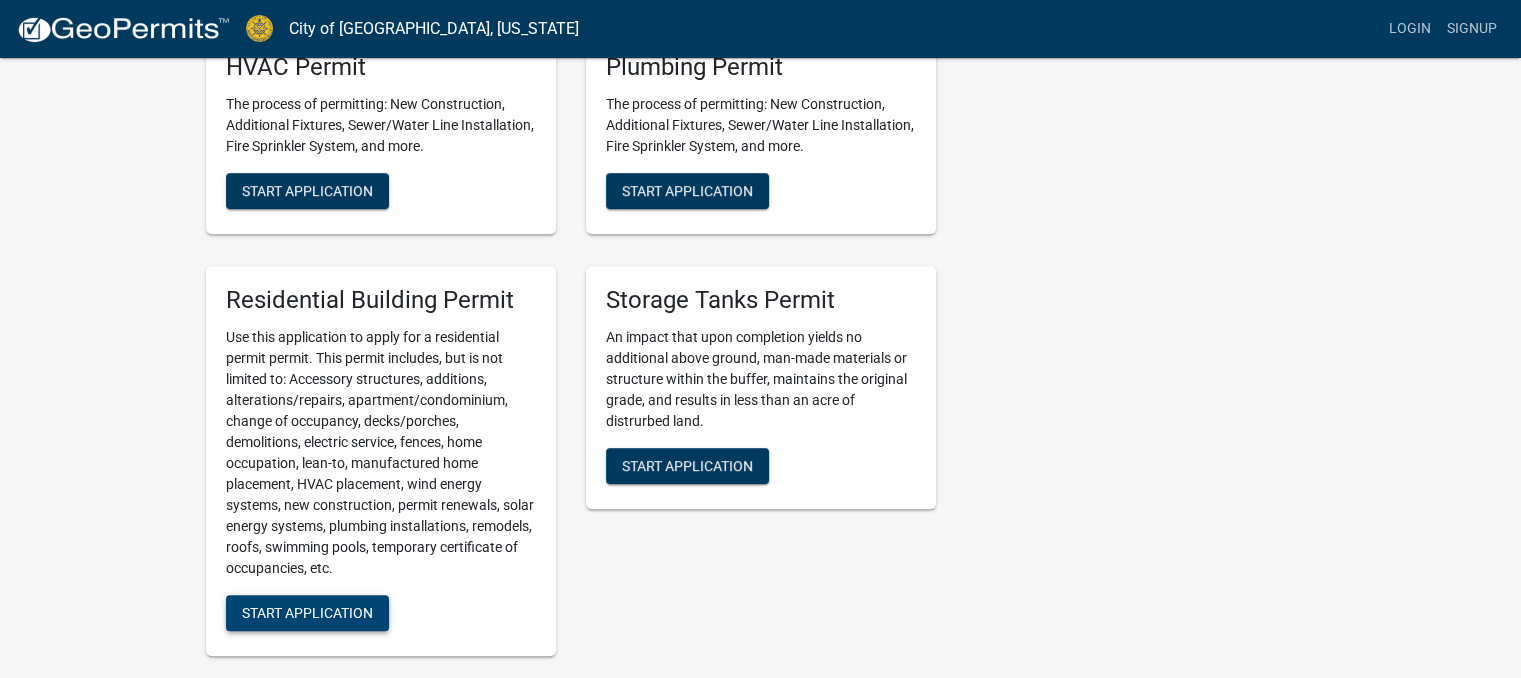 click on "Start Application" at bounding box center [307, 612] 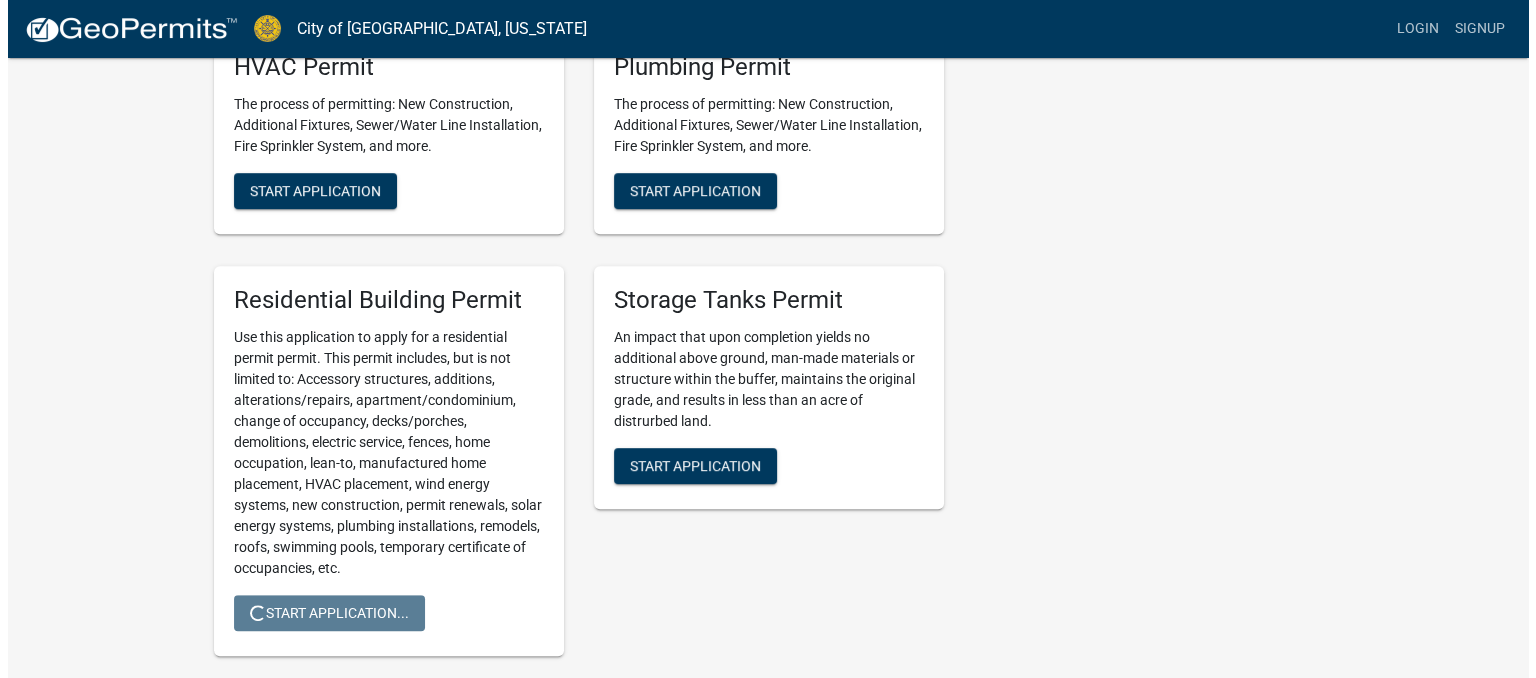 scroll, scrollTop: 0, scrollLeft: 0, axis: both 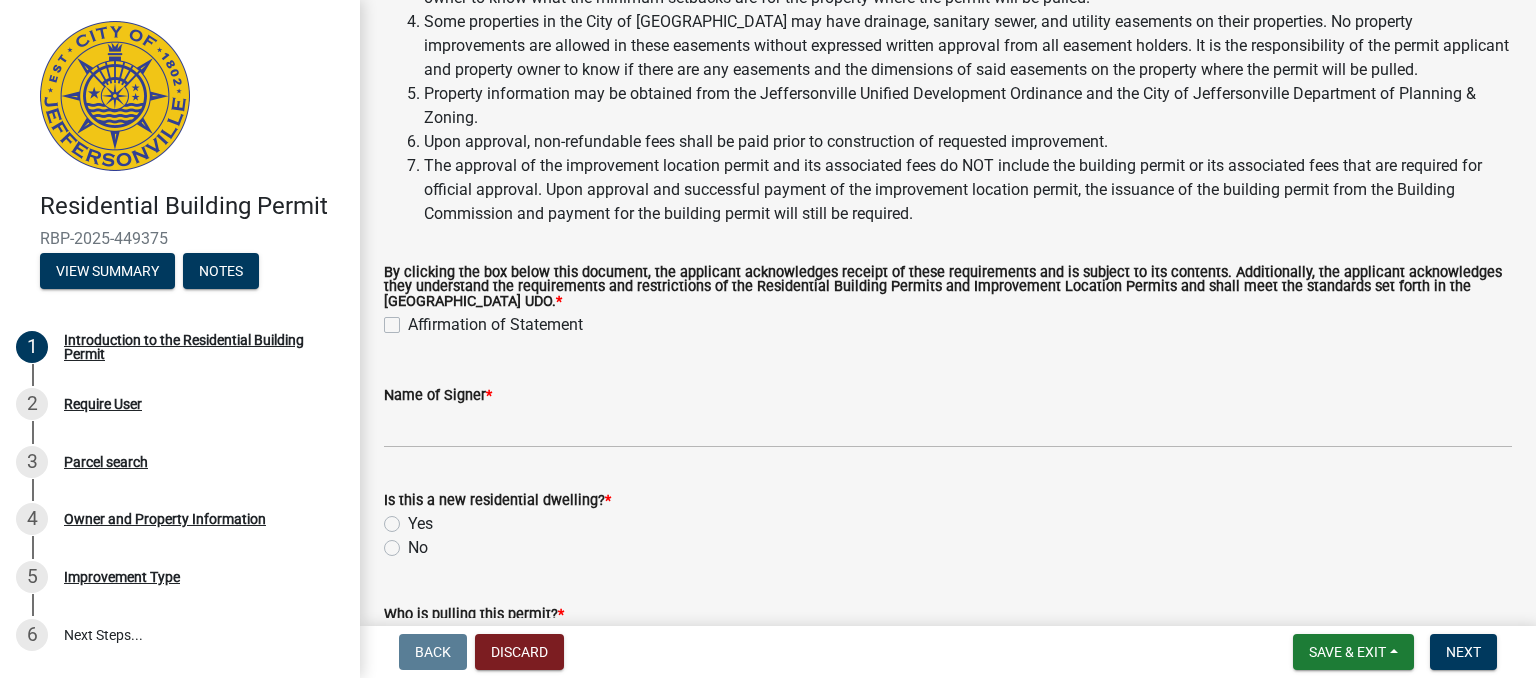 click on "Affirmation of Statement" 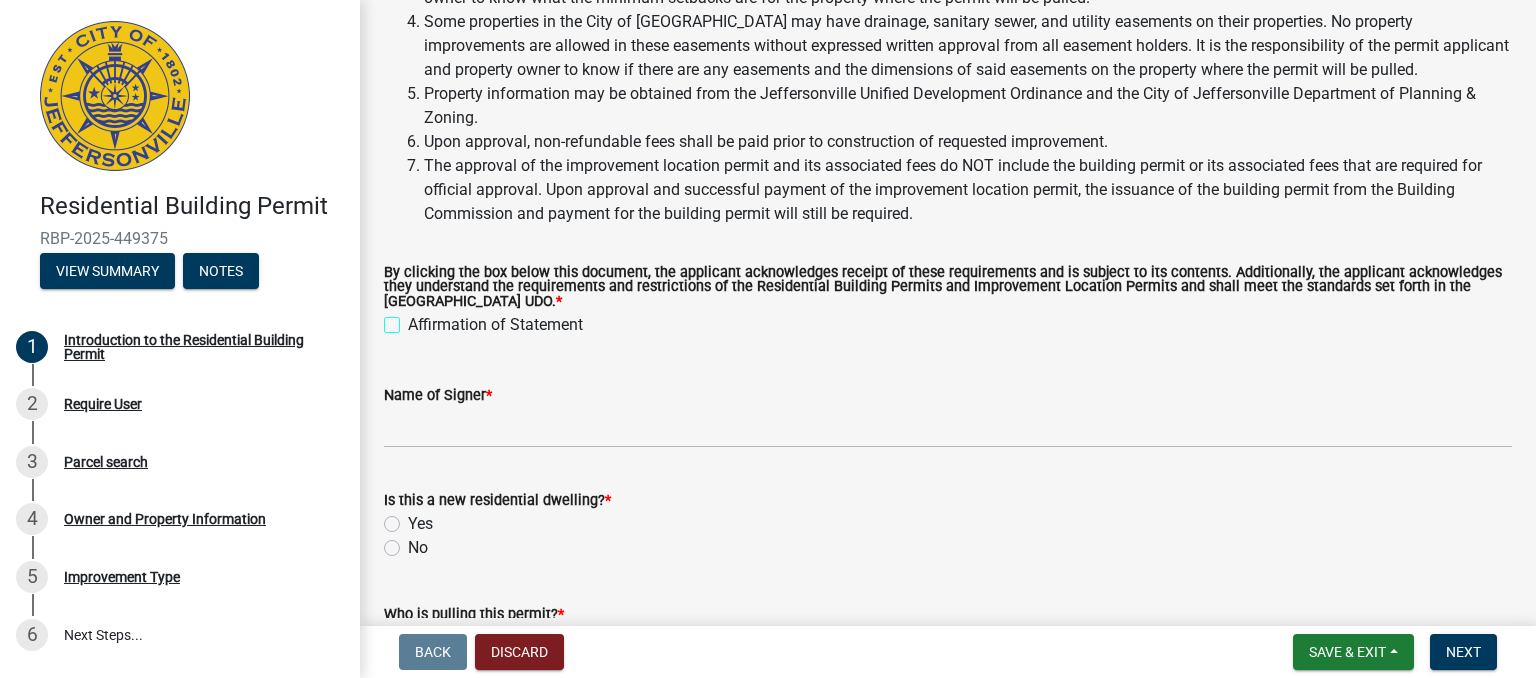 click on "Affirmation of Statement" at bounding box center (414, 319) 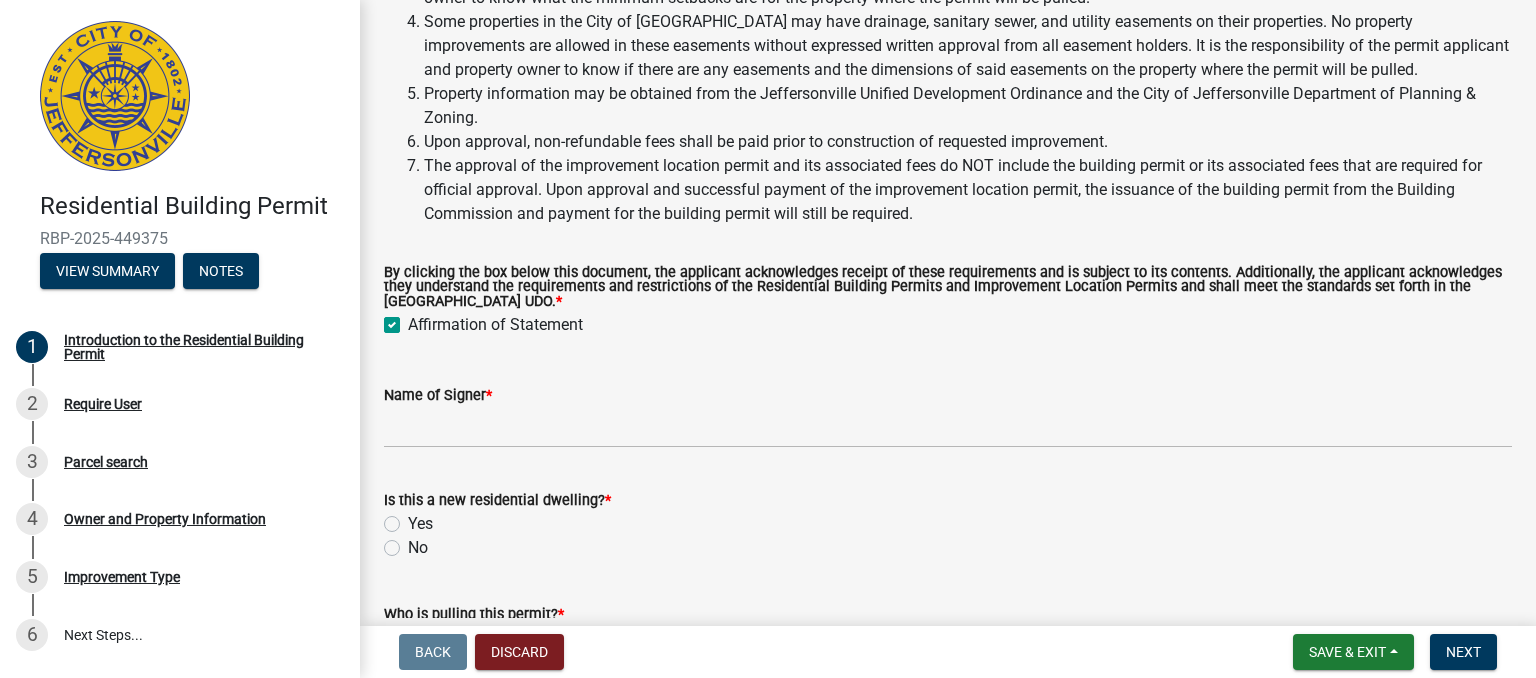 checkbox on "true" 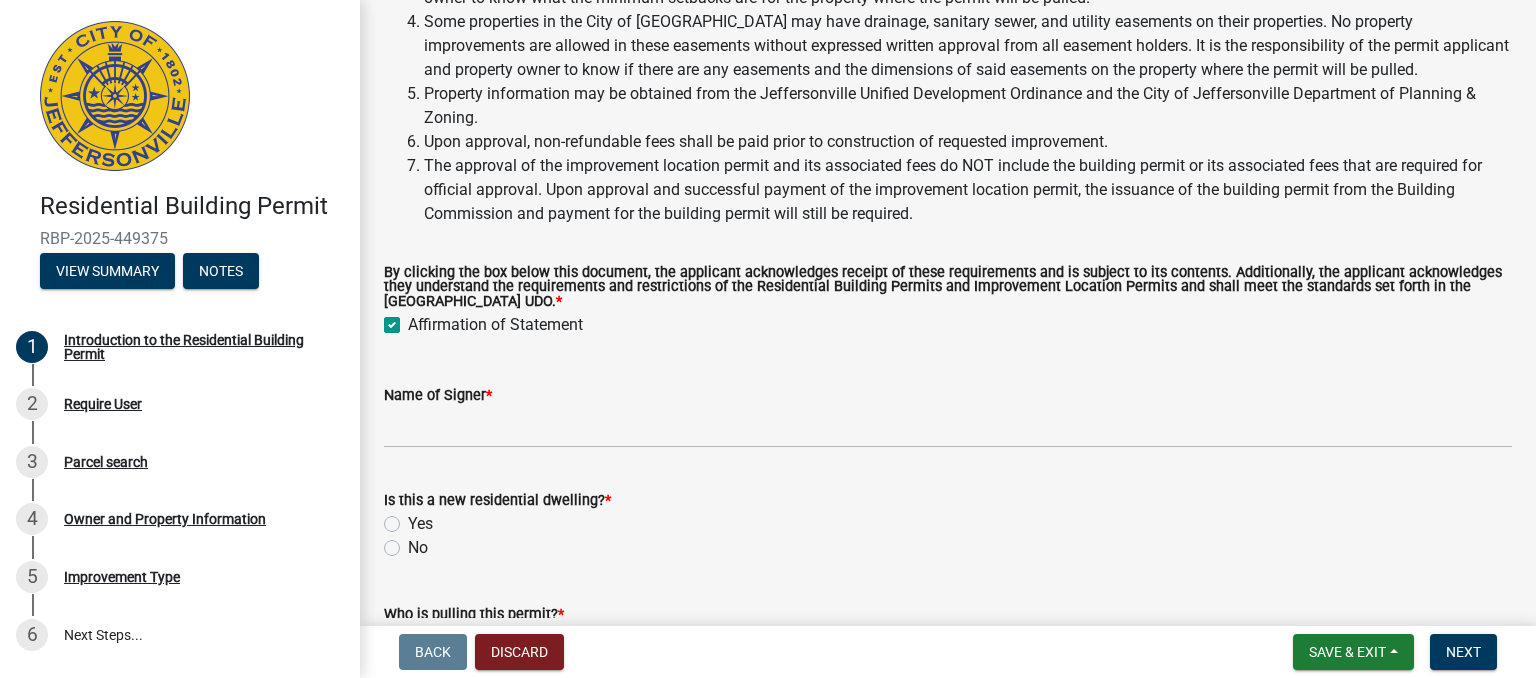 click on "No" 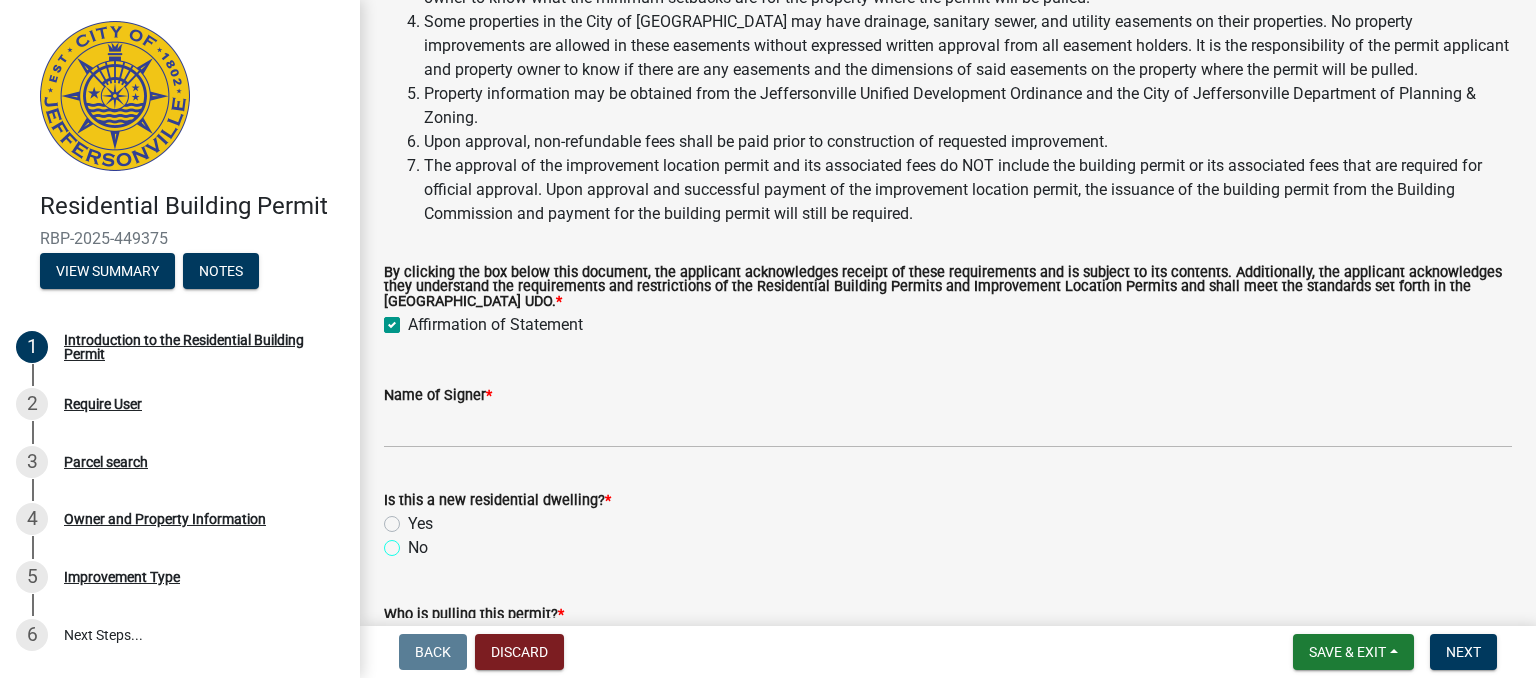 click on "No" at bounding box center (414, 542) 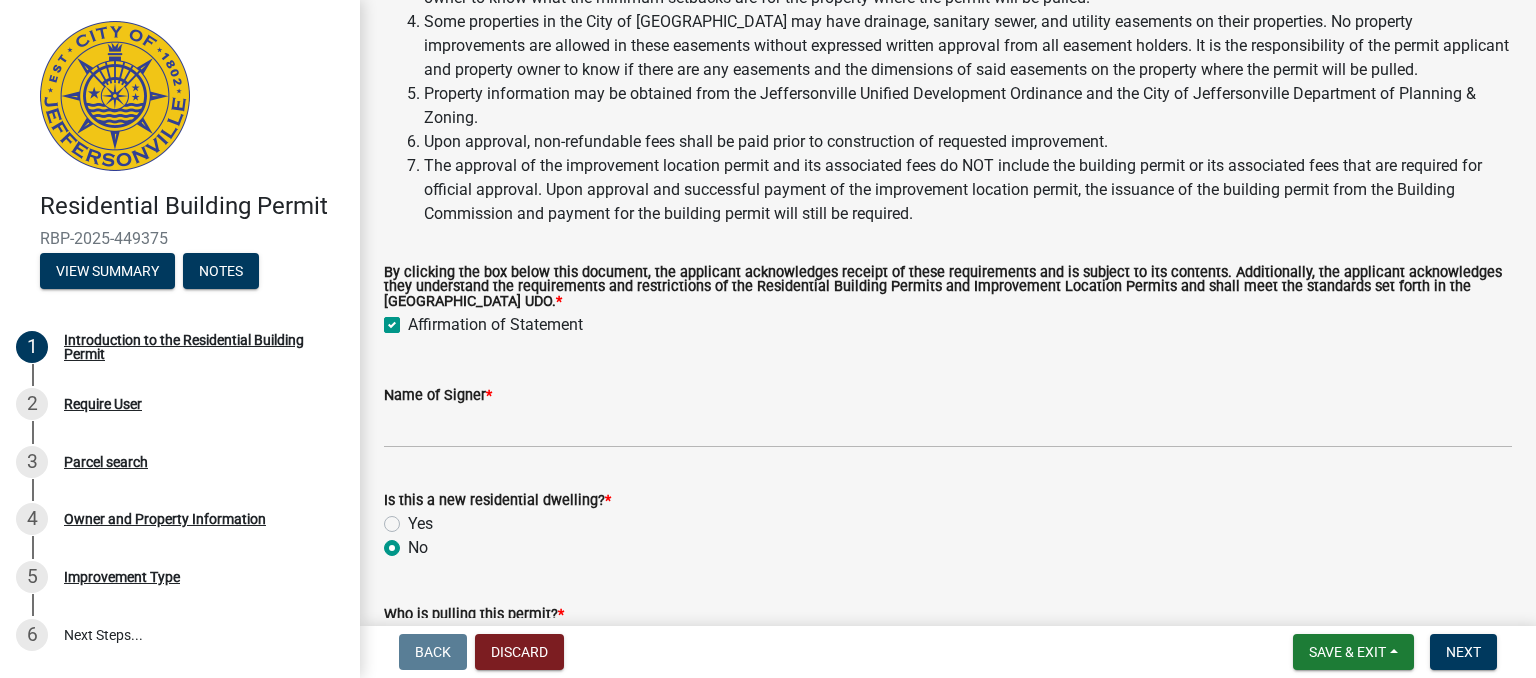 radio on "true" 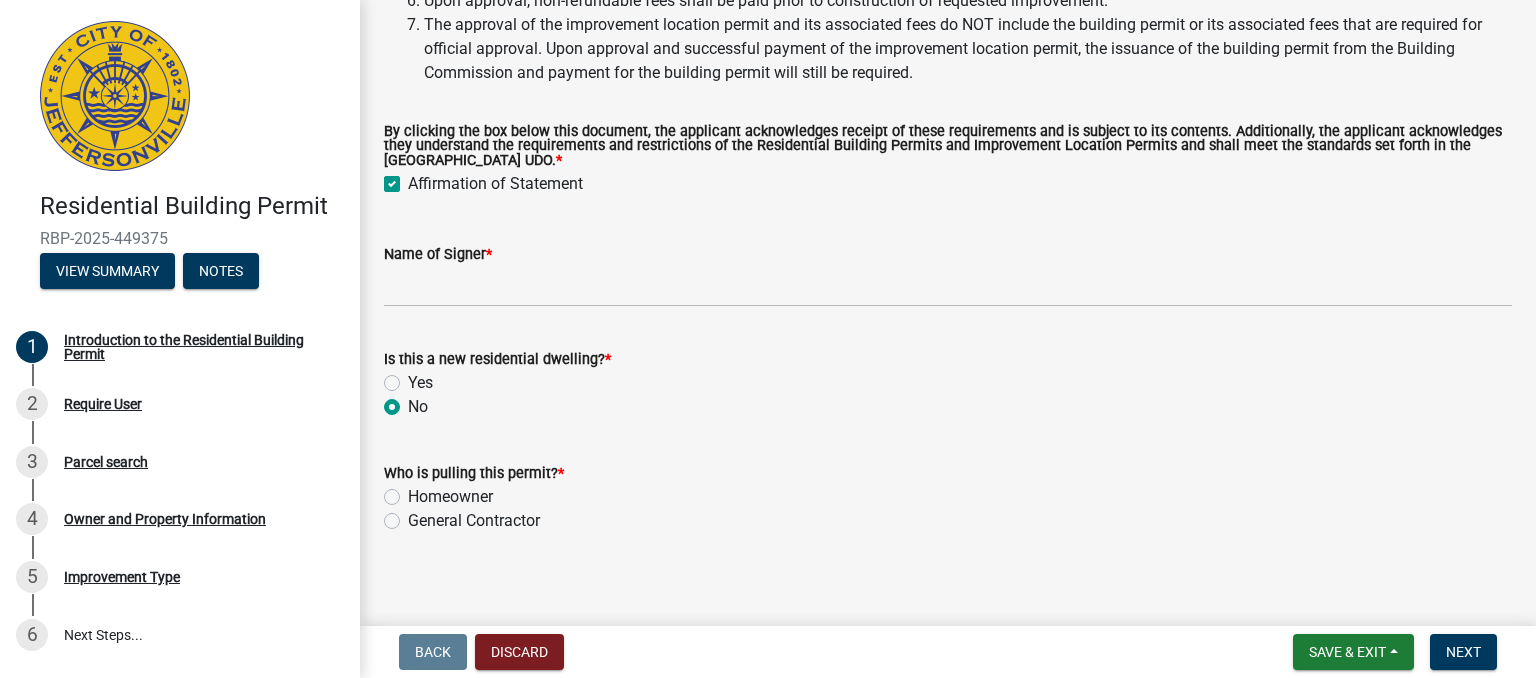 scroll, scrollTop: 438, scrollLeft: 0, axis: vertical 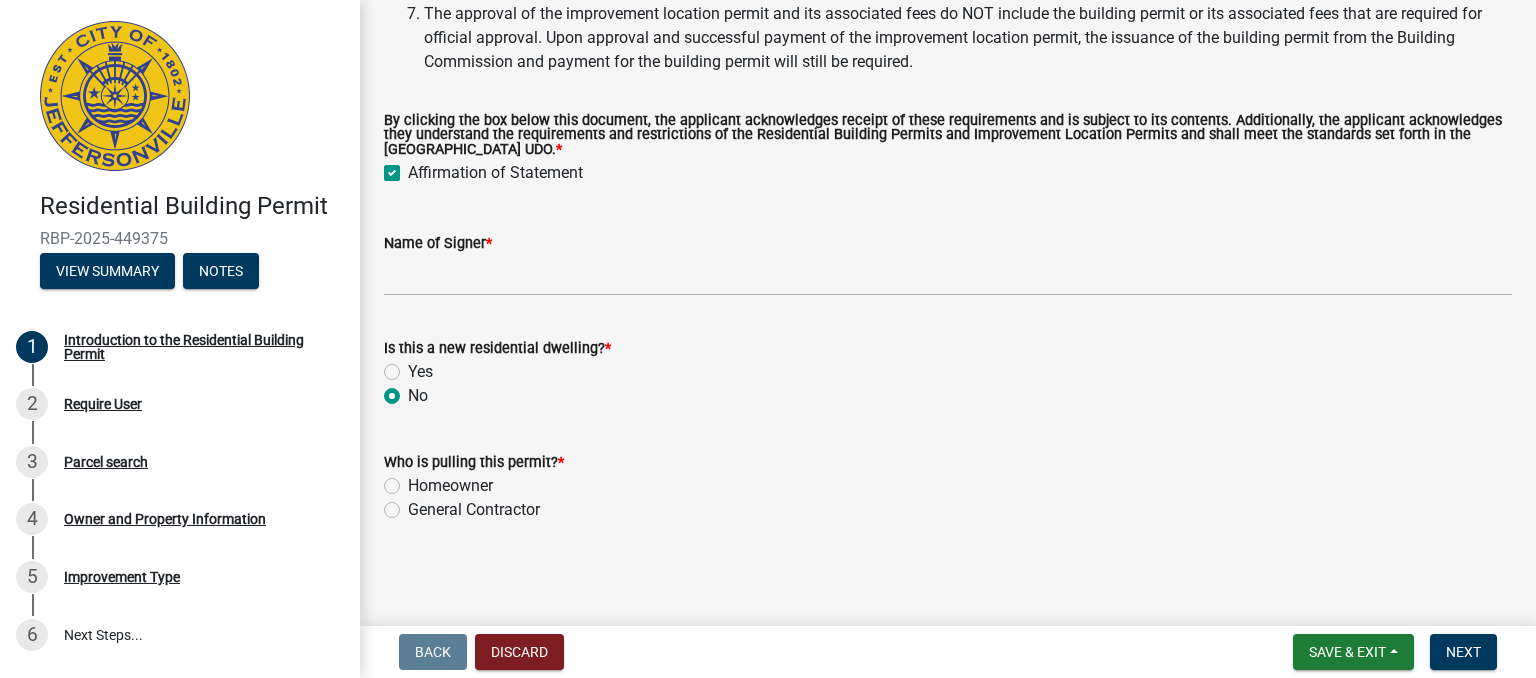 click on "General Contractor" 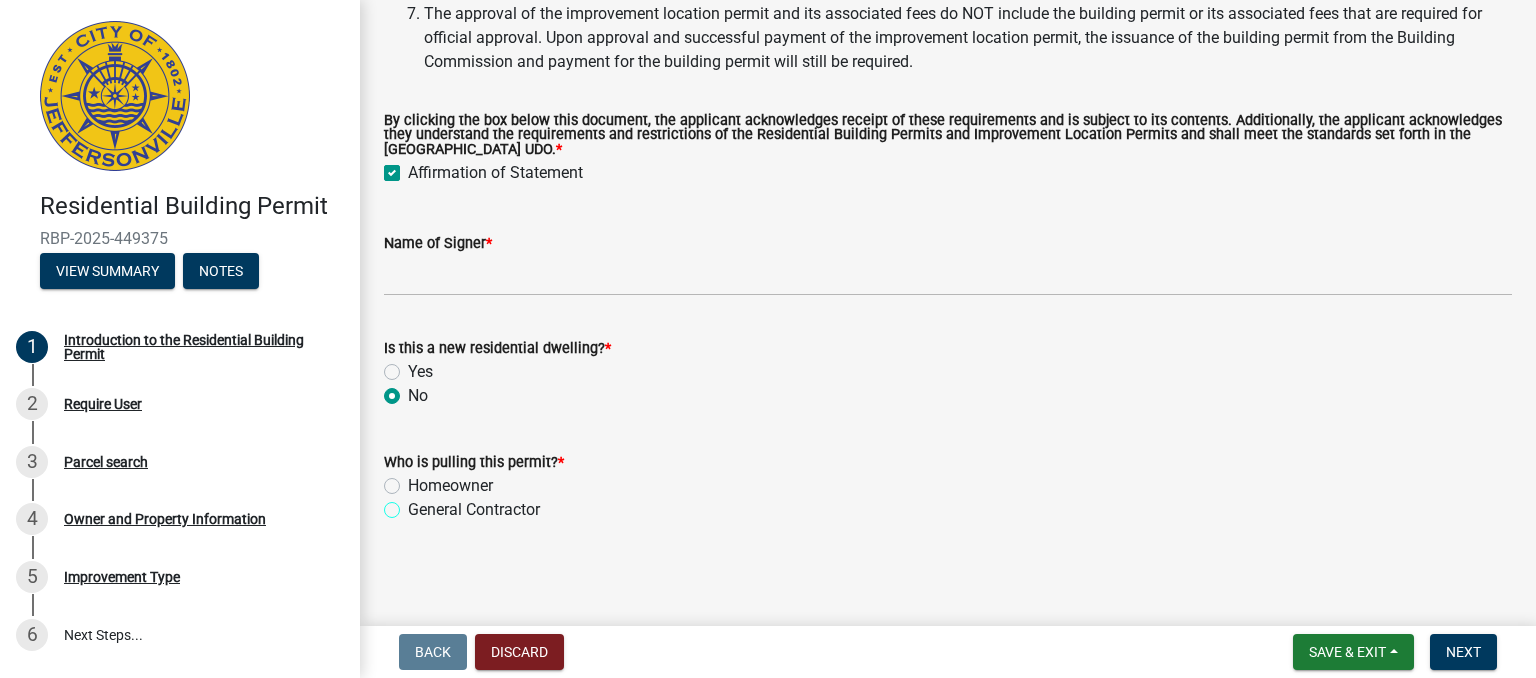 click on "General Contractor" at bounding box center [414, 504] 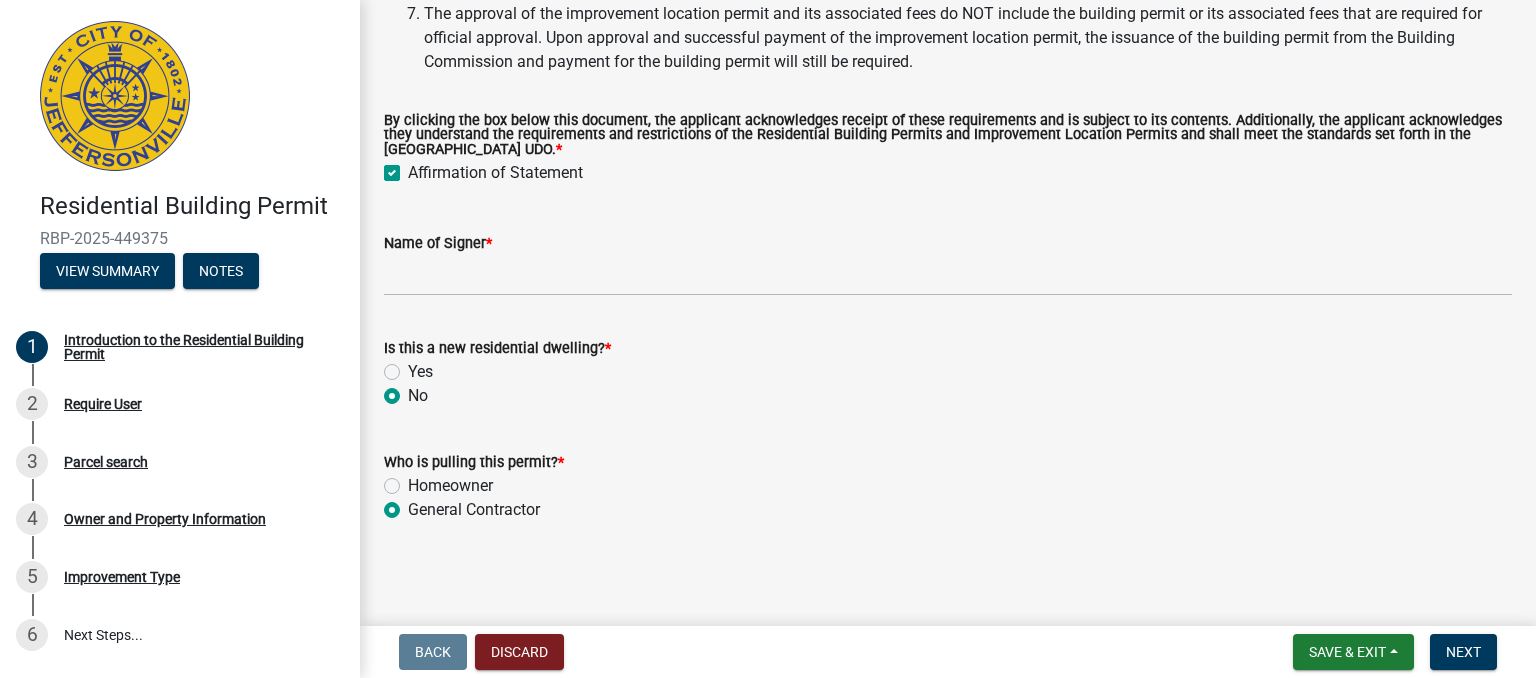 radio on "true" 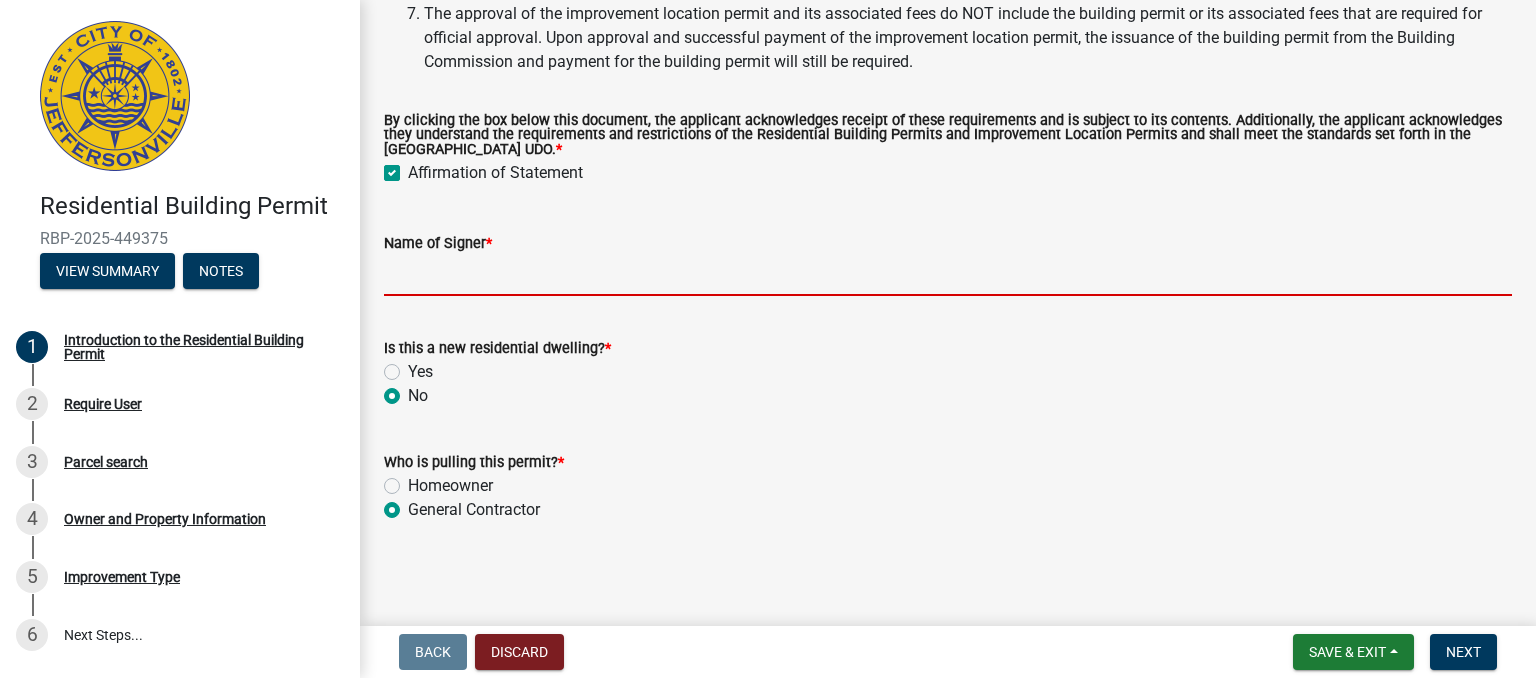click on "Name of Signer  *" at bounding box center [948, 275] 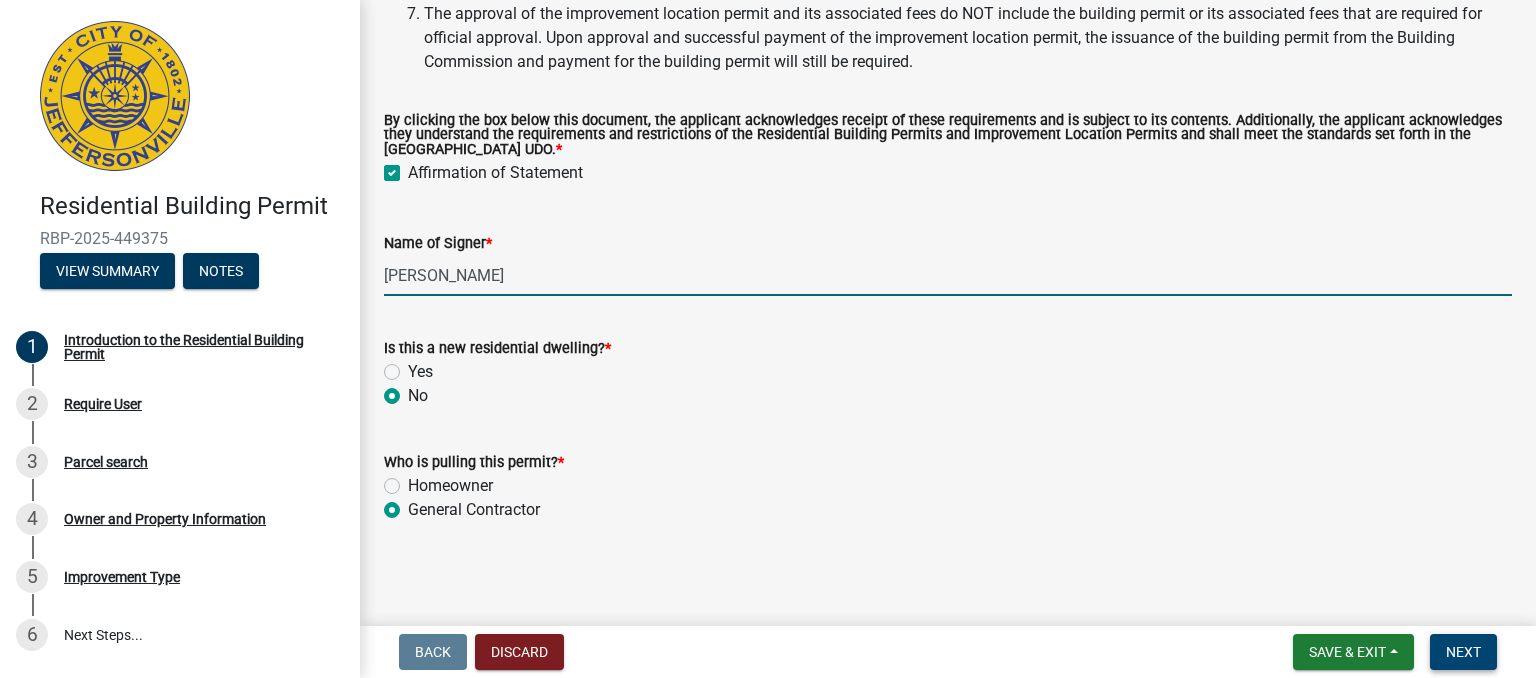 type on "[PERSON_NAME]" 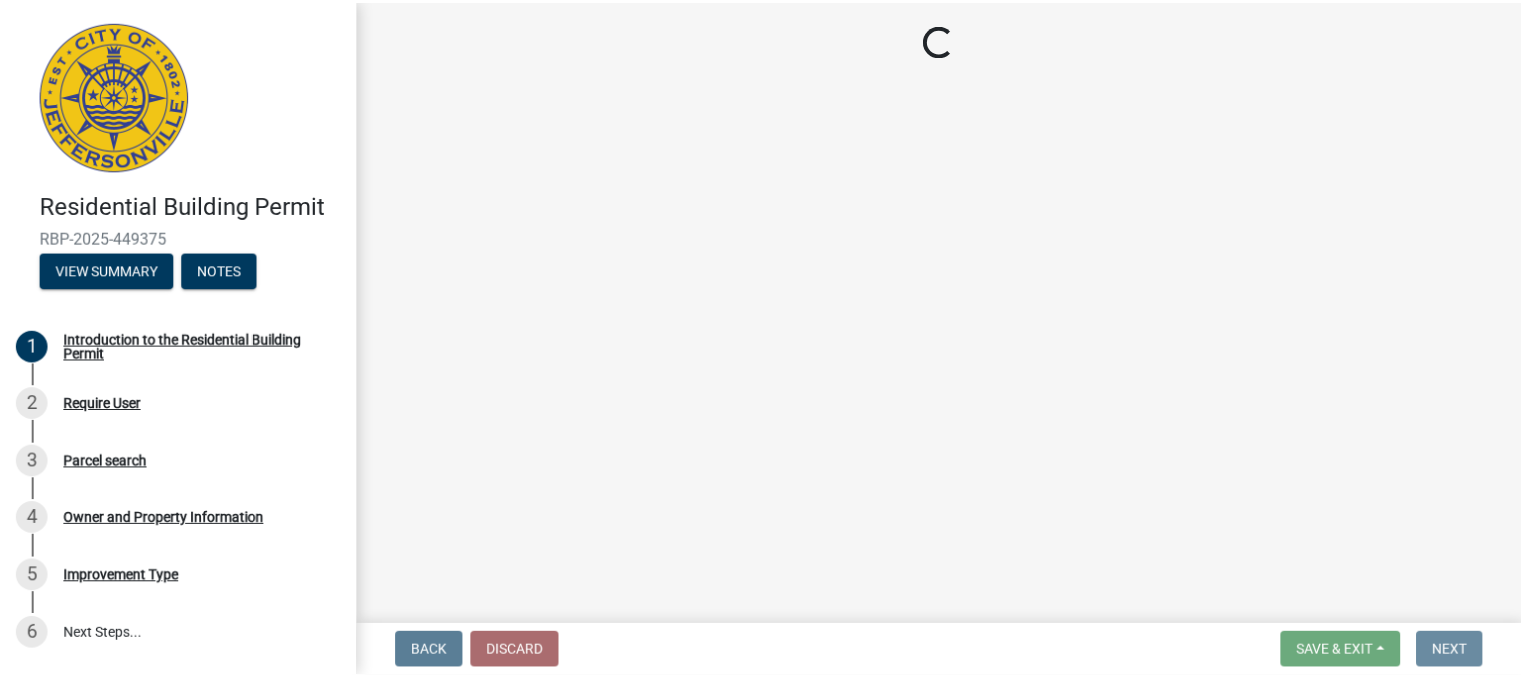 scroll, scrollTop: 0, scrollLeft: 0, axis: both 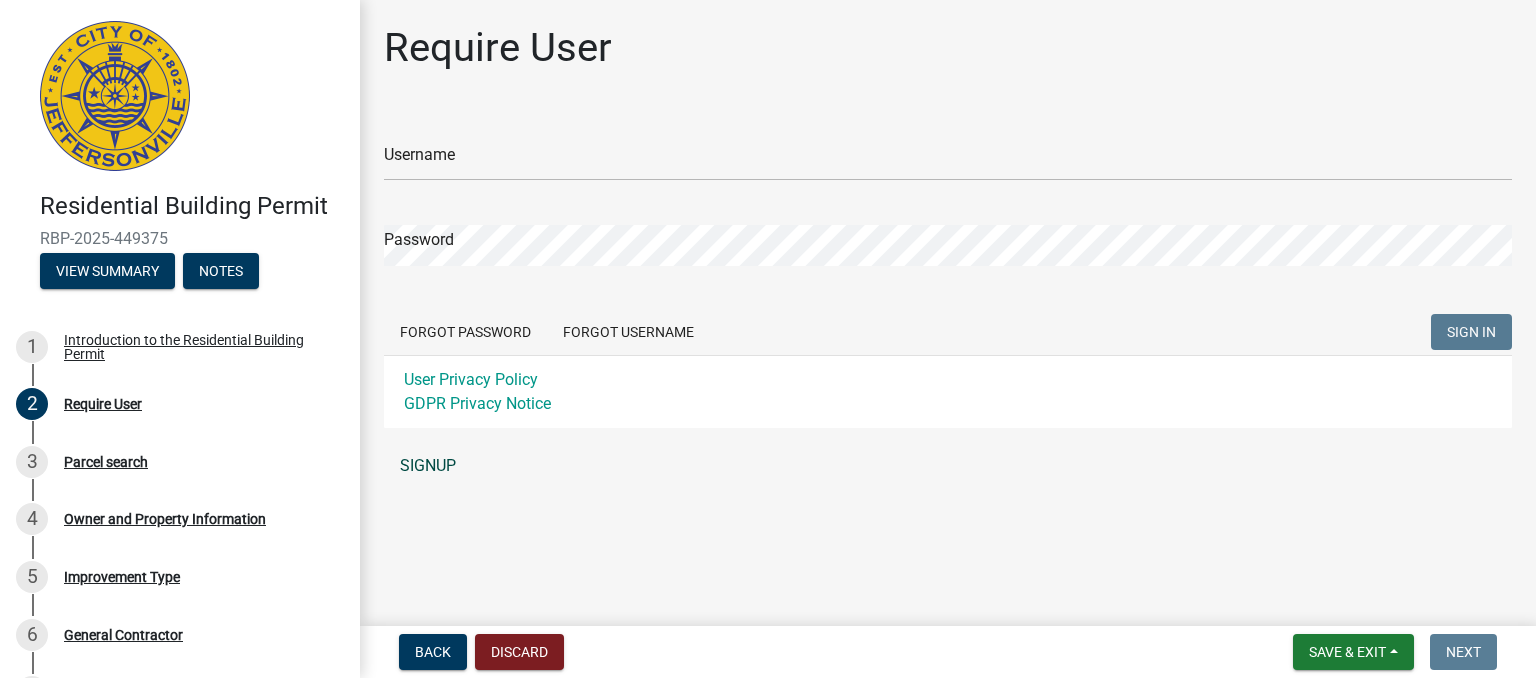 click on "SIGNUP" 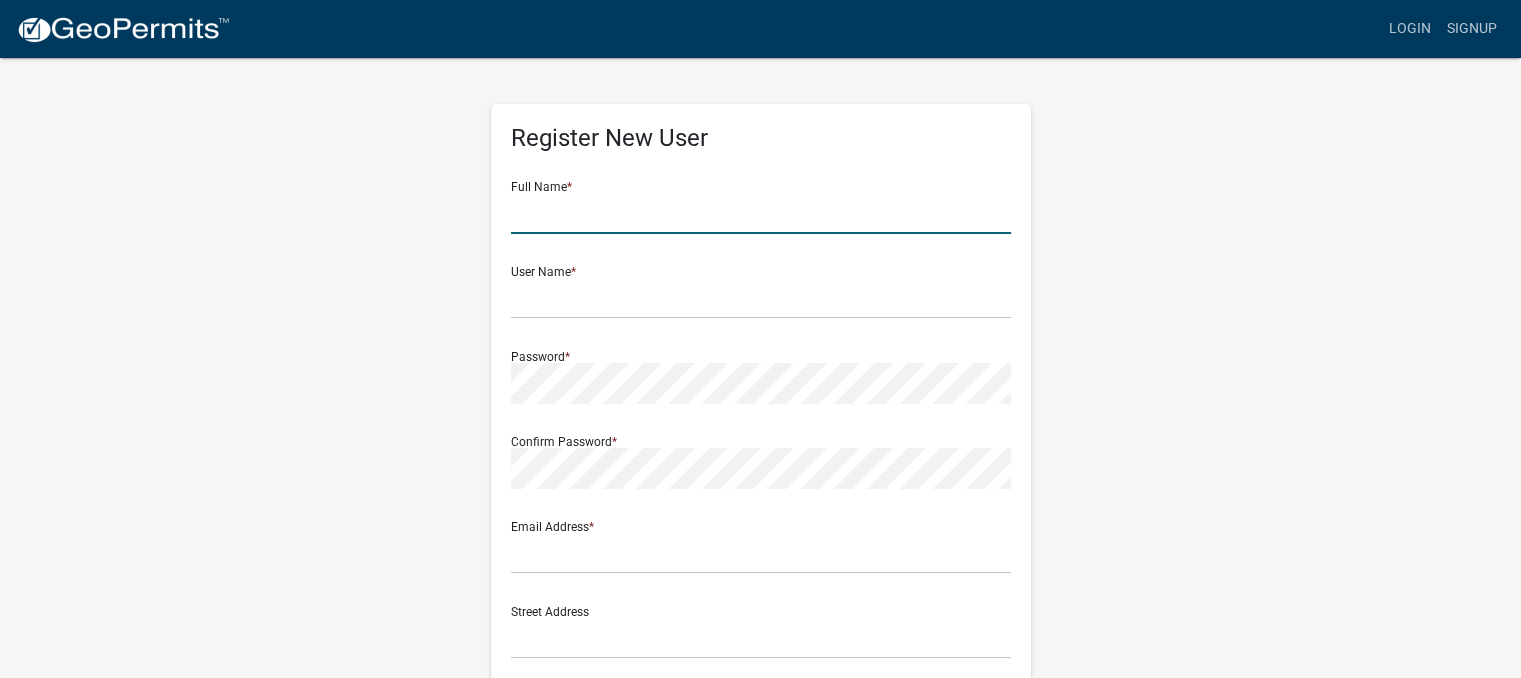 click 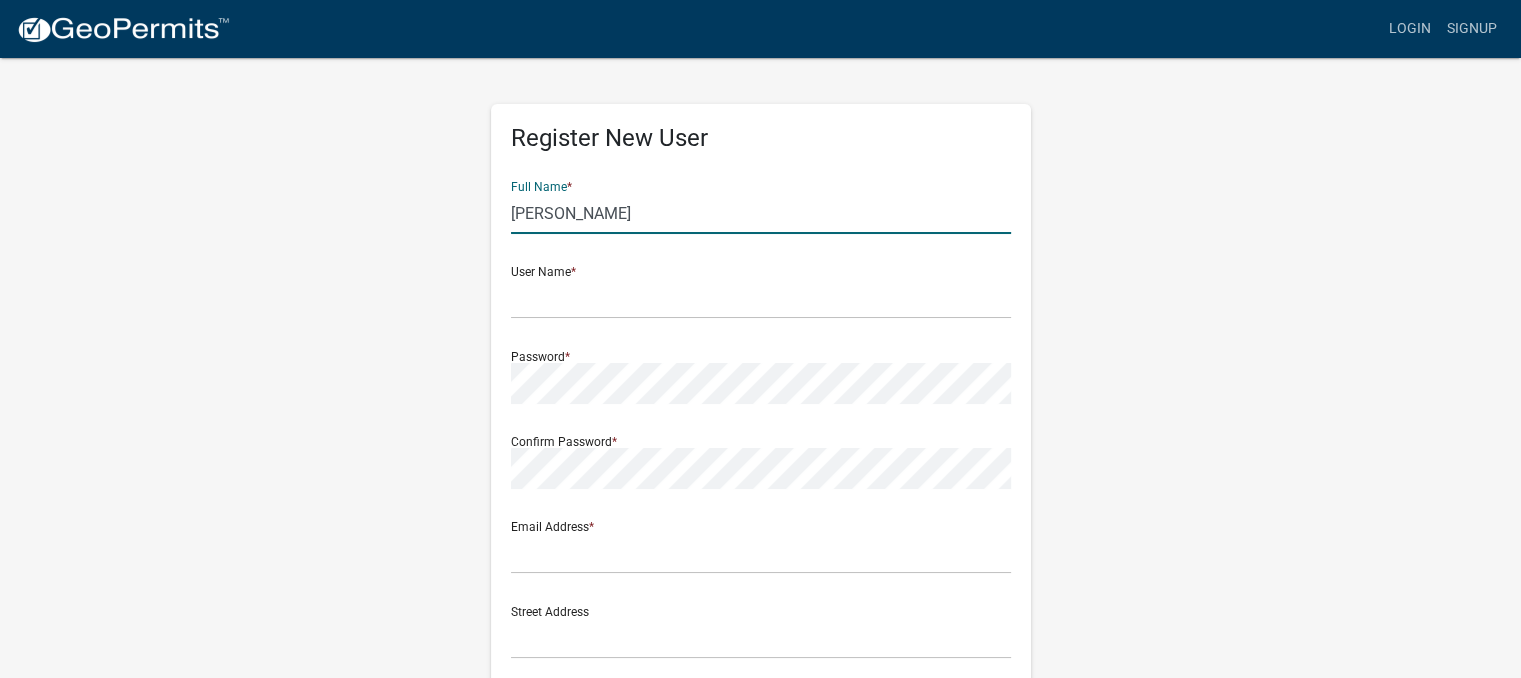 type on "[PERSON_NAME]" 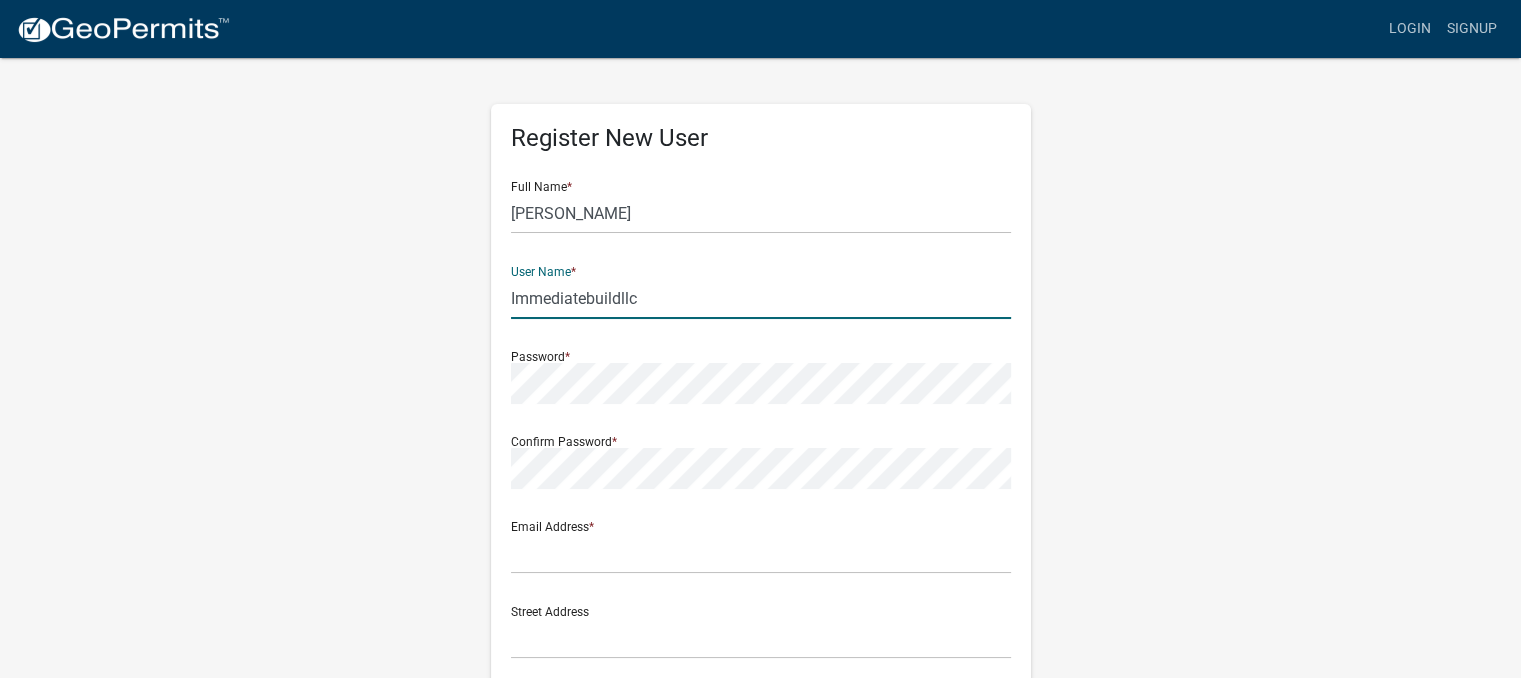 type on "Immediatebuildllc" 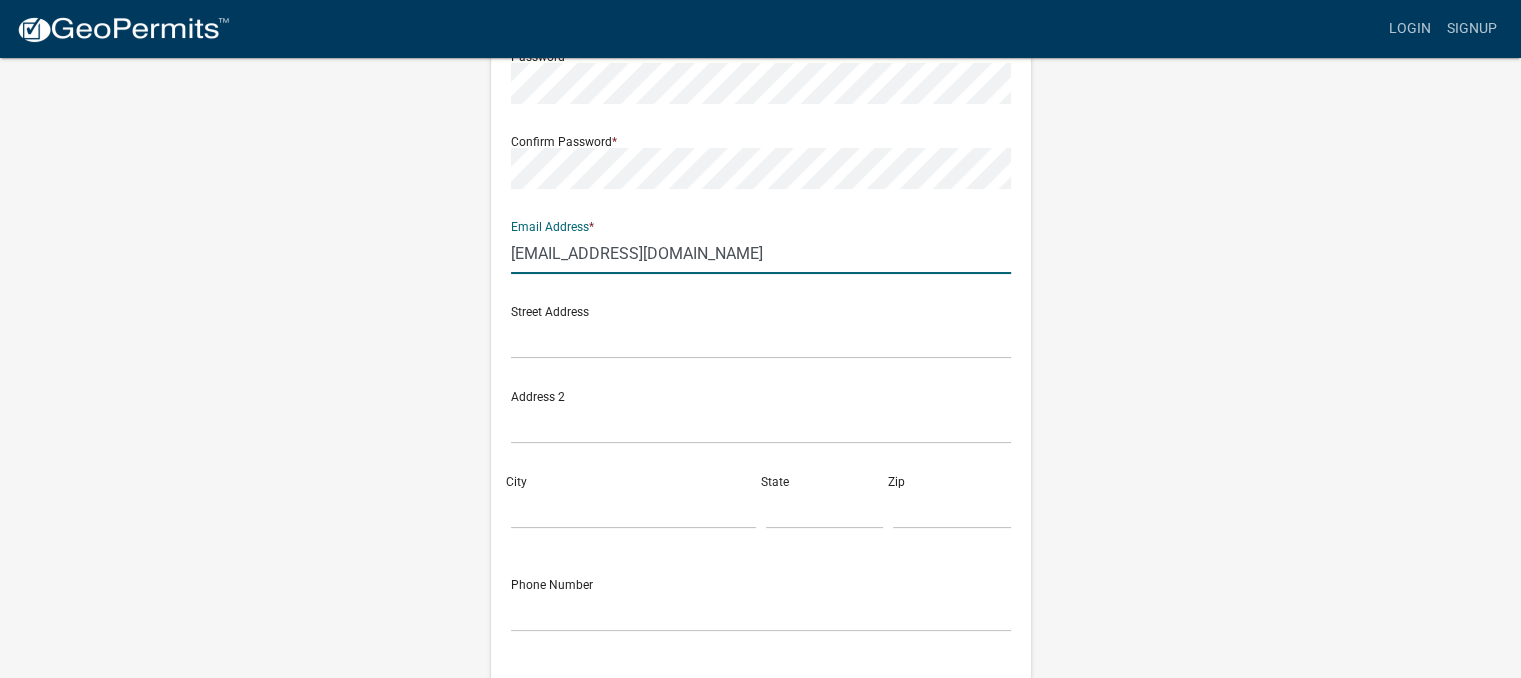 scroll, scrollTop: 316, scrollLeft: 0, axis: vertical 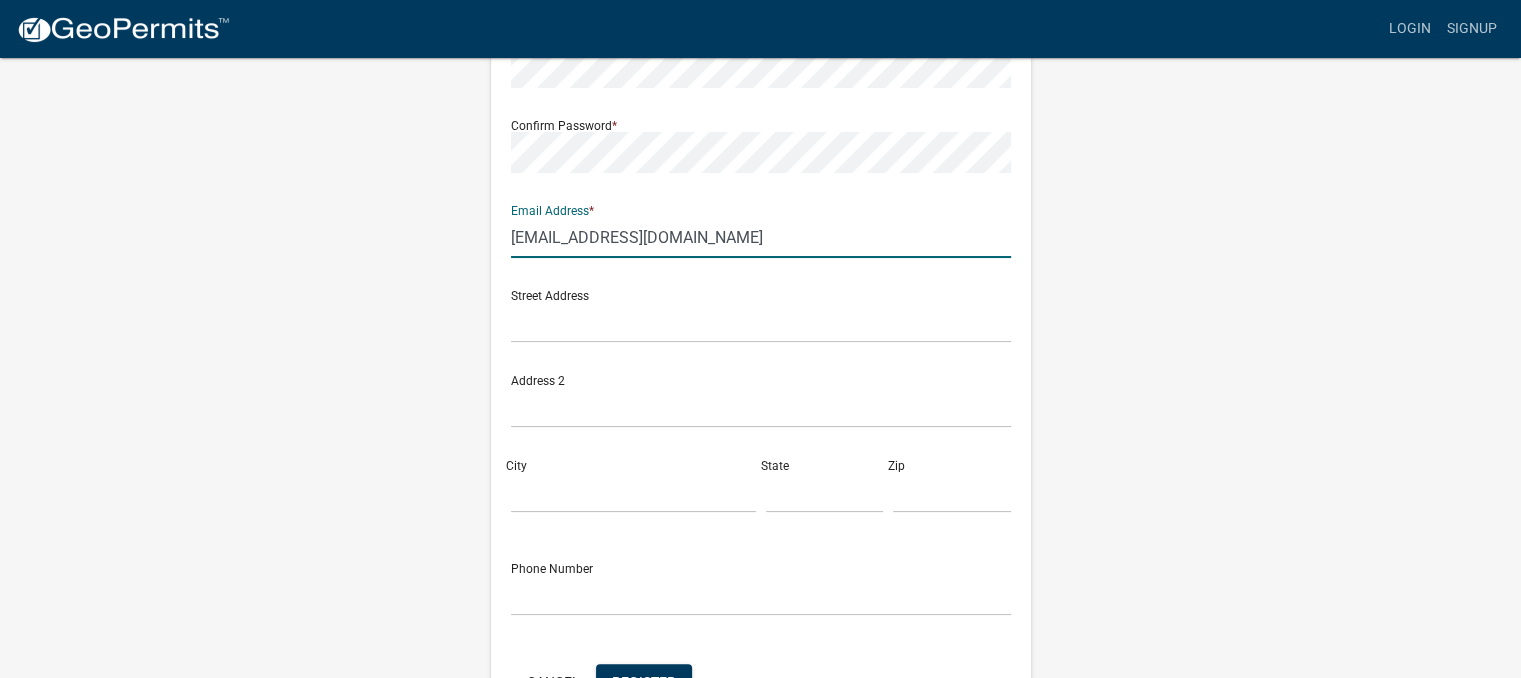 type on "[EMAIL_ADDRESS][DOMAIN_NAME]" 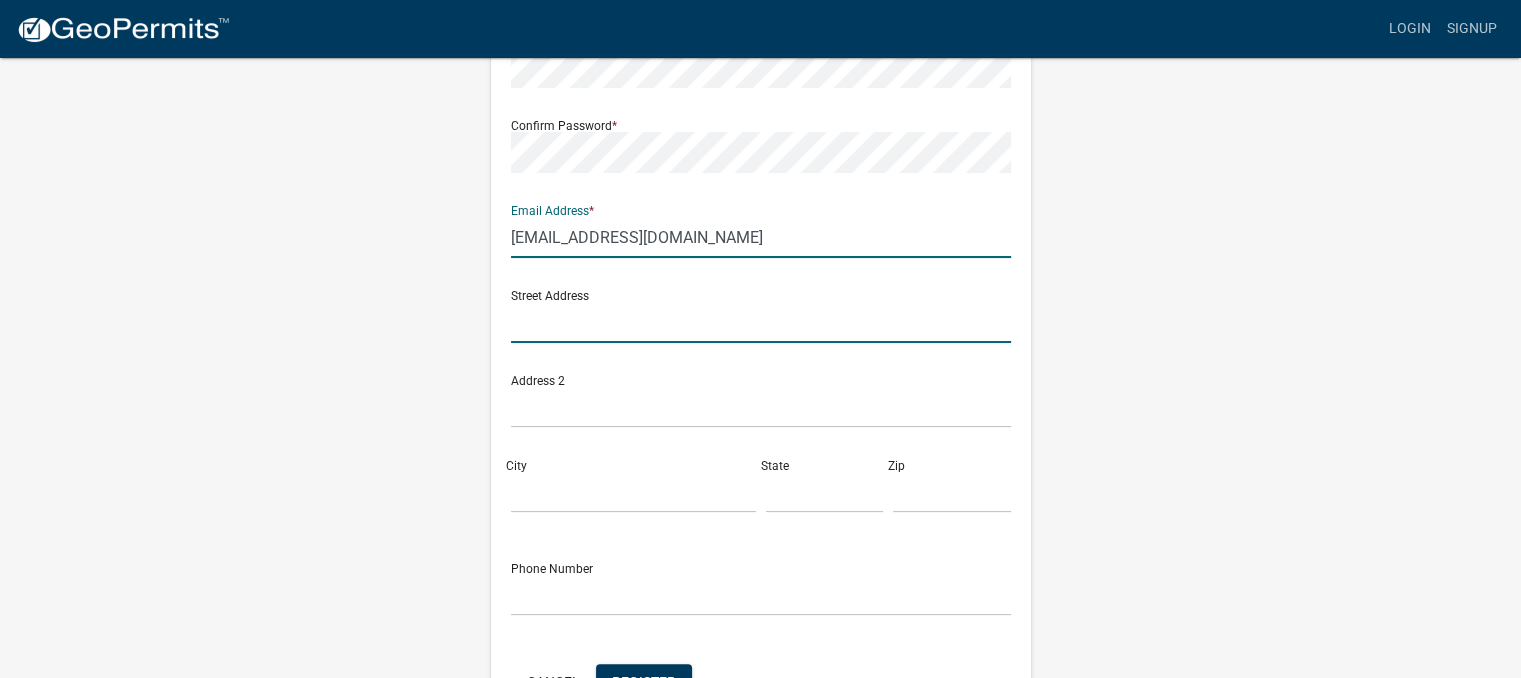 click 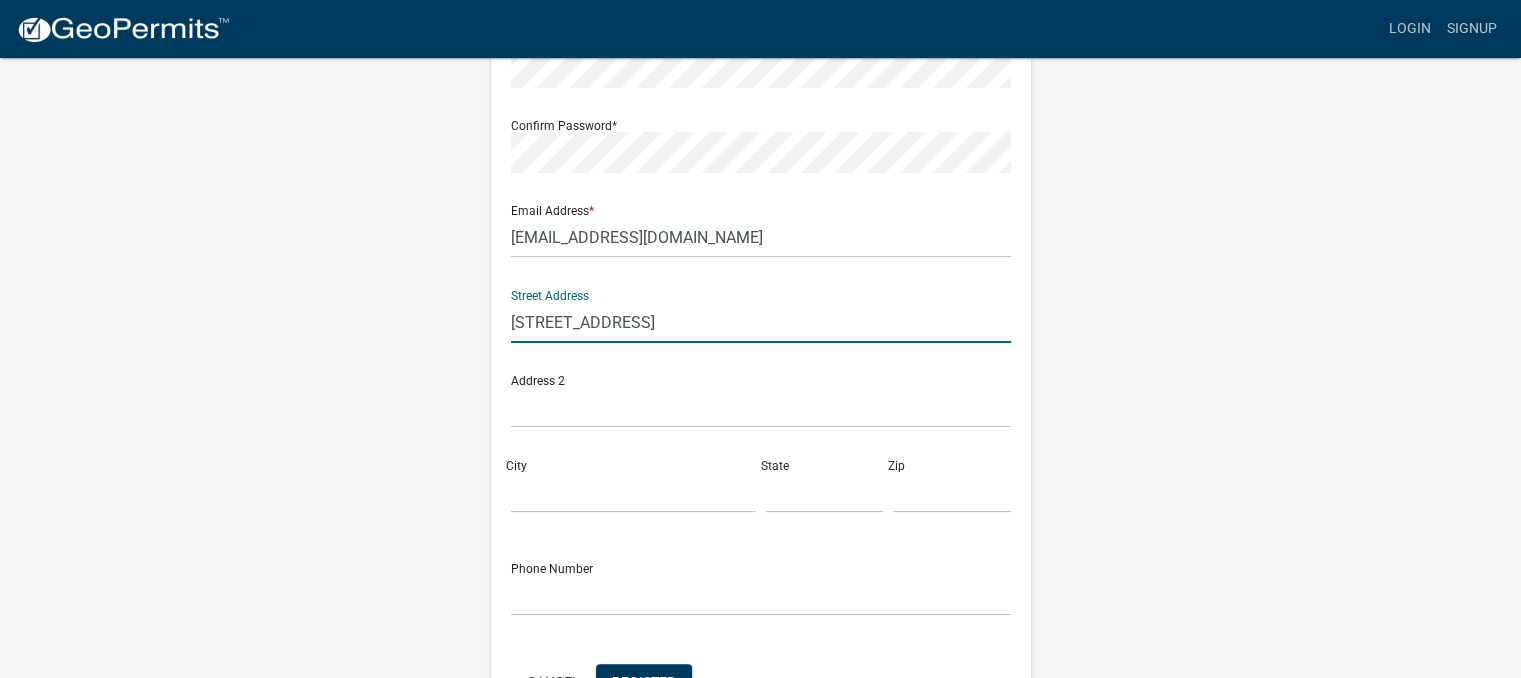 type on "[STREET_ADDRESS]" 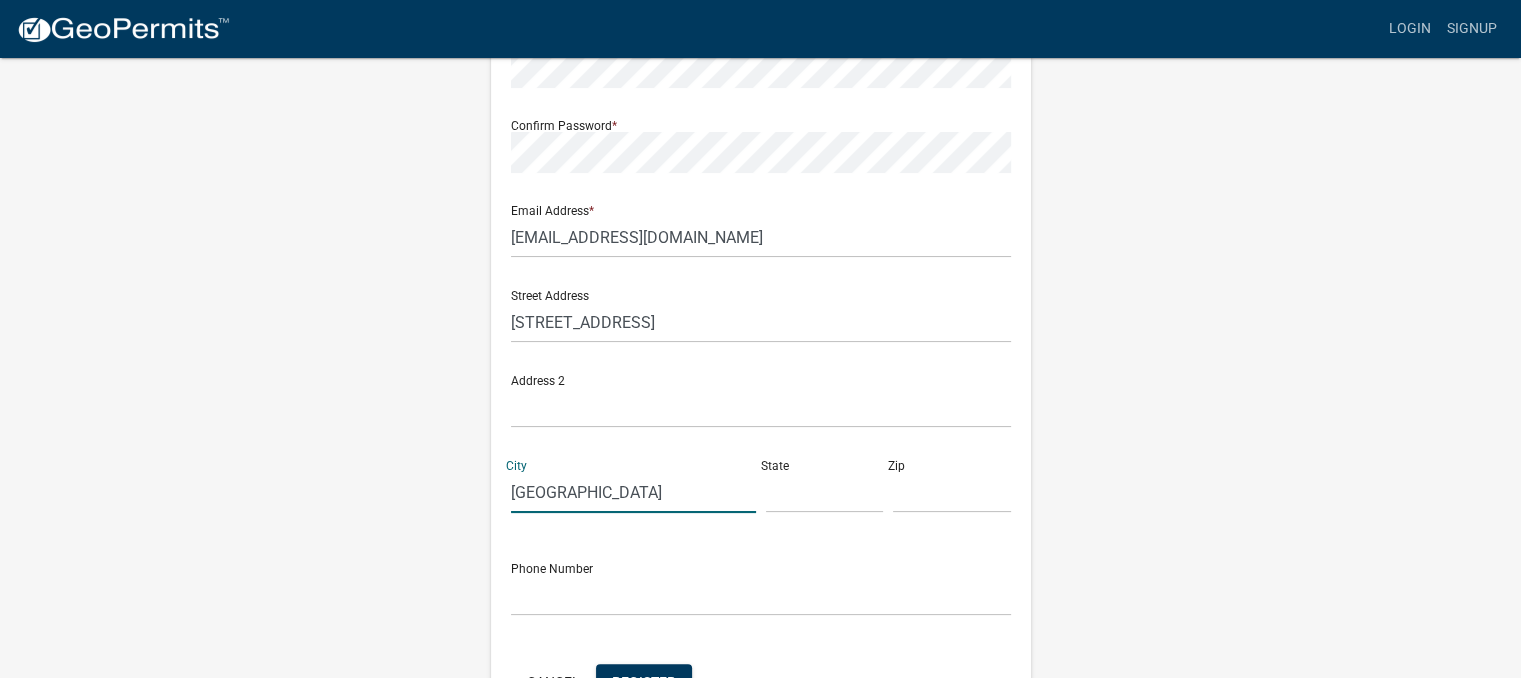type on "[GEOGRAPHIC_DATA]" 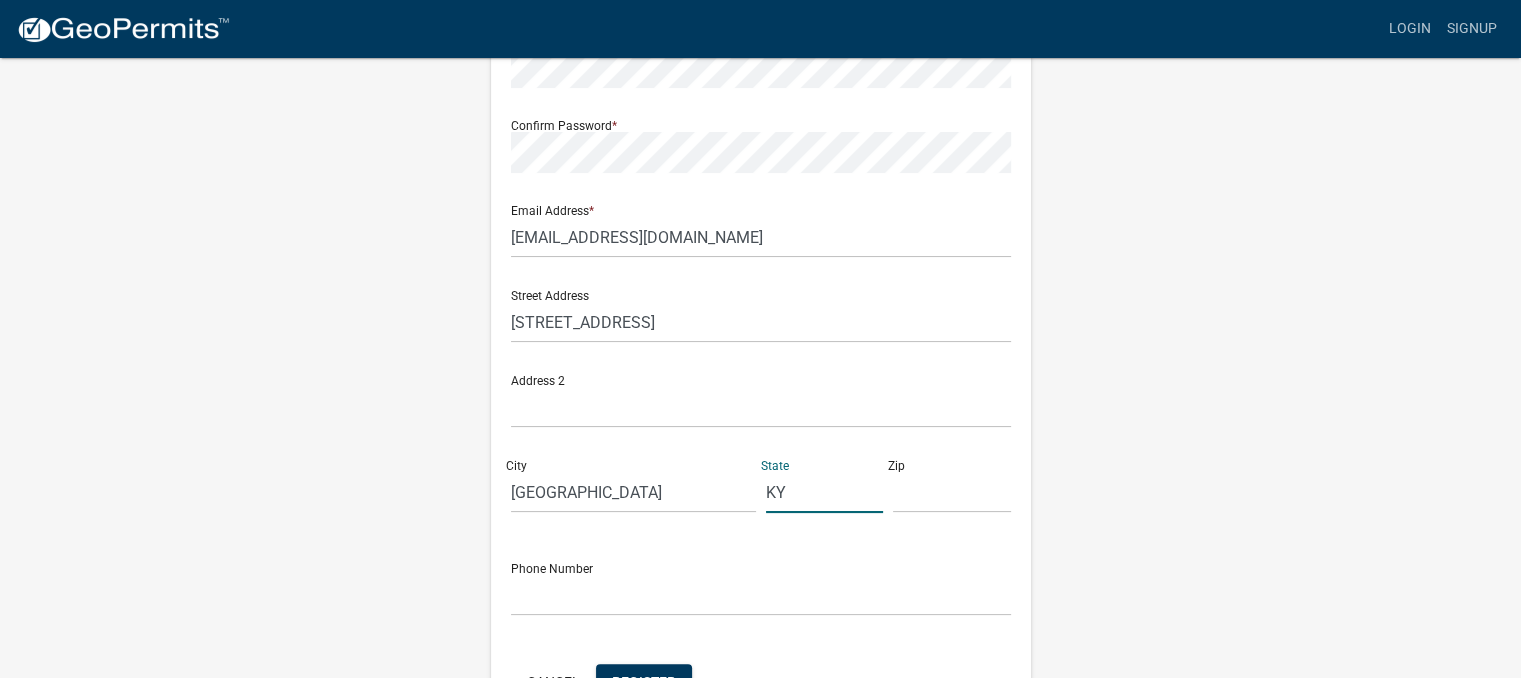 type on "KY" 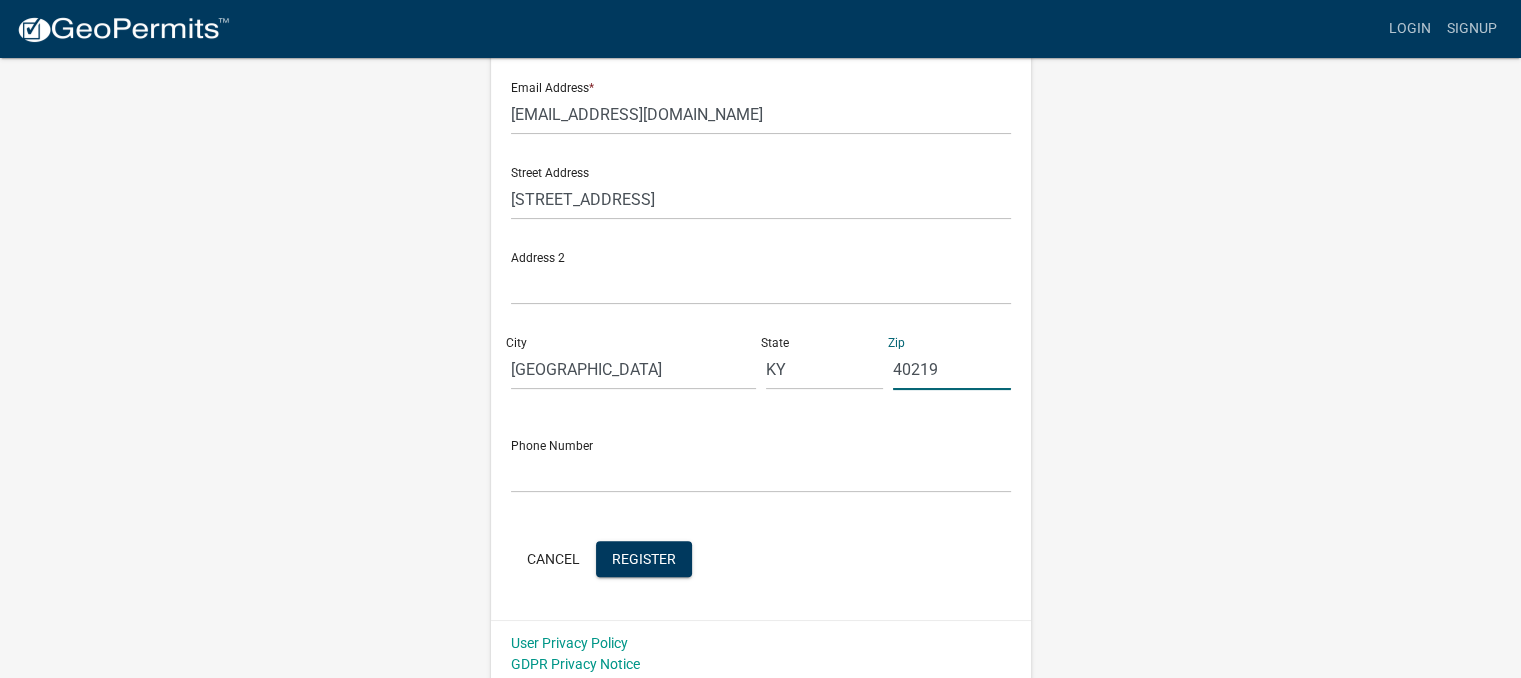 scroll, scrollTop: 448, scrollLeft: 0, axis: vertical 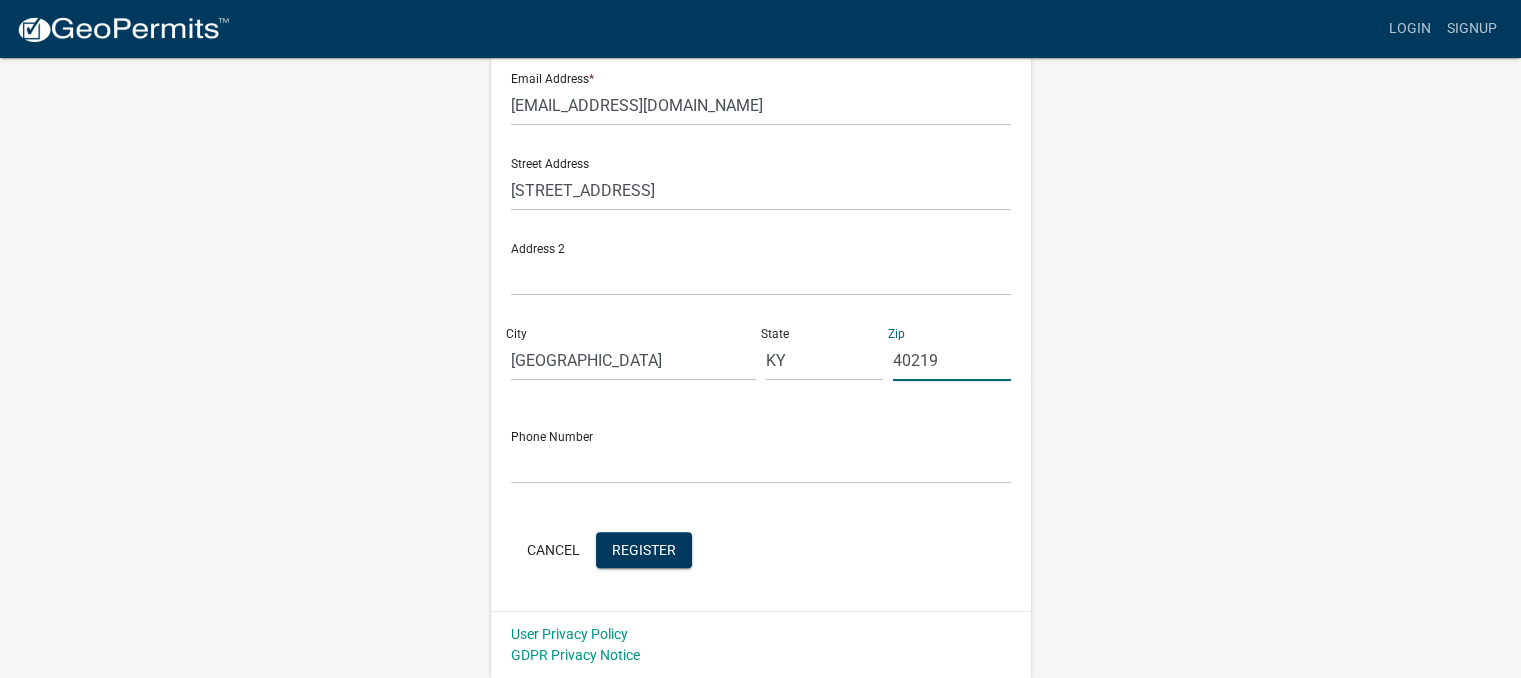 type on "40219" 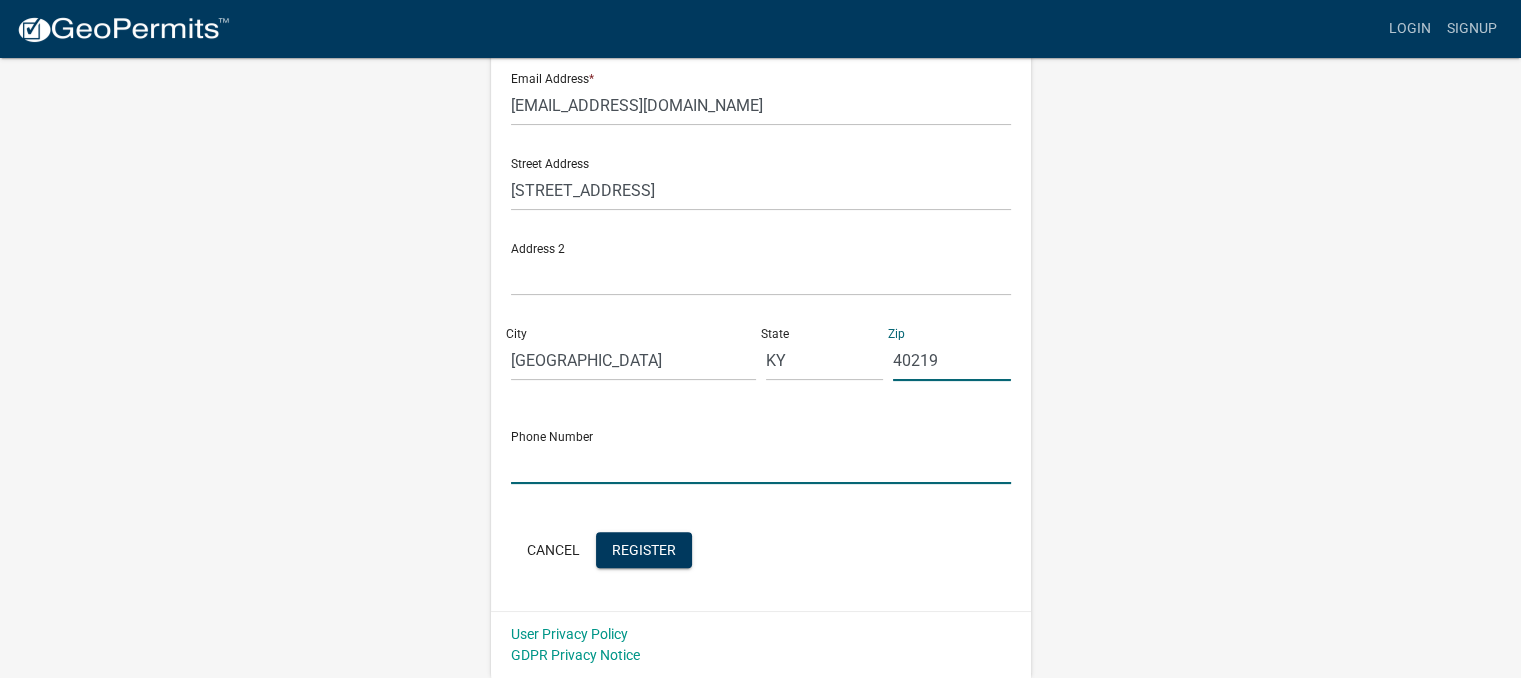 click 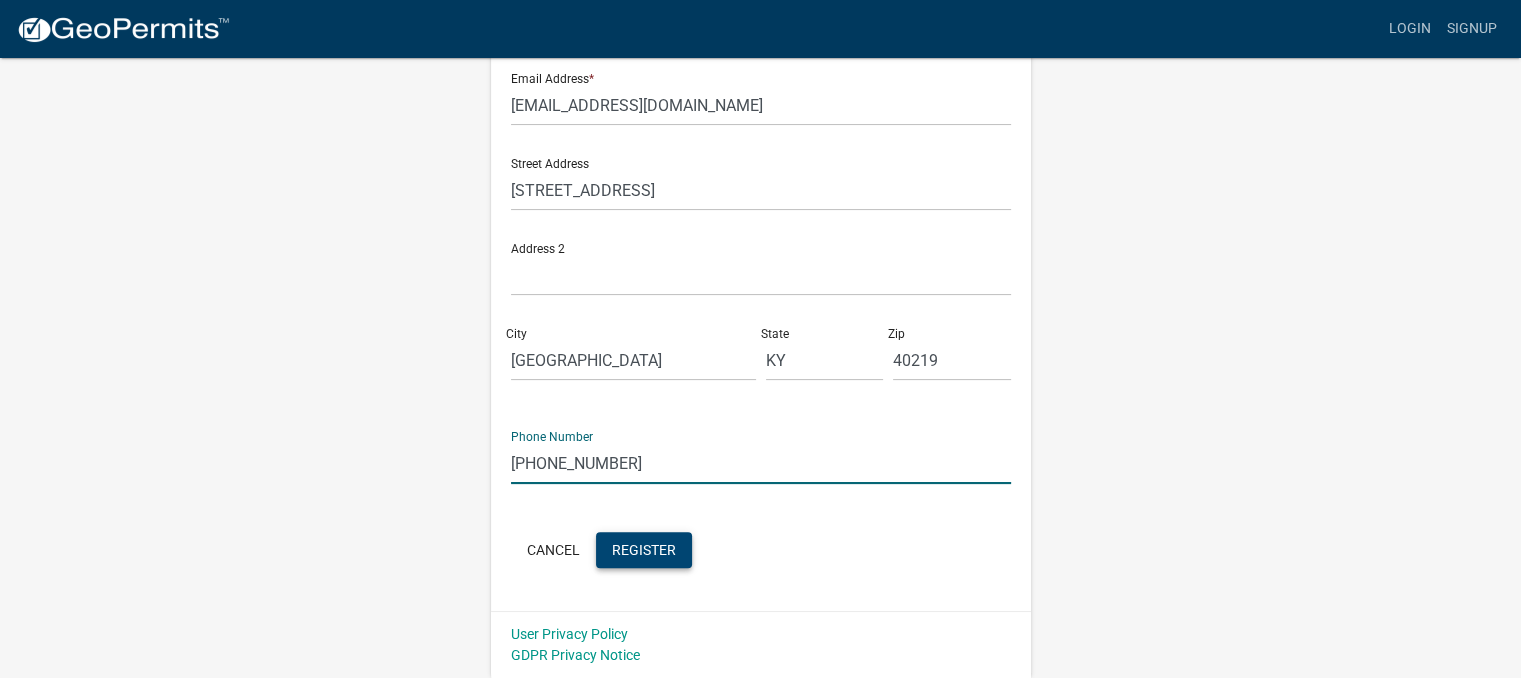 type on "[PHONE_NUMBER]" 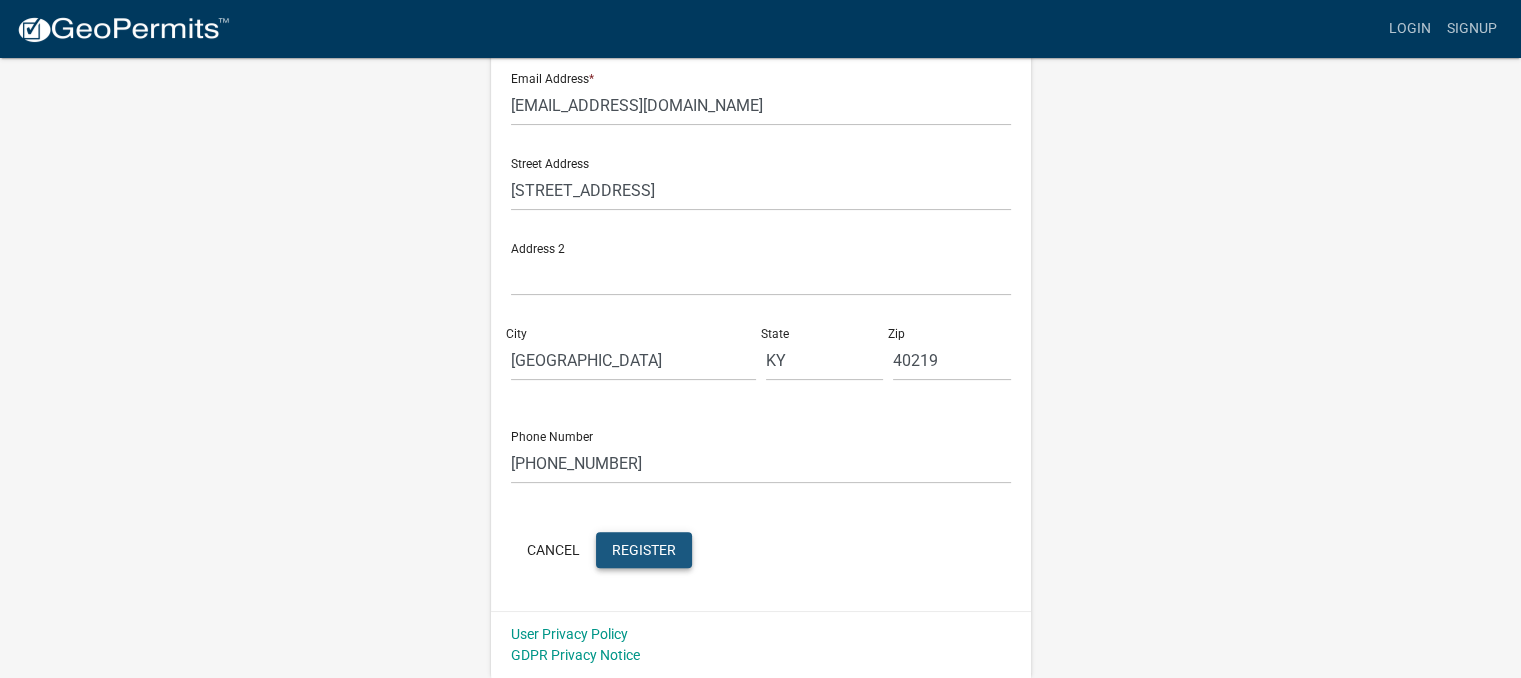 click on "Register" 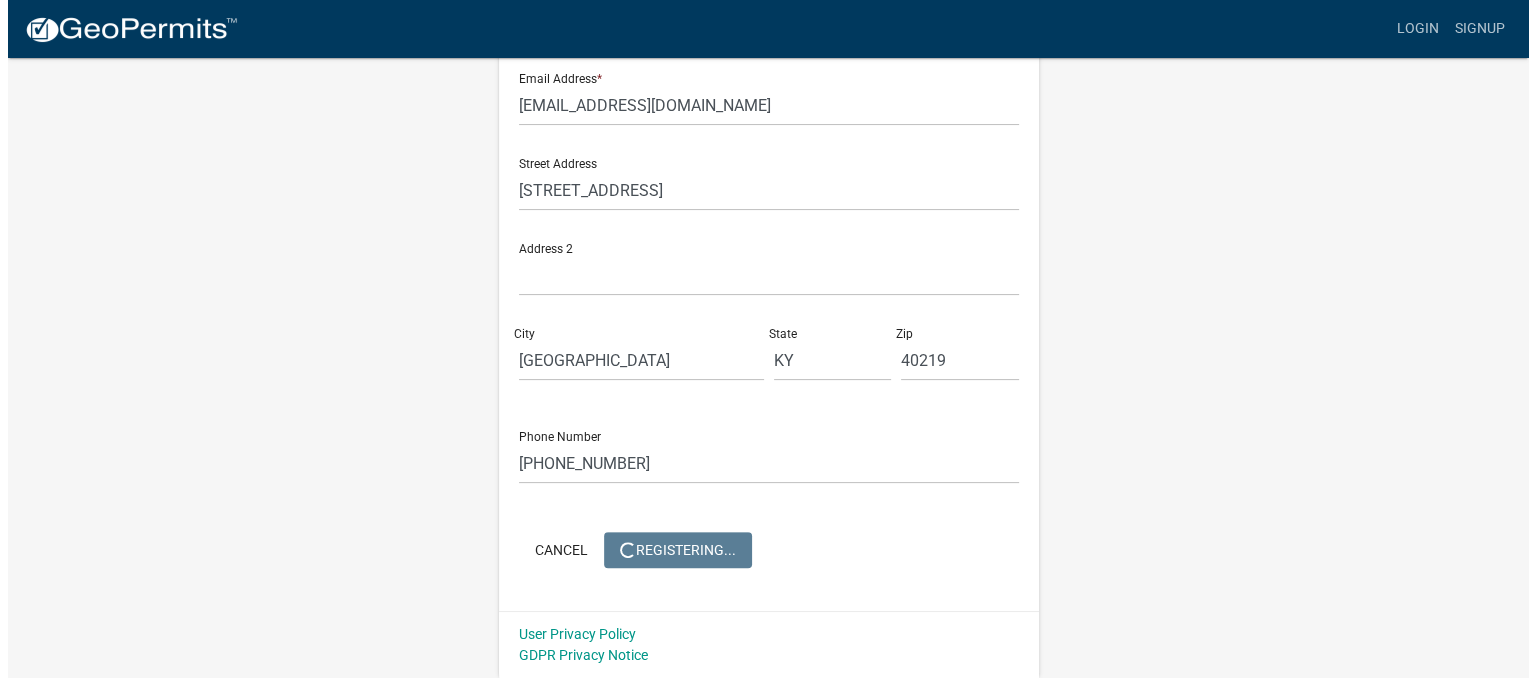 scroll, scrollTop: 0, scrollLeft: 0, axis: both 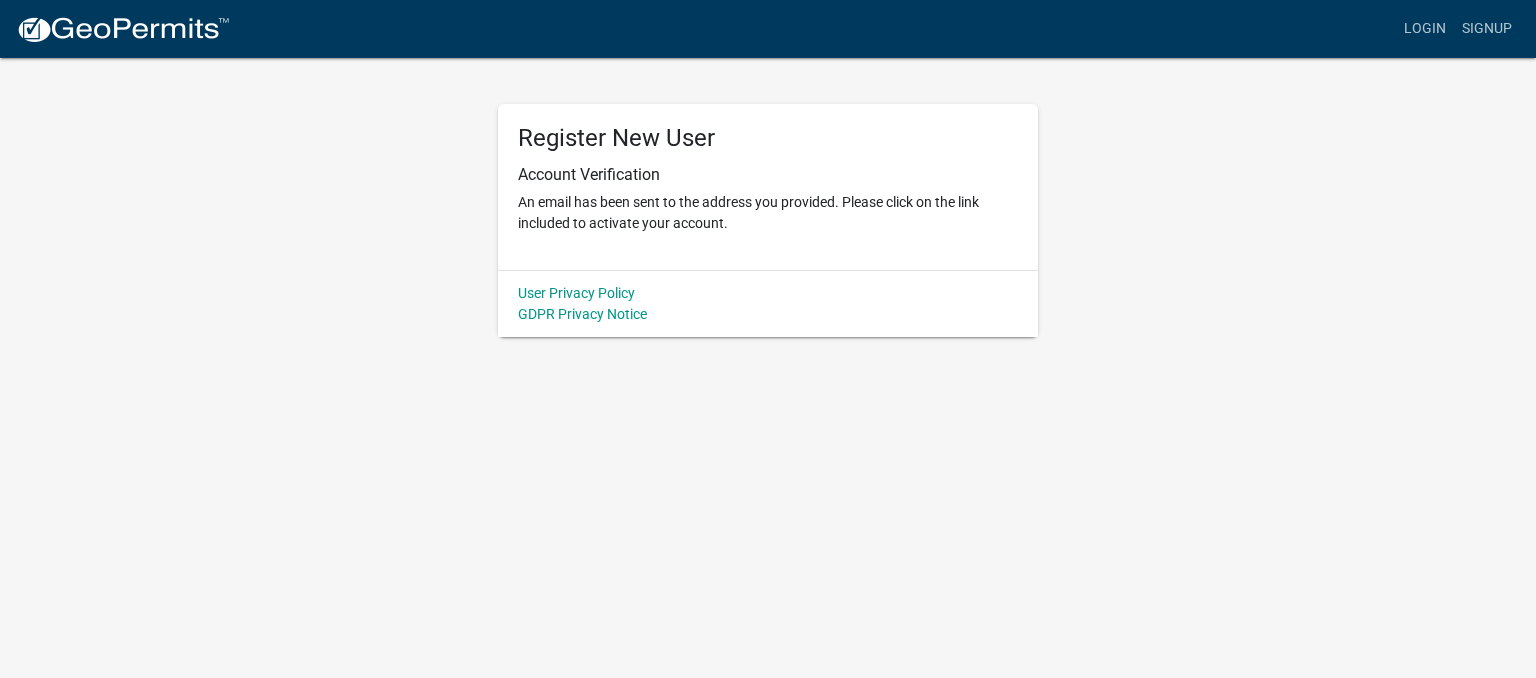 click 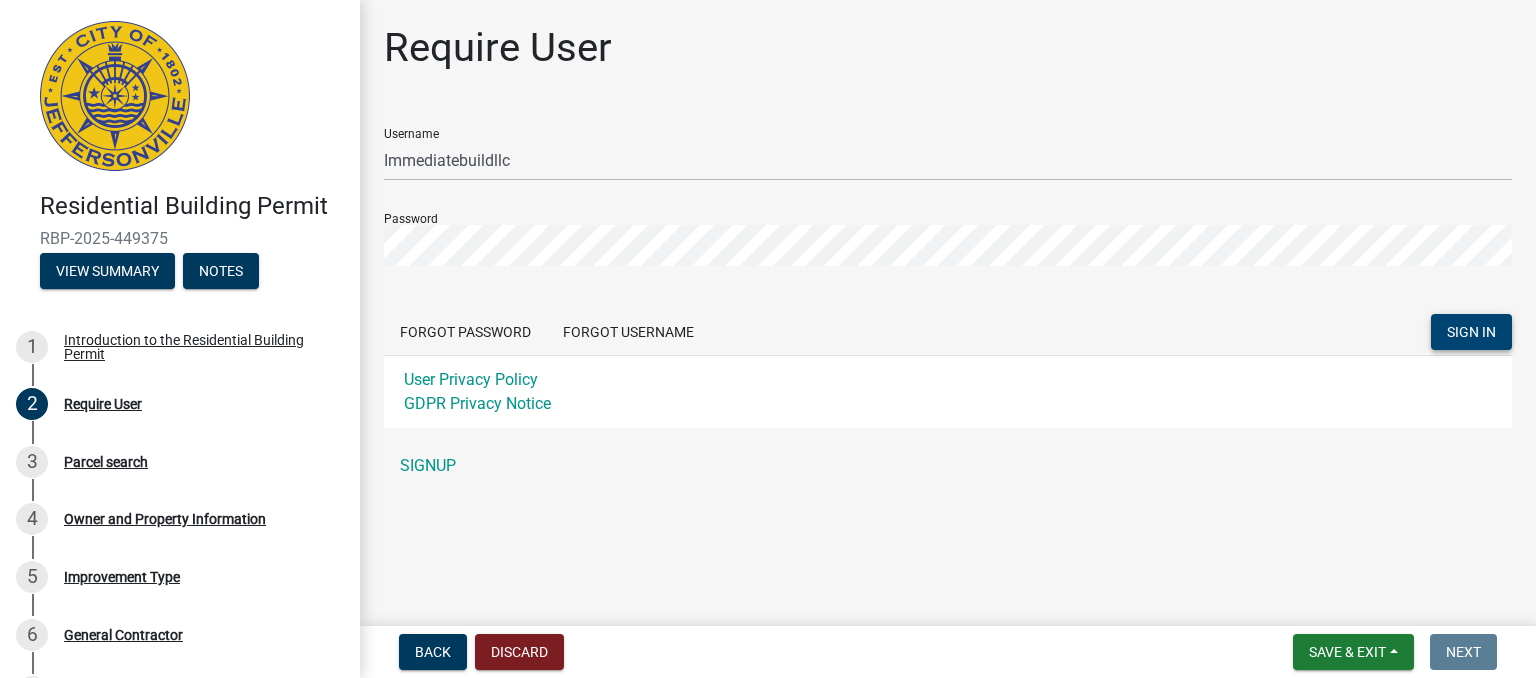 click on "SIGN IN" 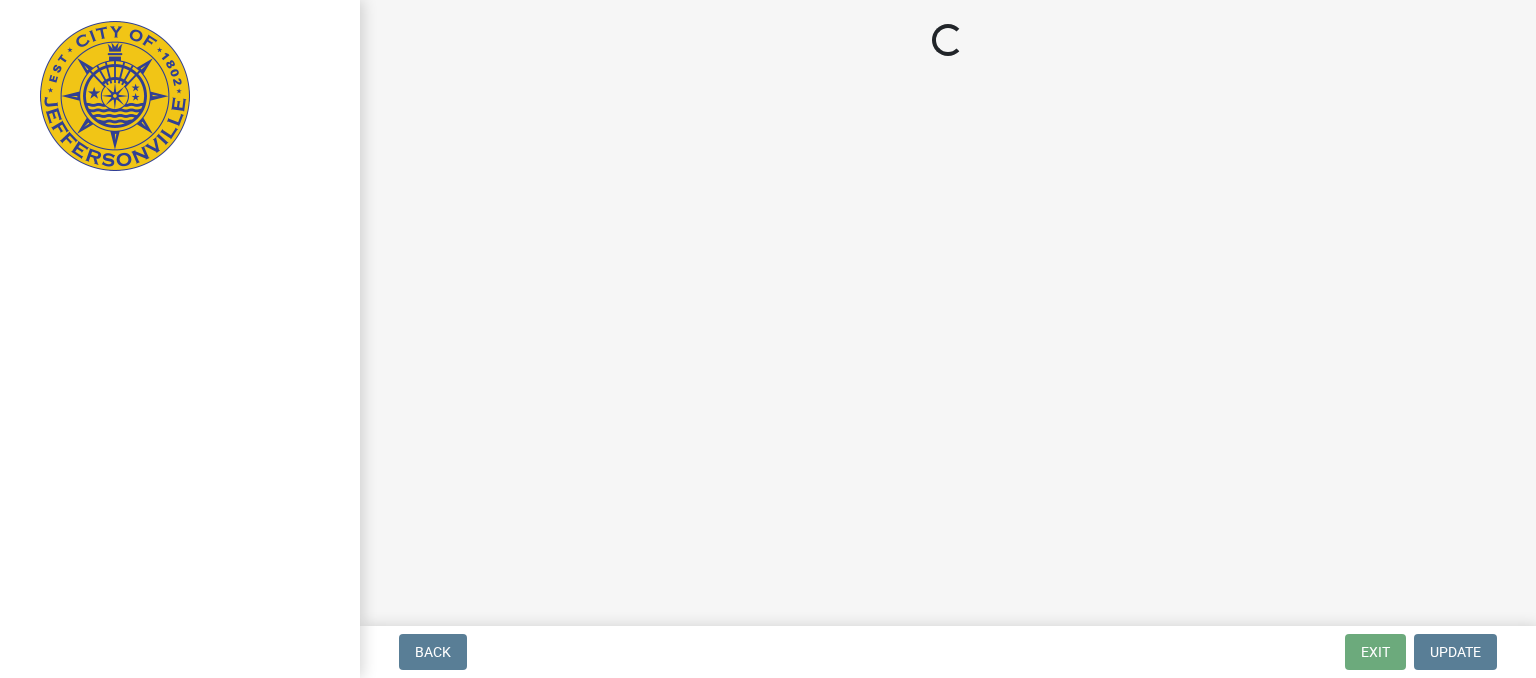 scroll, scrollTop: 0, scrollLeft: 0, axis: both 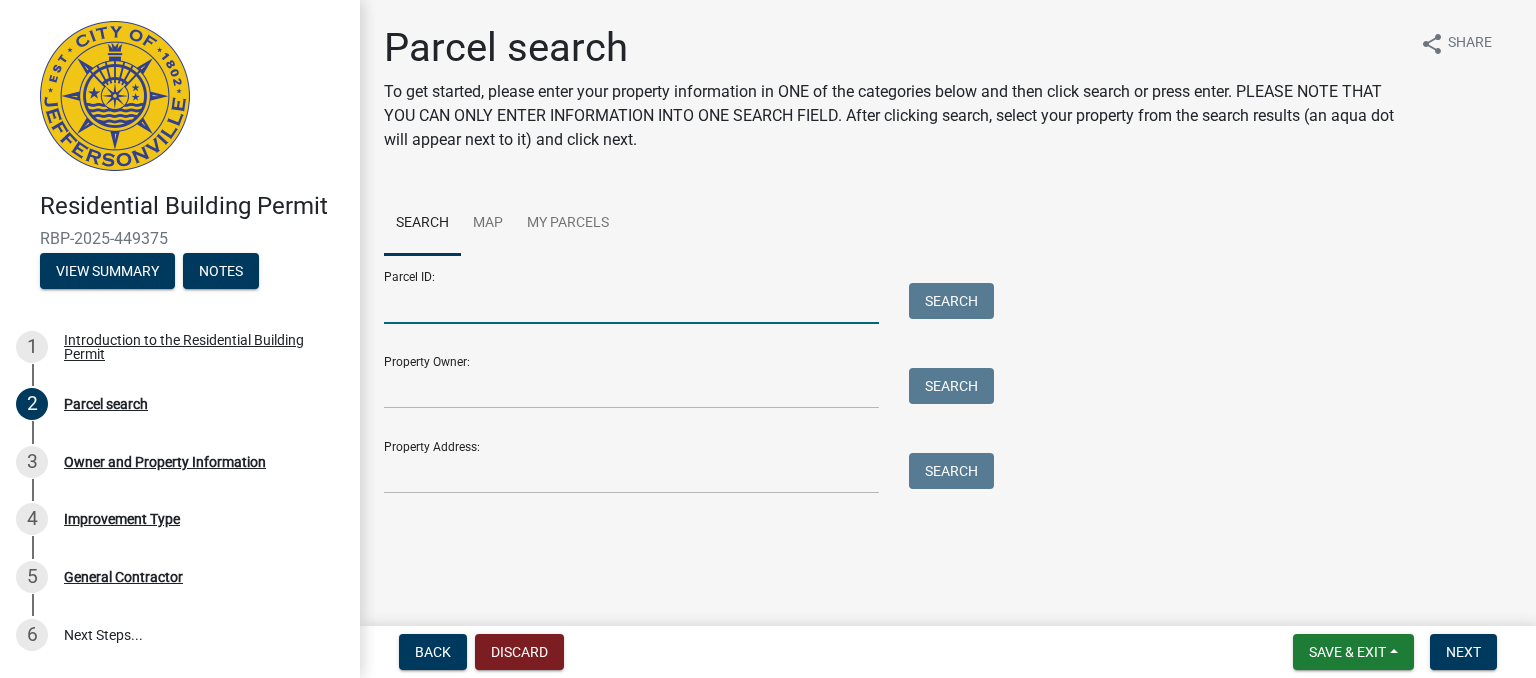 click on "Parcel ID:" at bounding box center (631, 303) 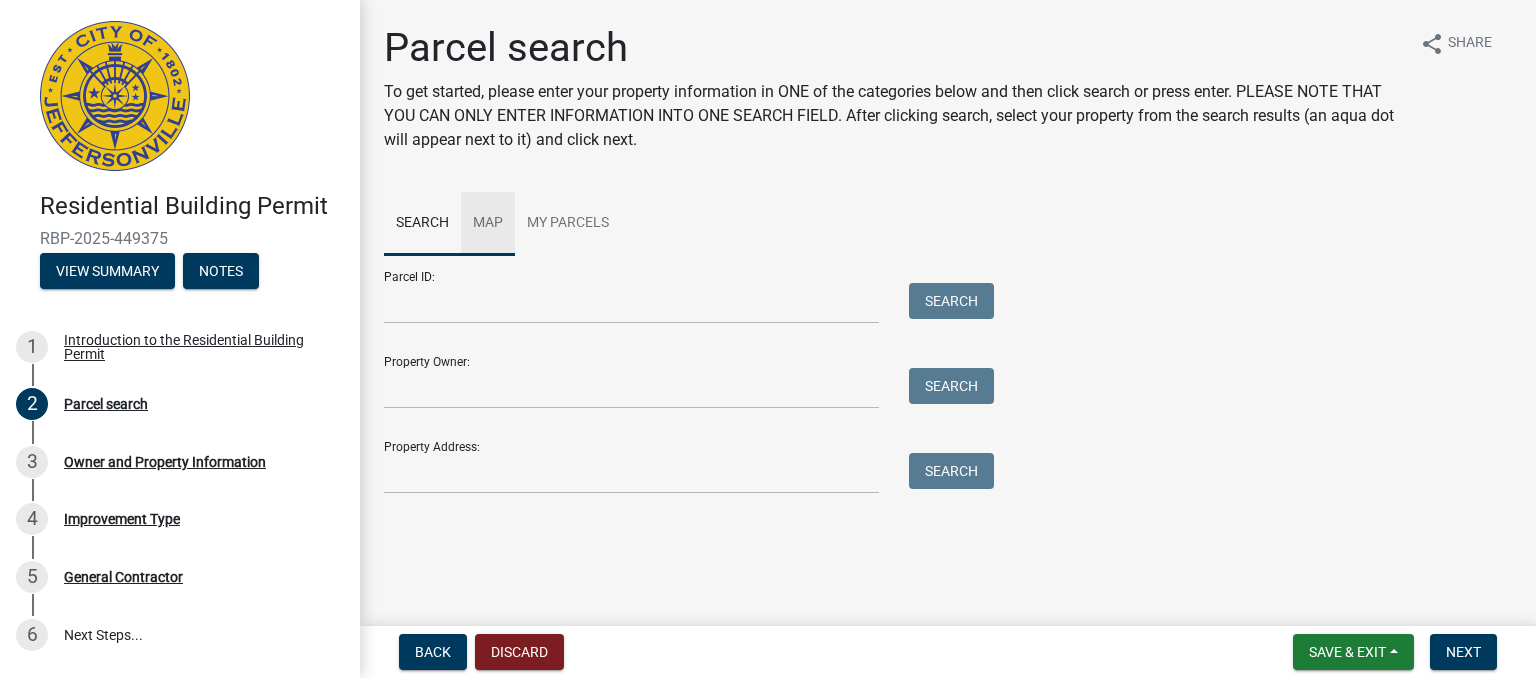 click on "Map" at bounding box center (488, 224) 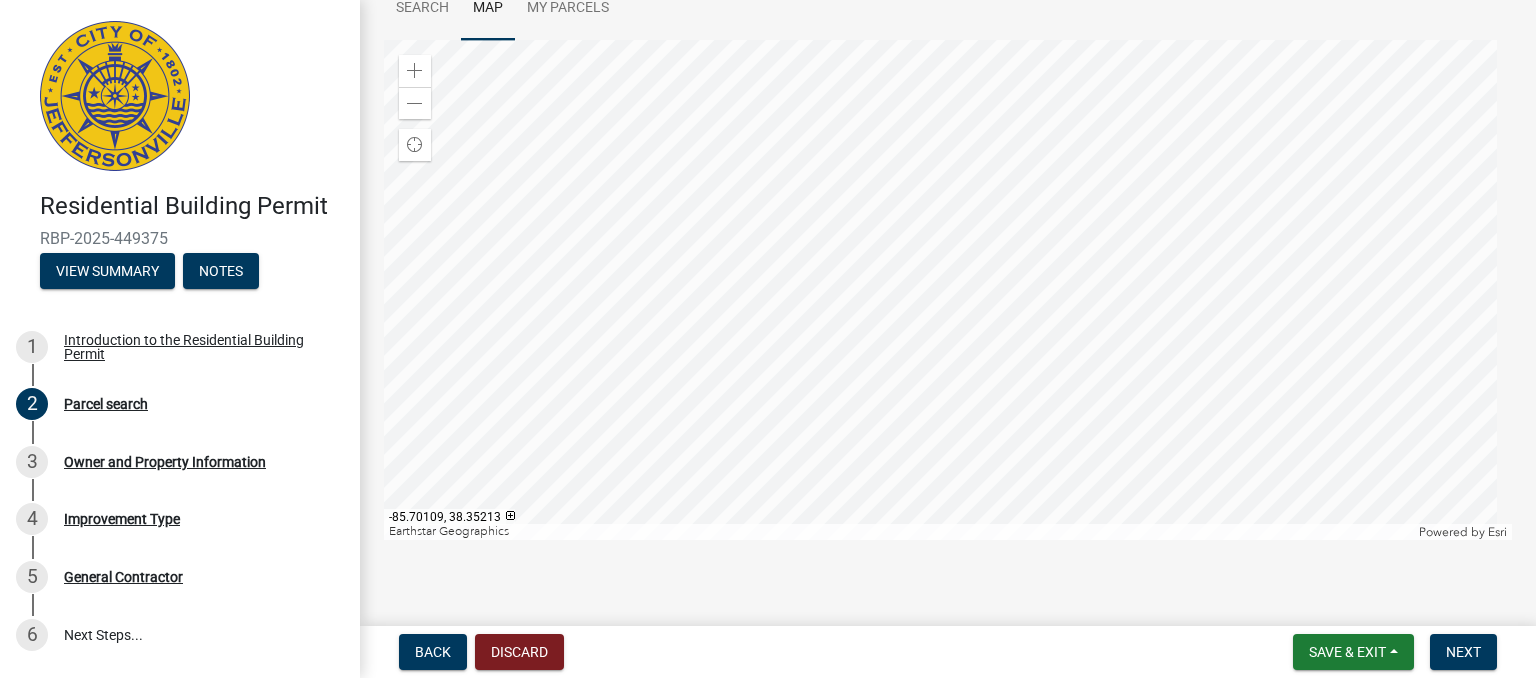 scroll, scrollTop: 0, scrollLeft: 0, axis: both 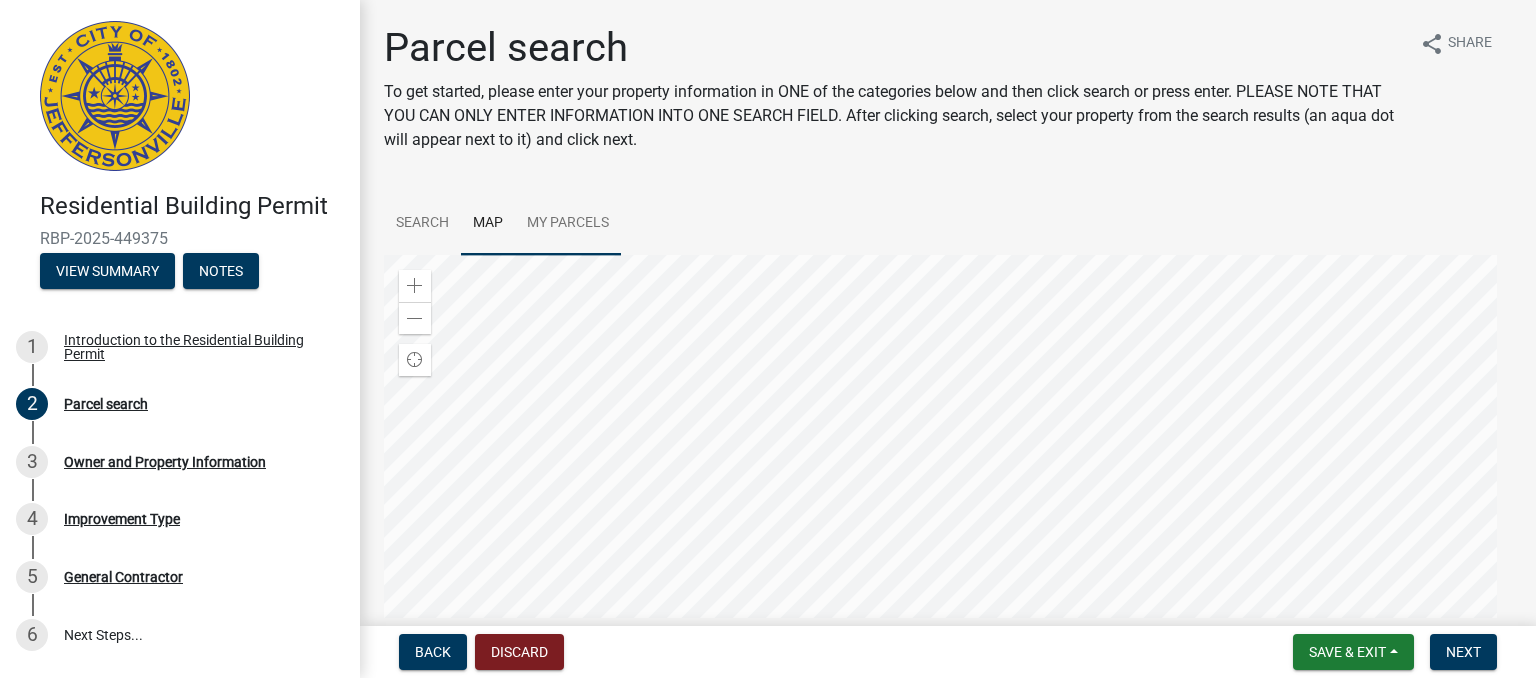 click on "My Parcels" at bounding box center (568, 224) 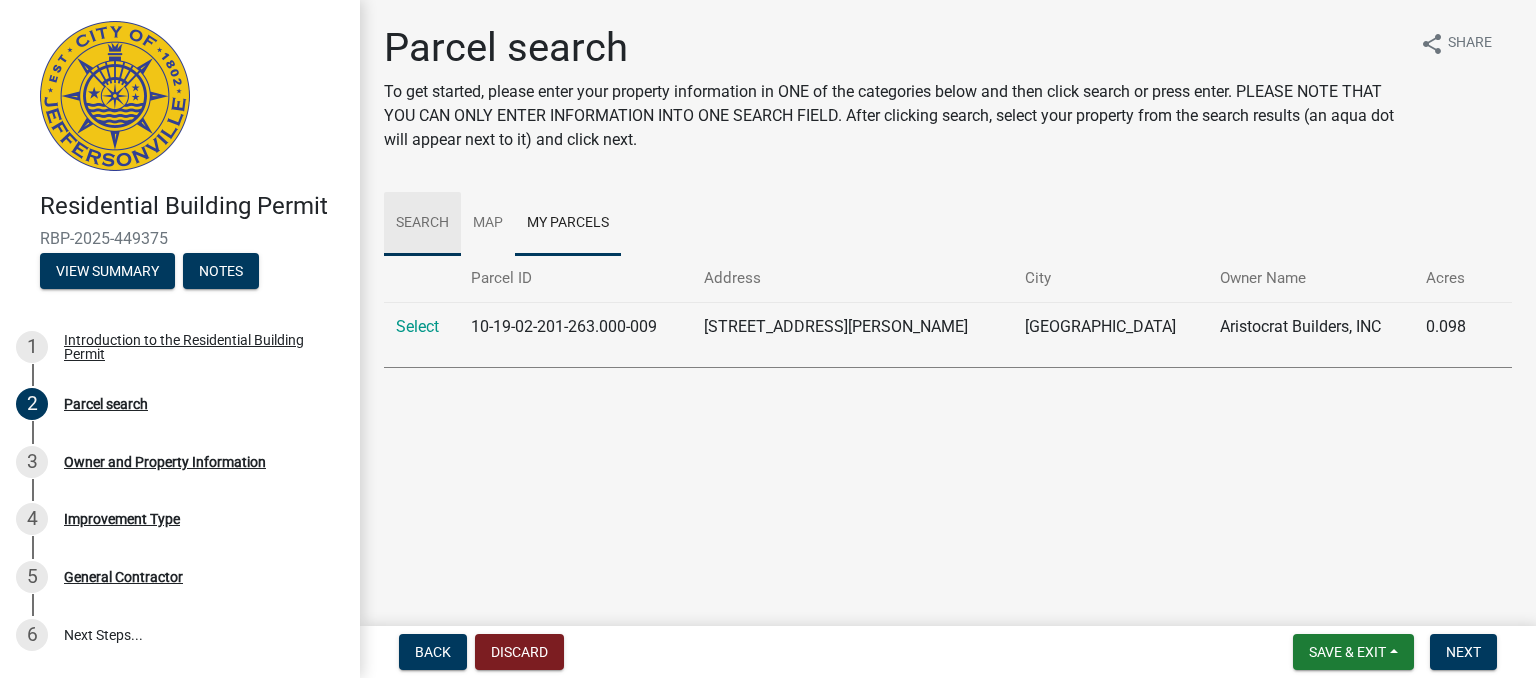 click on "Search" at bounding box center (422, 224) 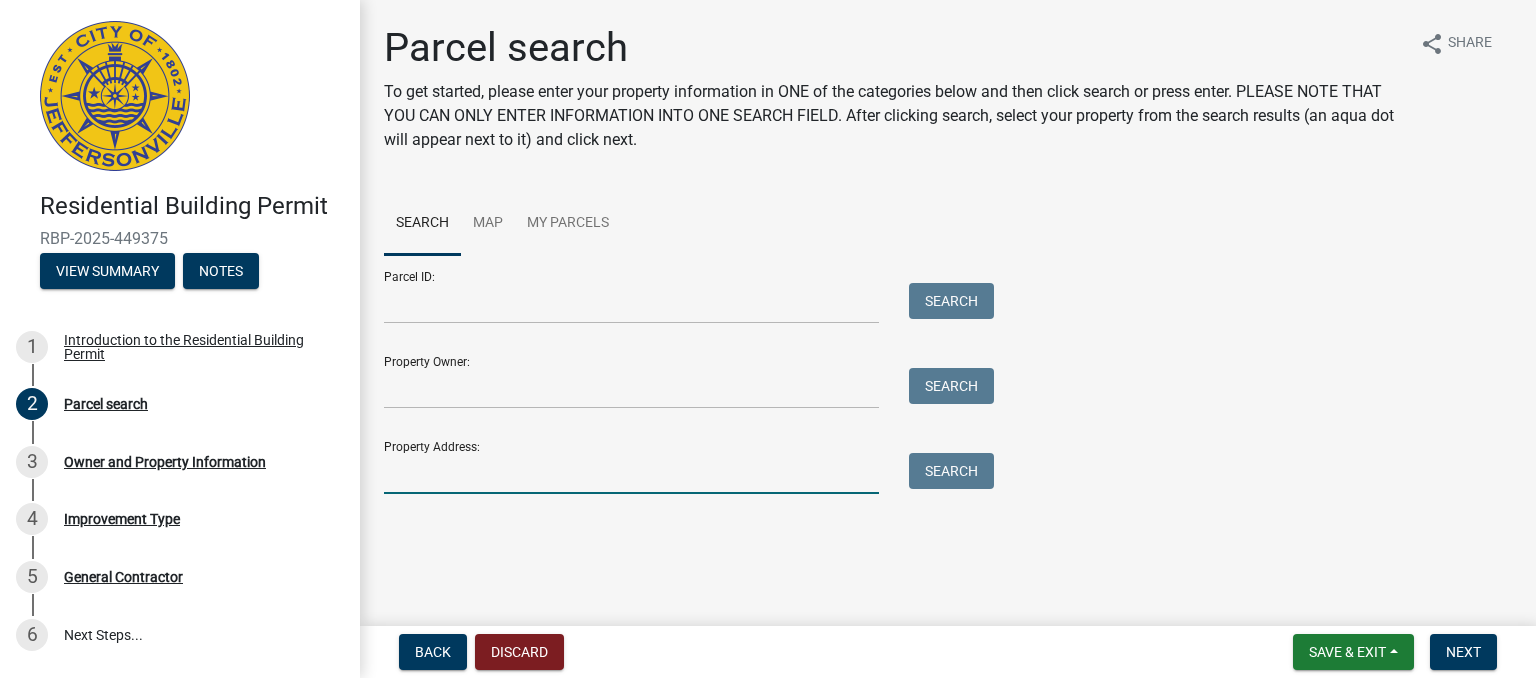 click on "Property Address:" at bounding box center (631, 473) 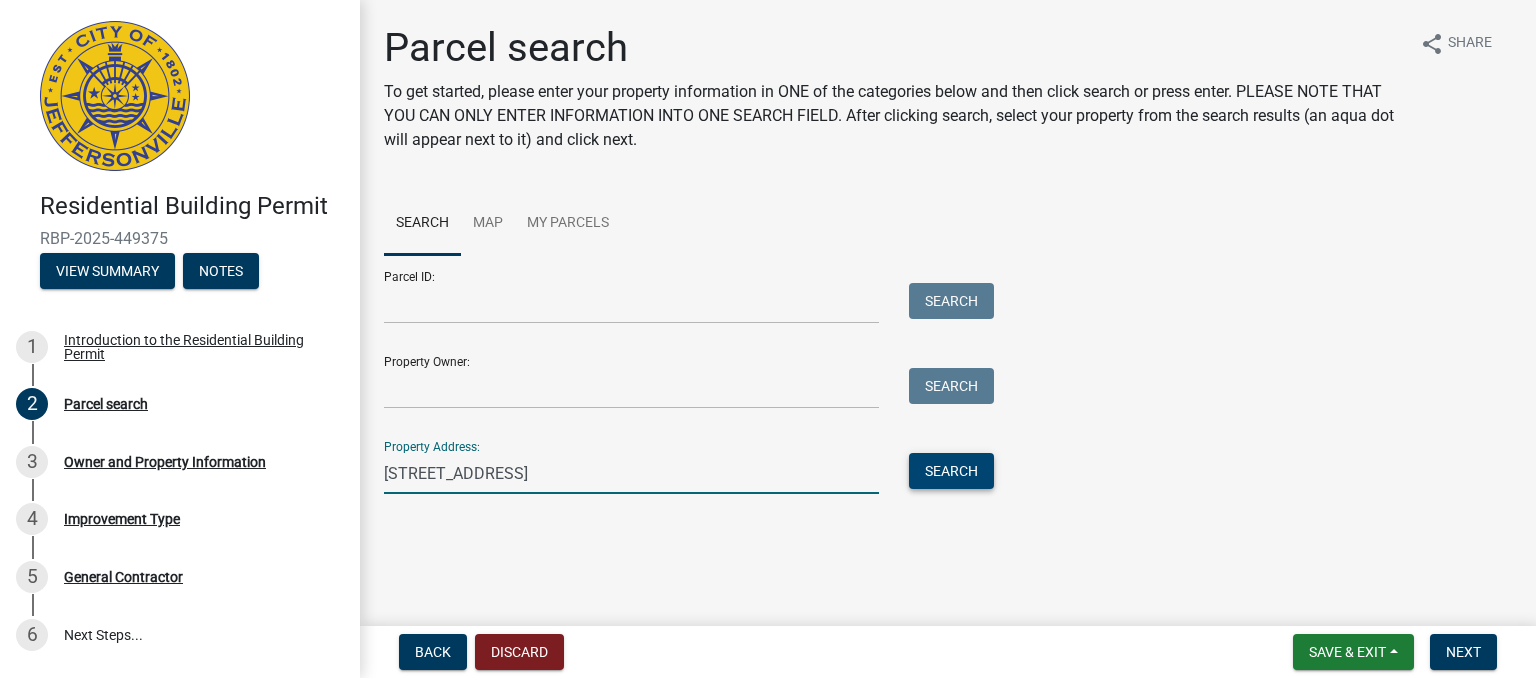 click on "Search" at bounding box center (951, 471) 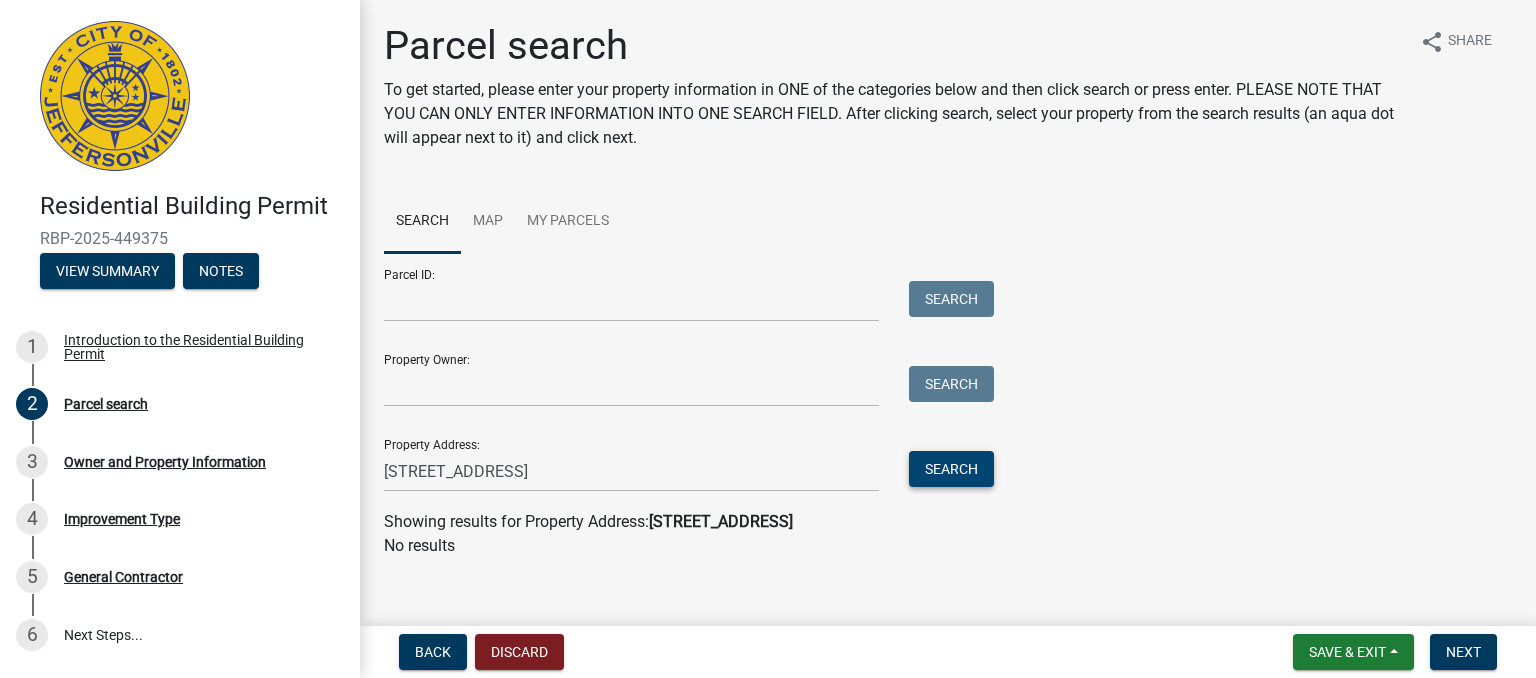 scroll, scrollTop: 20, scrollLeft: 0, axis: vertical 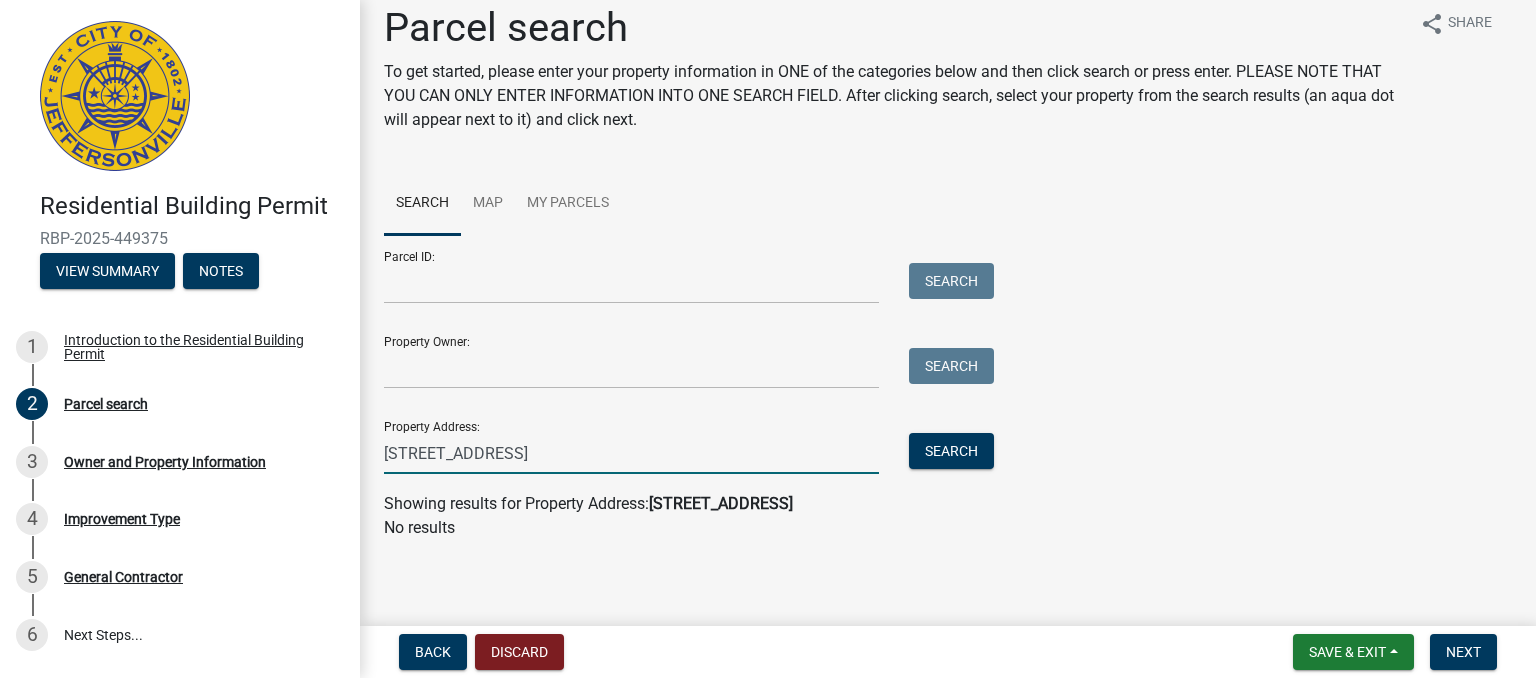 click on "418 Locust st Jeffersonville, IN" at bounding box center (631, 453) 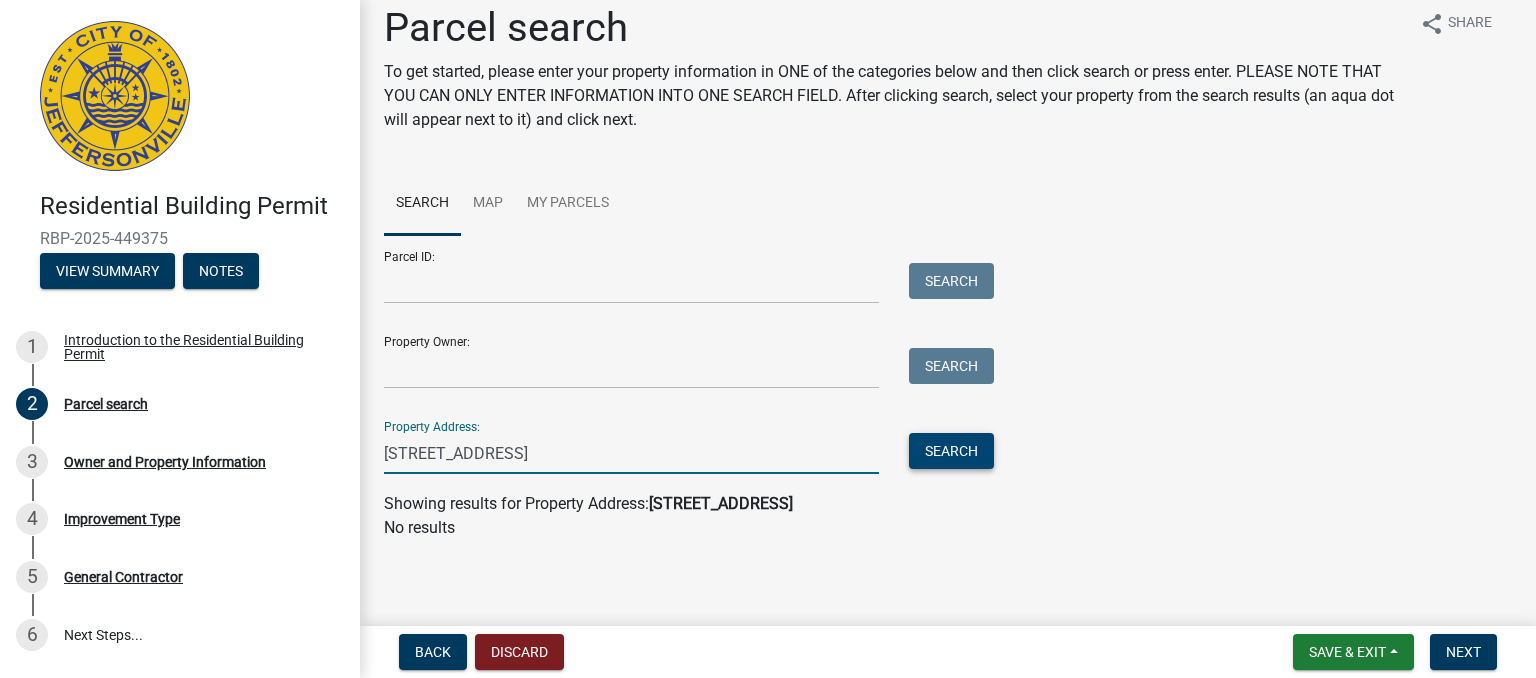 click on "Search" at bounding box center (951, 451) 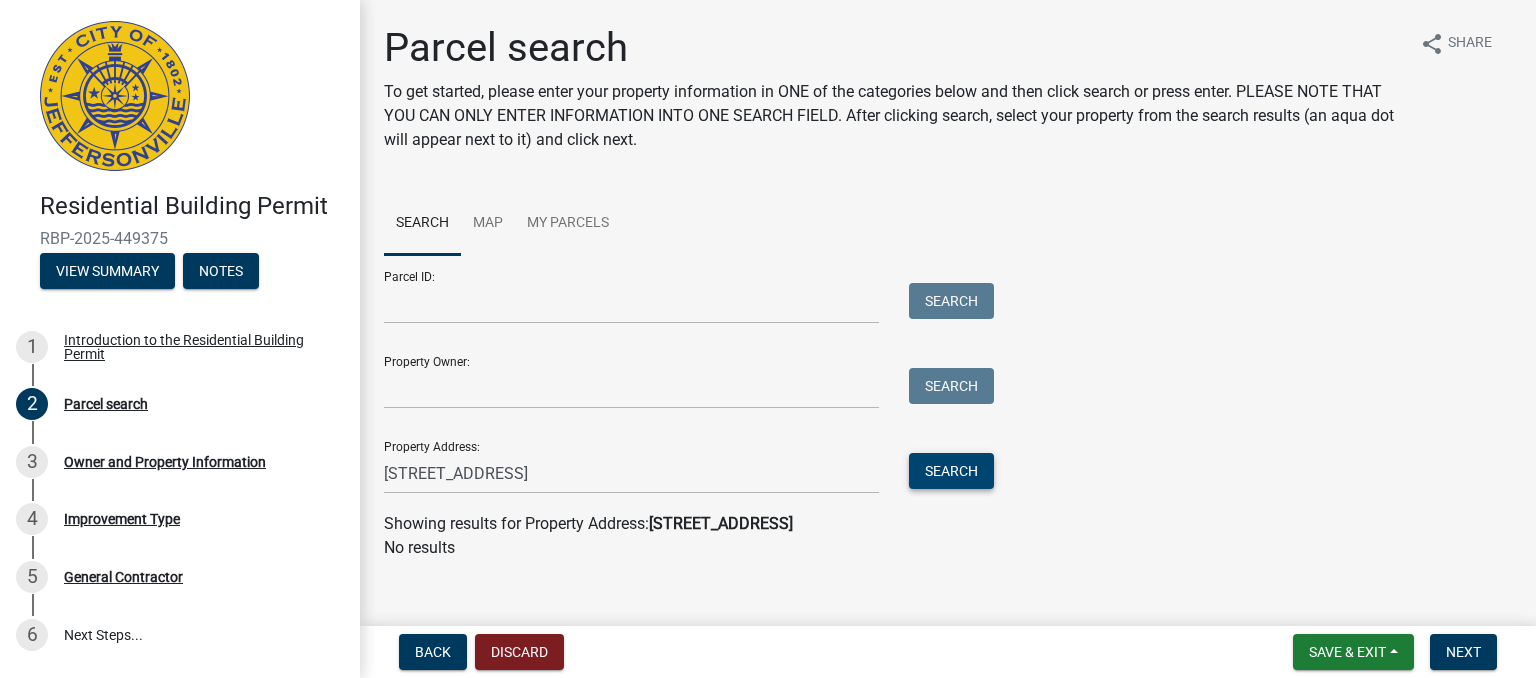 scroll, scrollTop: 20, scrollLeft: 0, axis: vertical 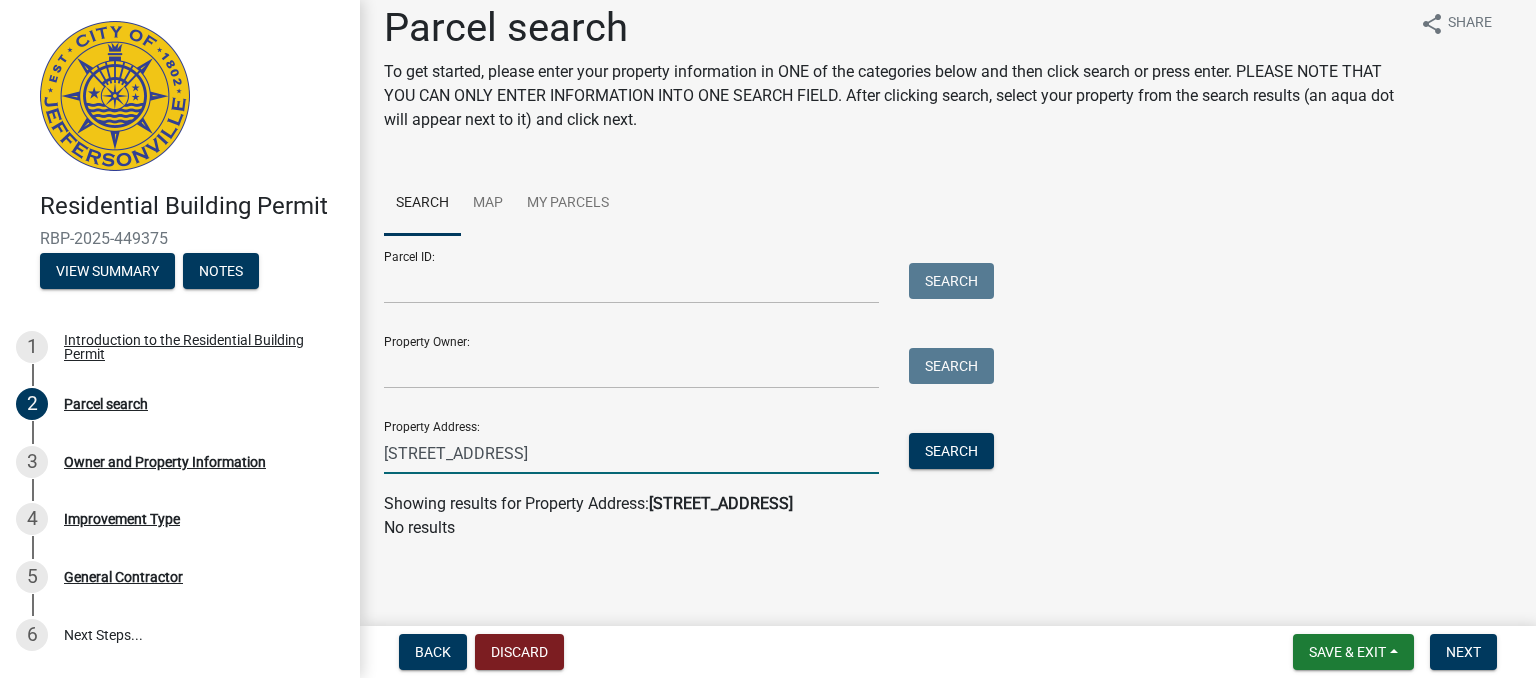 click on "418 Locust Street" at bounding box center [631, 453] 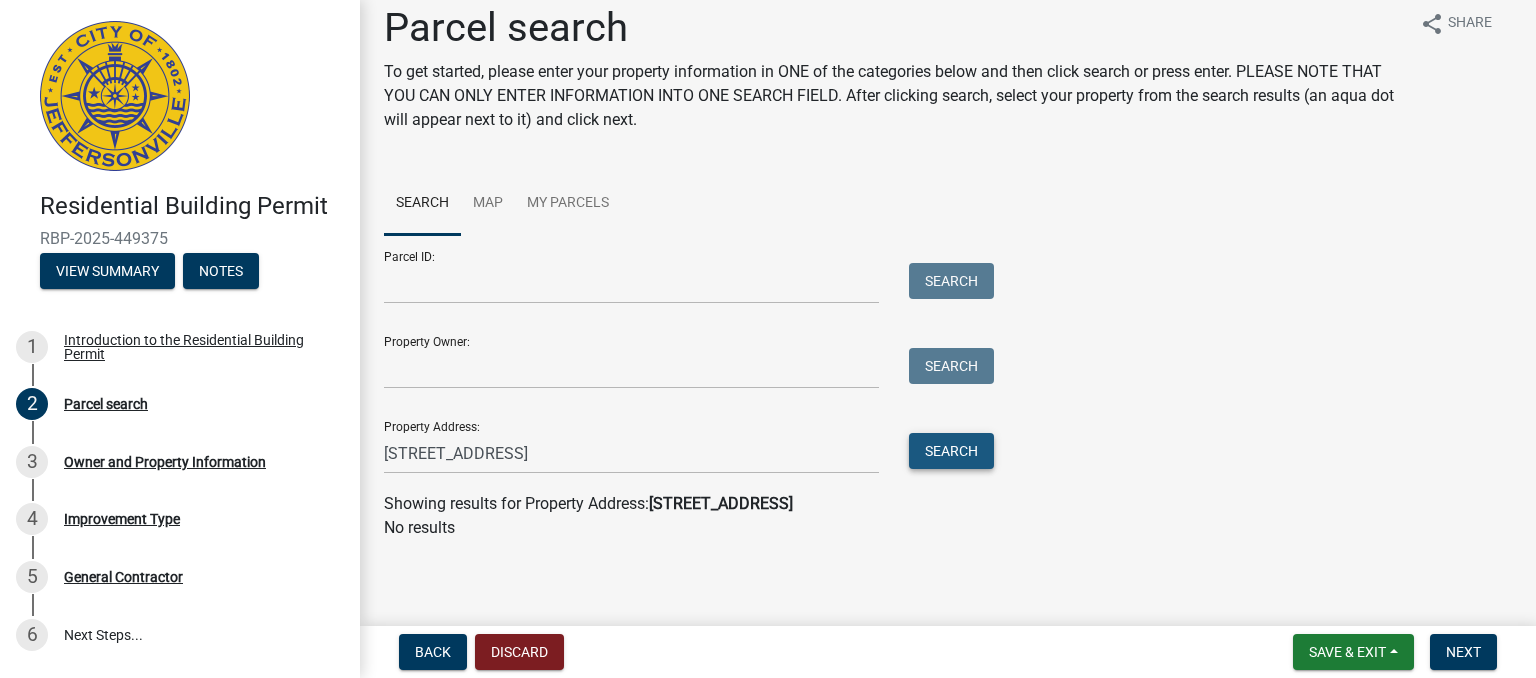 click on "Search" at bounding box center (951, 451) 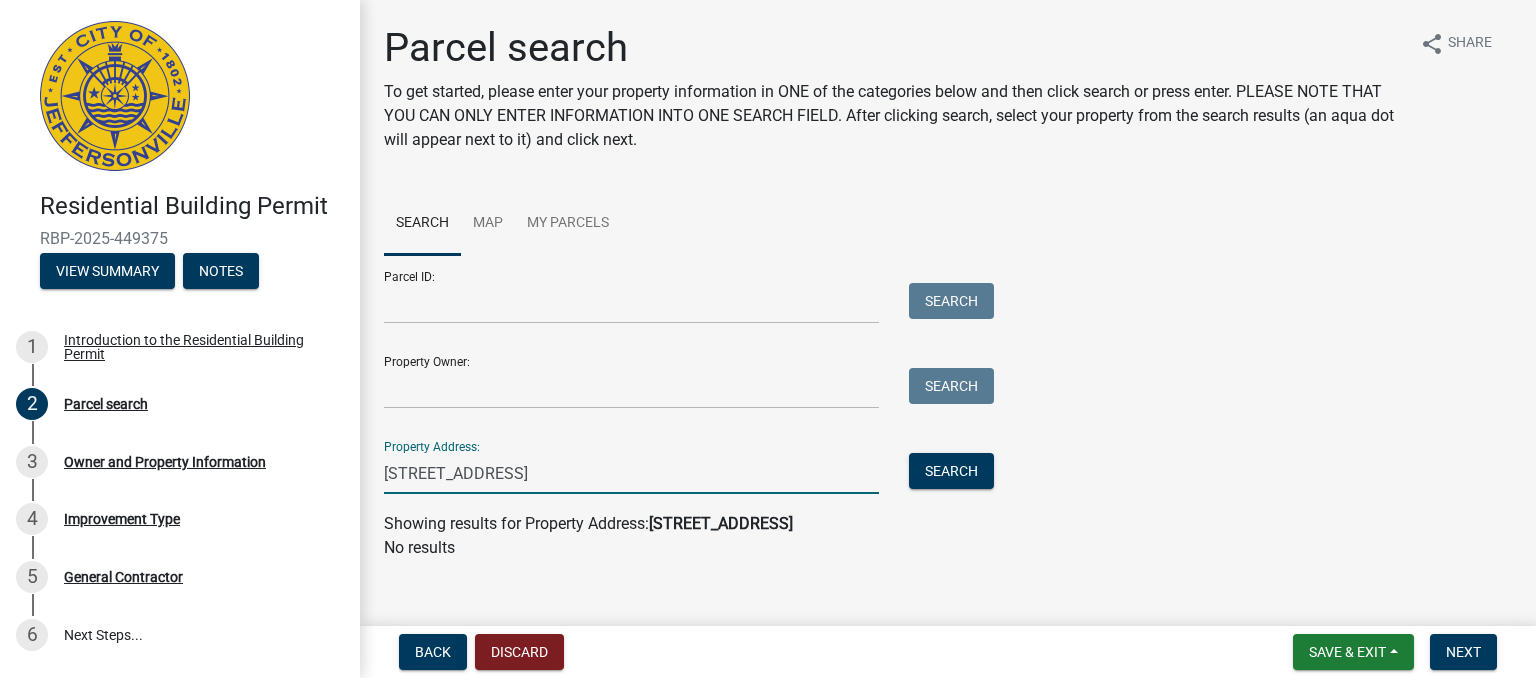 click on "418 Locust Street" at bounding box center (631, 473) 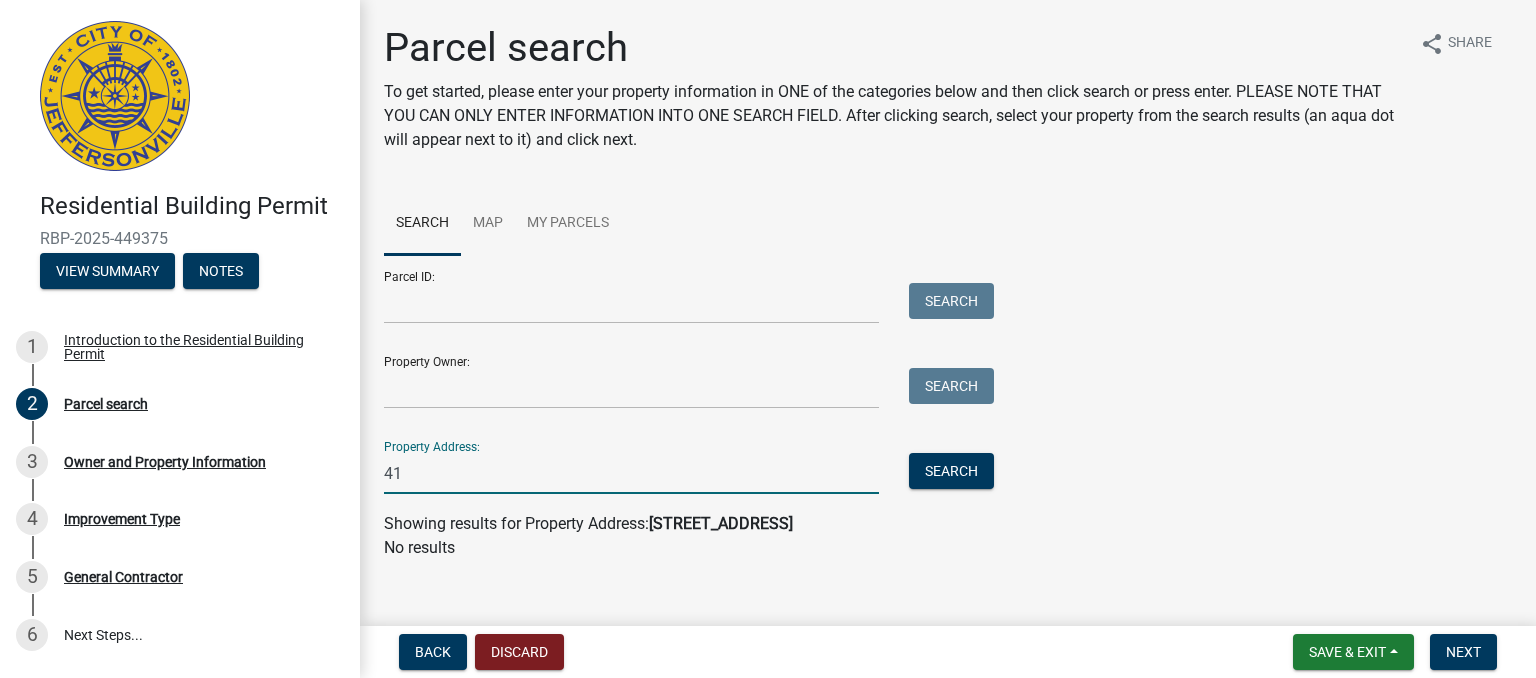 type on "4" 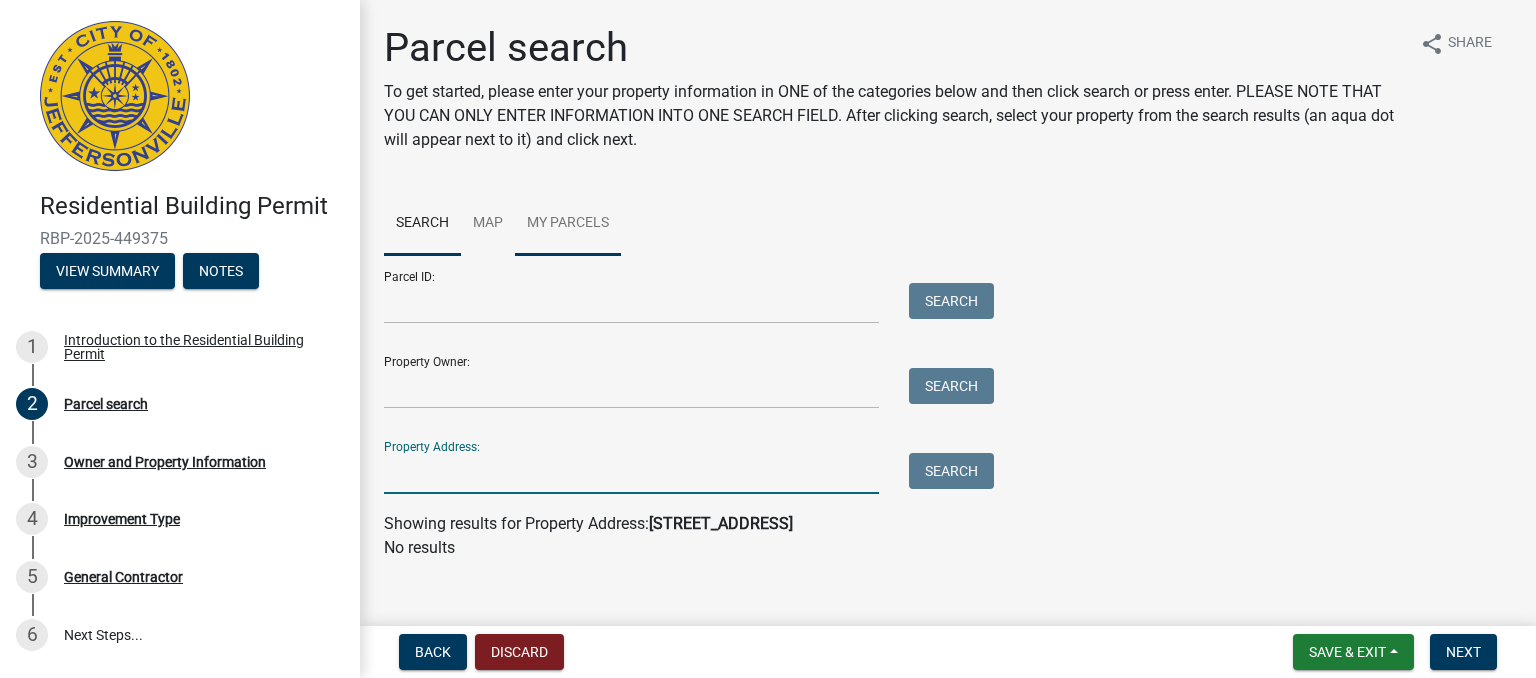 type 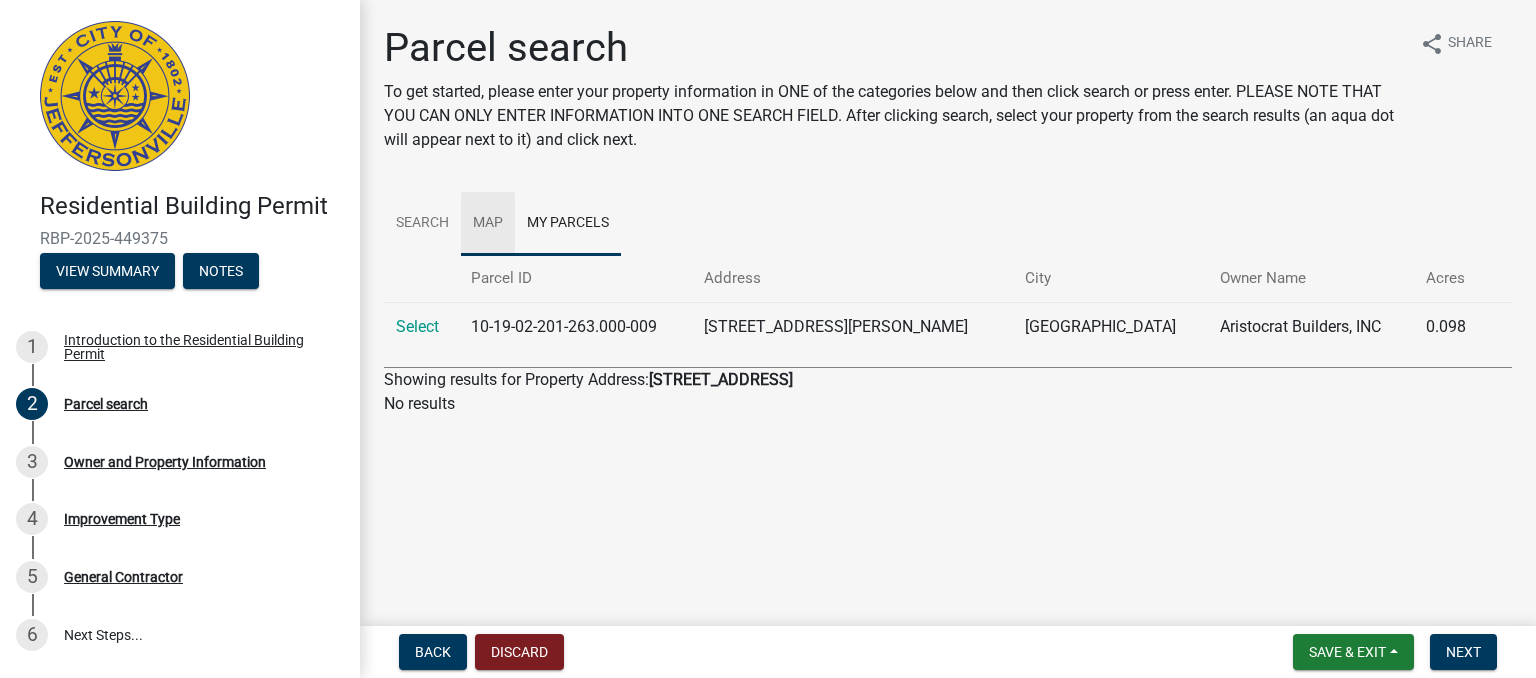 click on "Map" at bounding box center (488, 224) 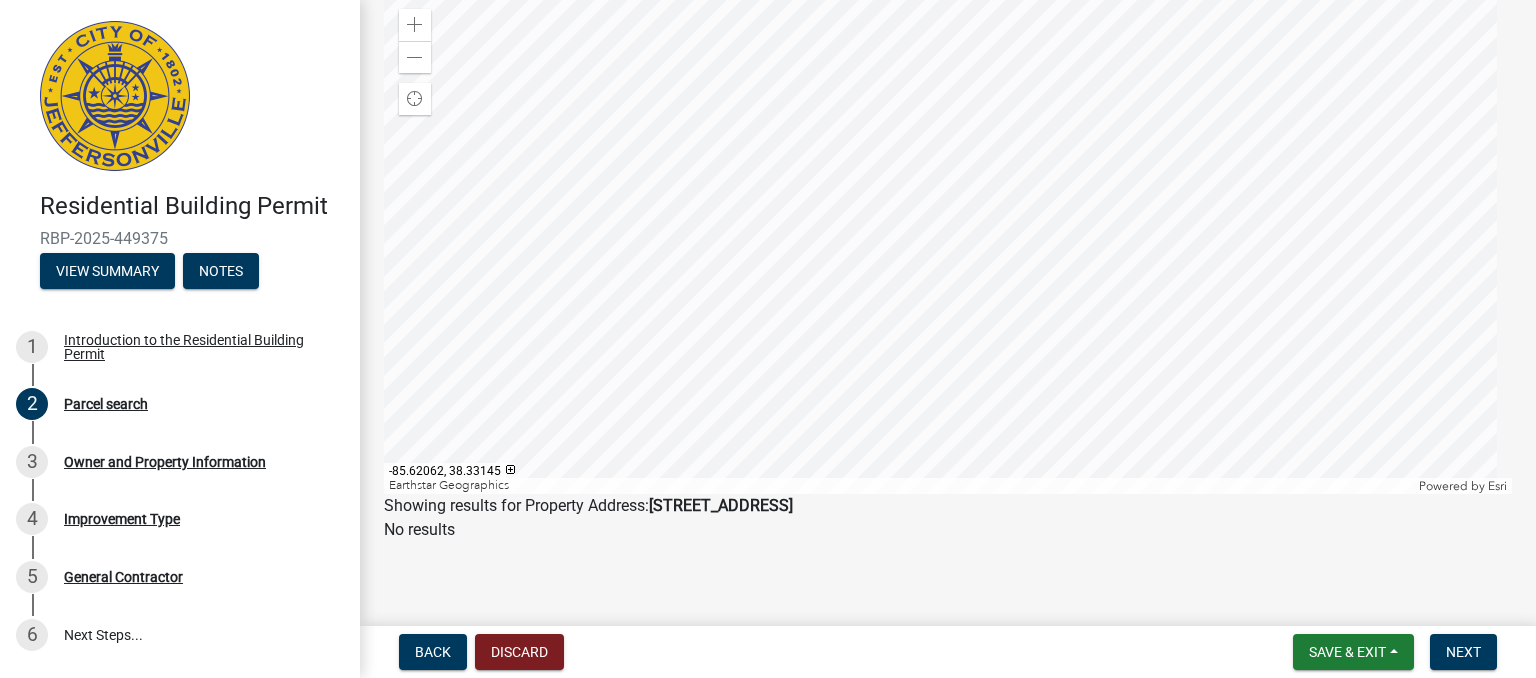 scroll, scrollTop: 264, scrollLeft: 0, axis: vertical 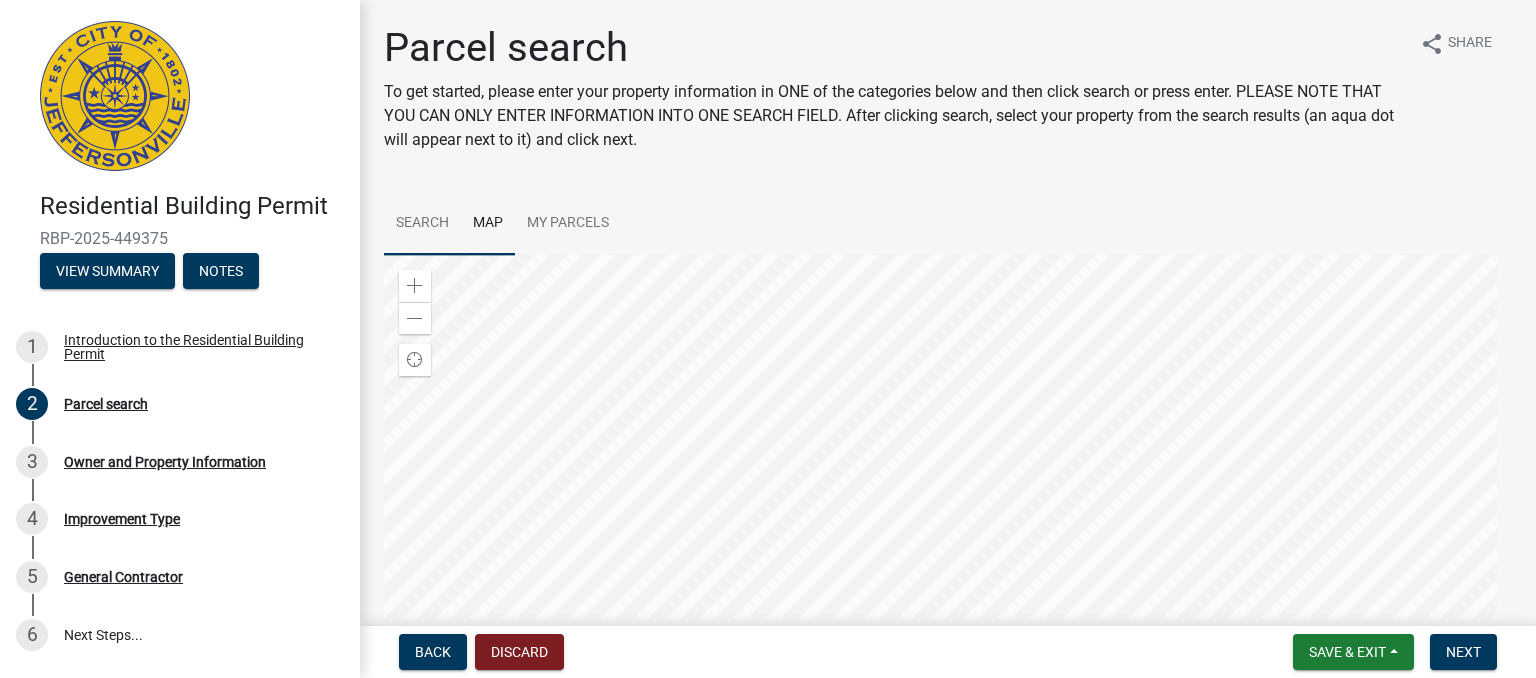 click on "Search" at bounding box center [422, 224] 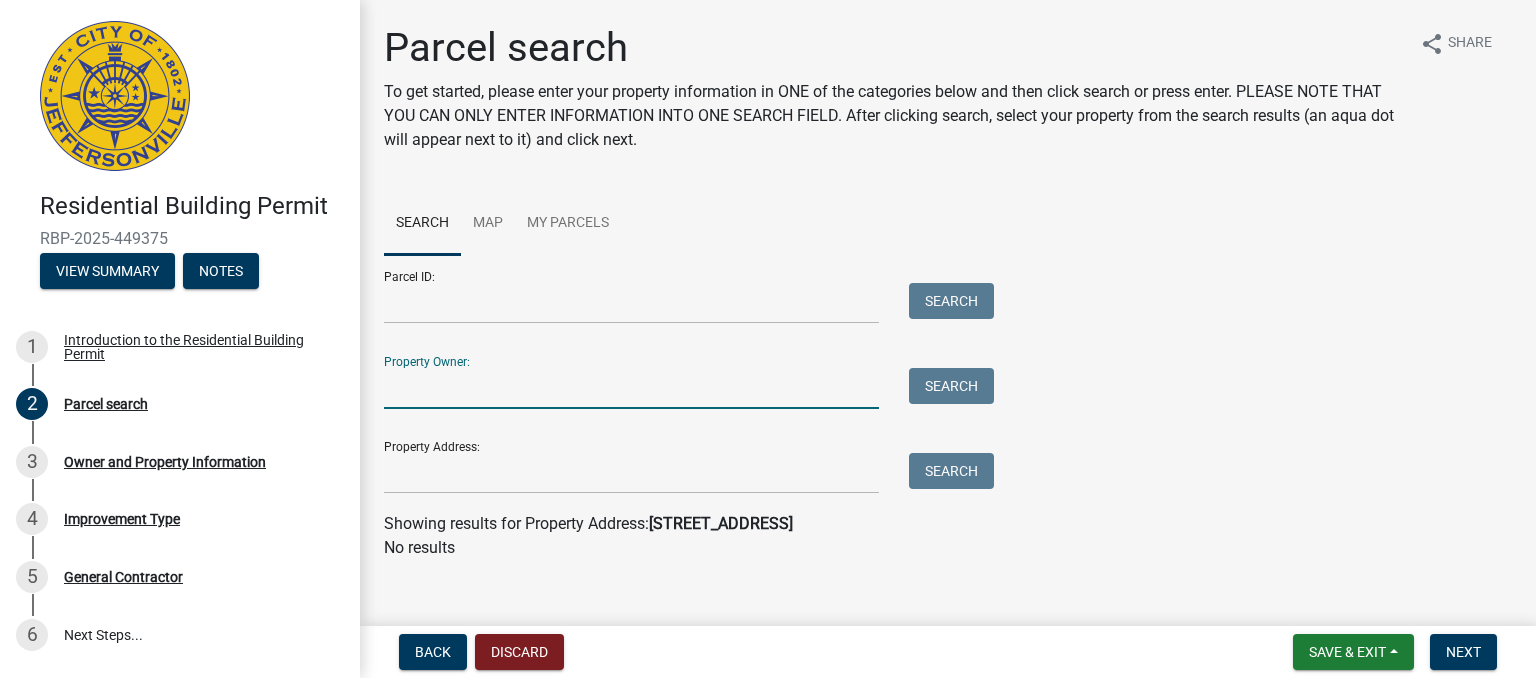 click on "Property Owner:" at bounding box center (631, 388) 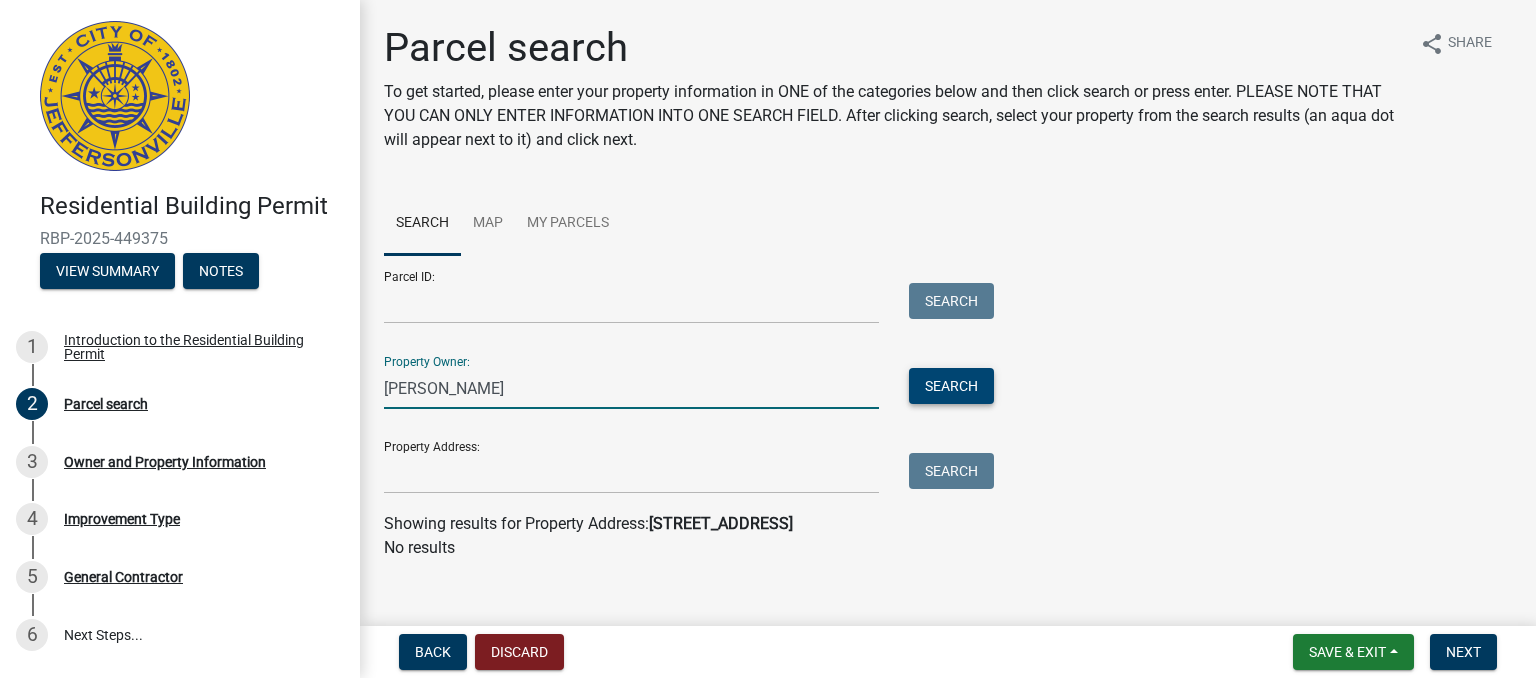 type on "Jeffrey Gaskins" 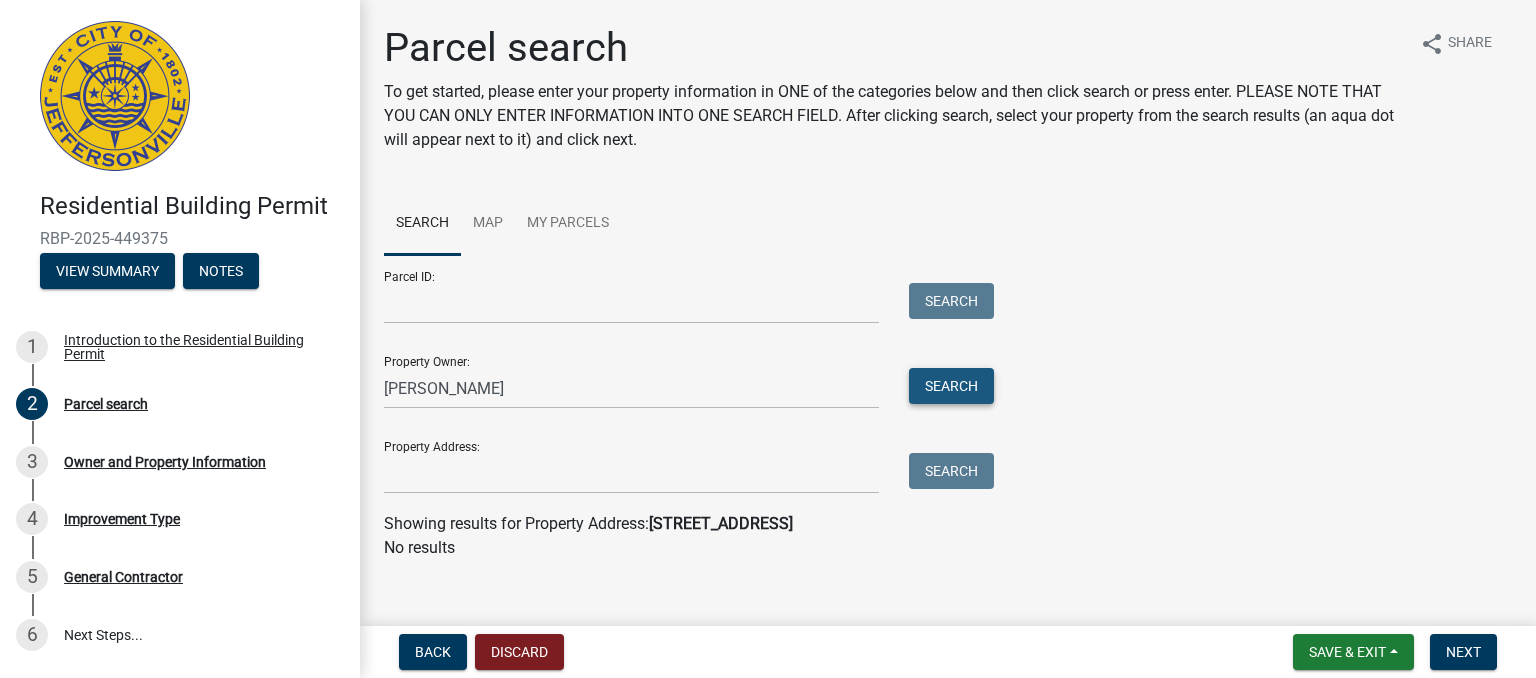 click on "Search" at bounding box center (951, 386) 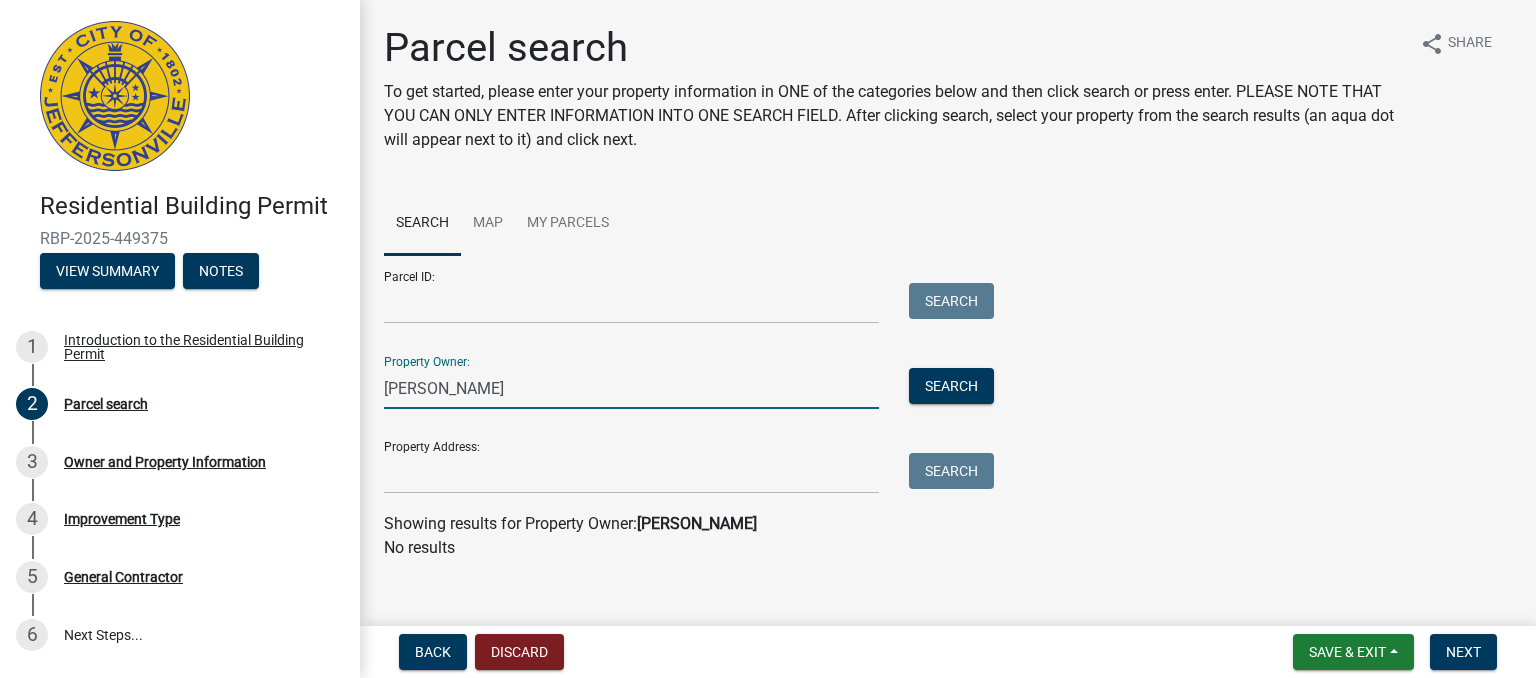 drag, startPoint x: 531, startPoint y: 384, endPoint x: 364, endPoint y: 382, distance: 167.01198 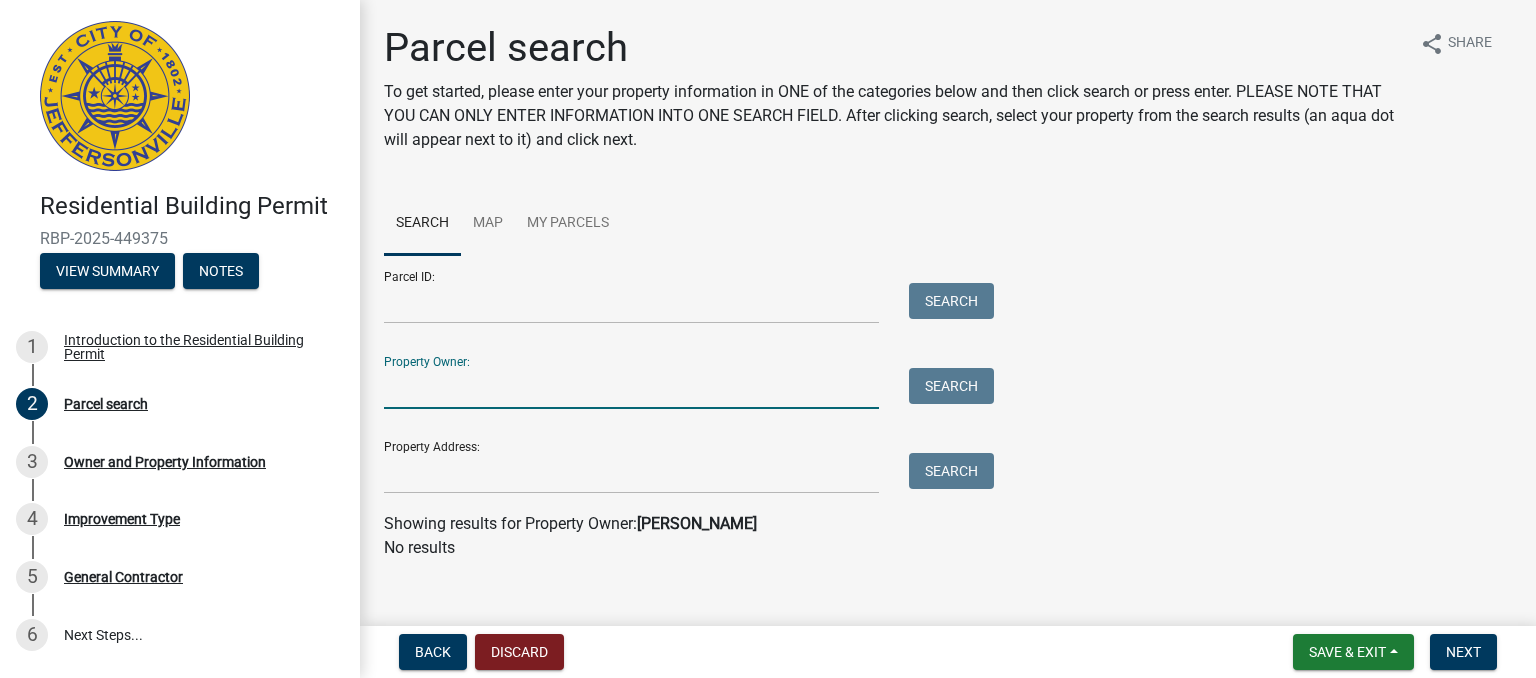 type 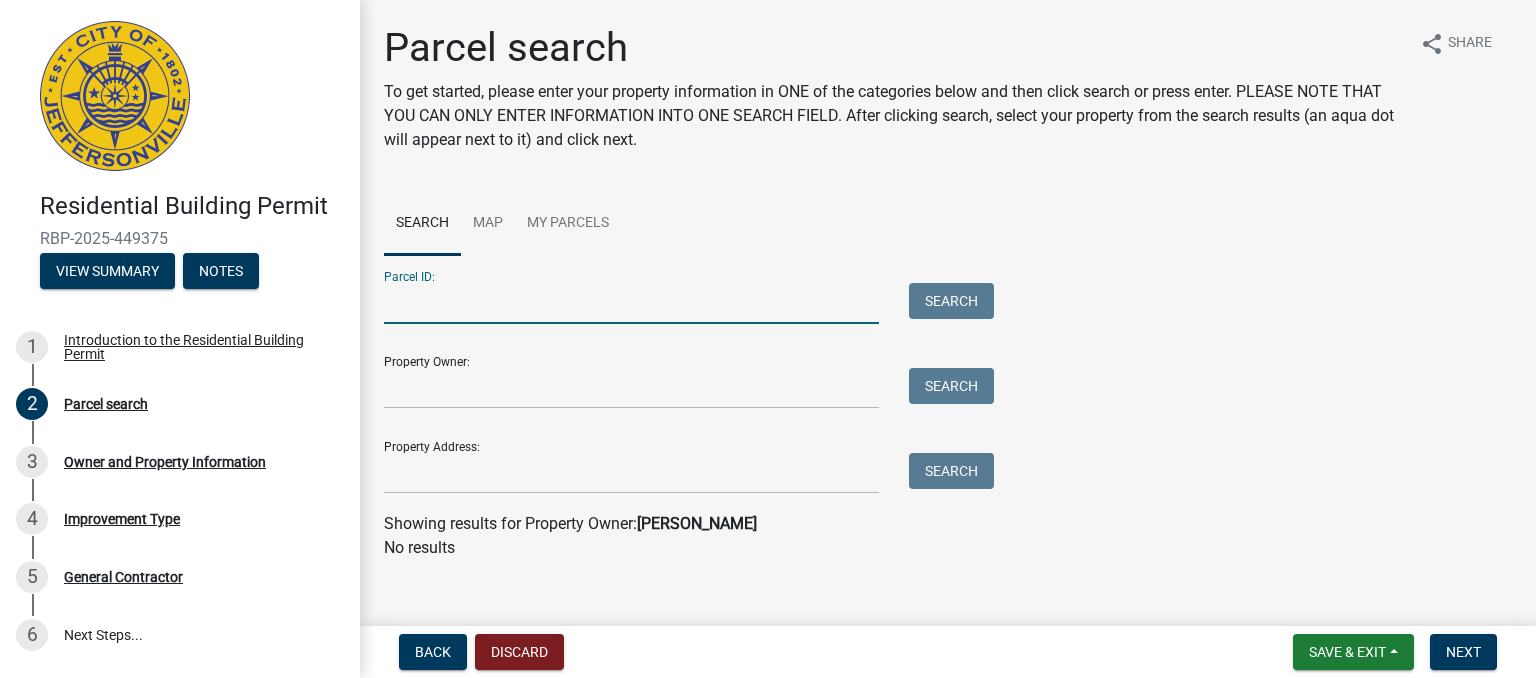 click on "Parcel ID:" at bounding box center (631, 303) 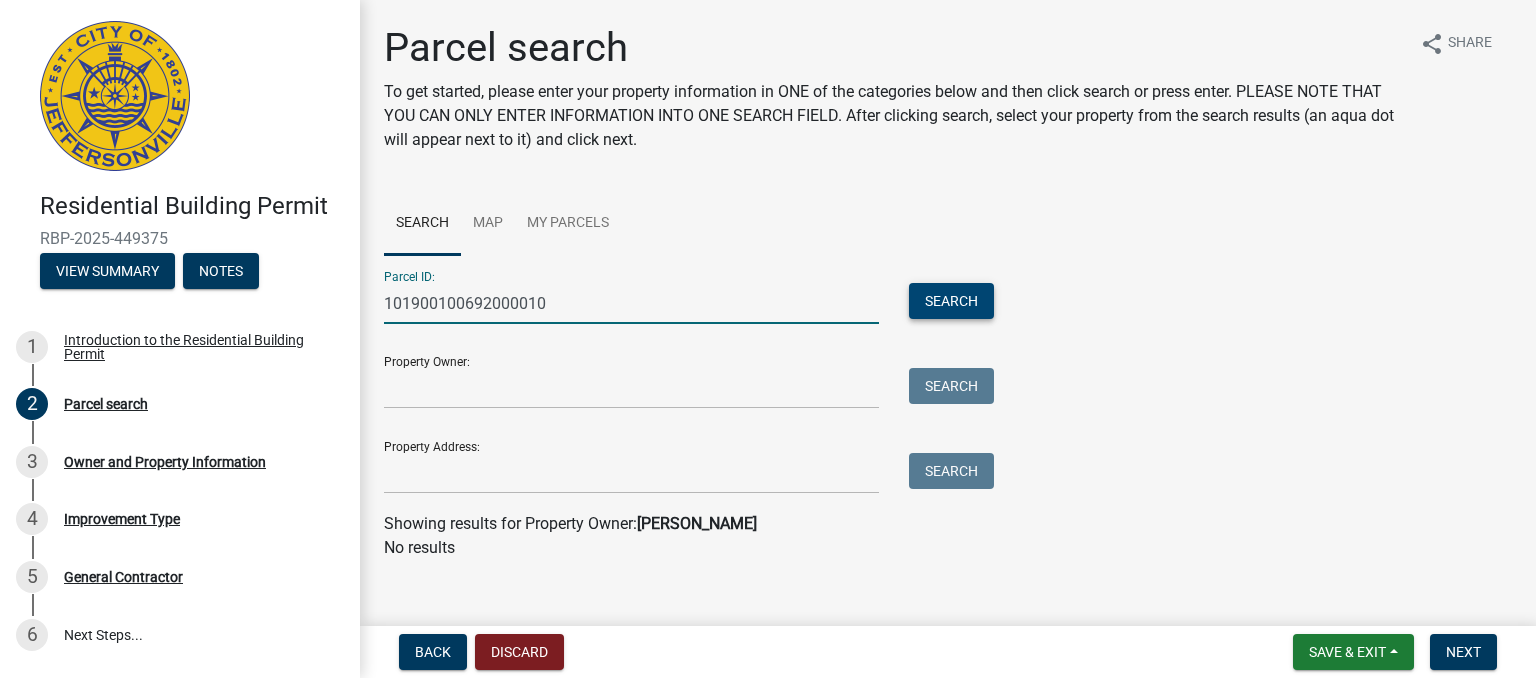 type on "101900100692000010" 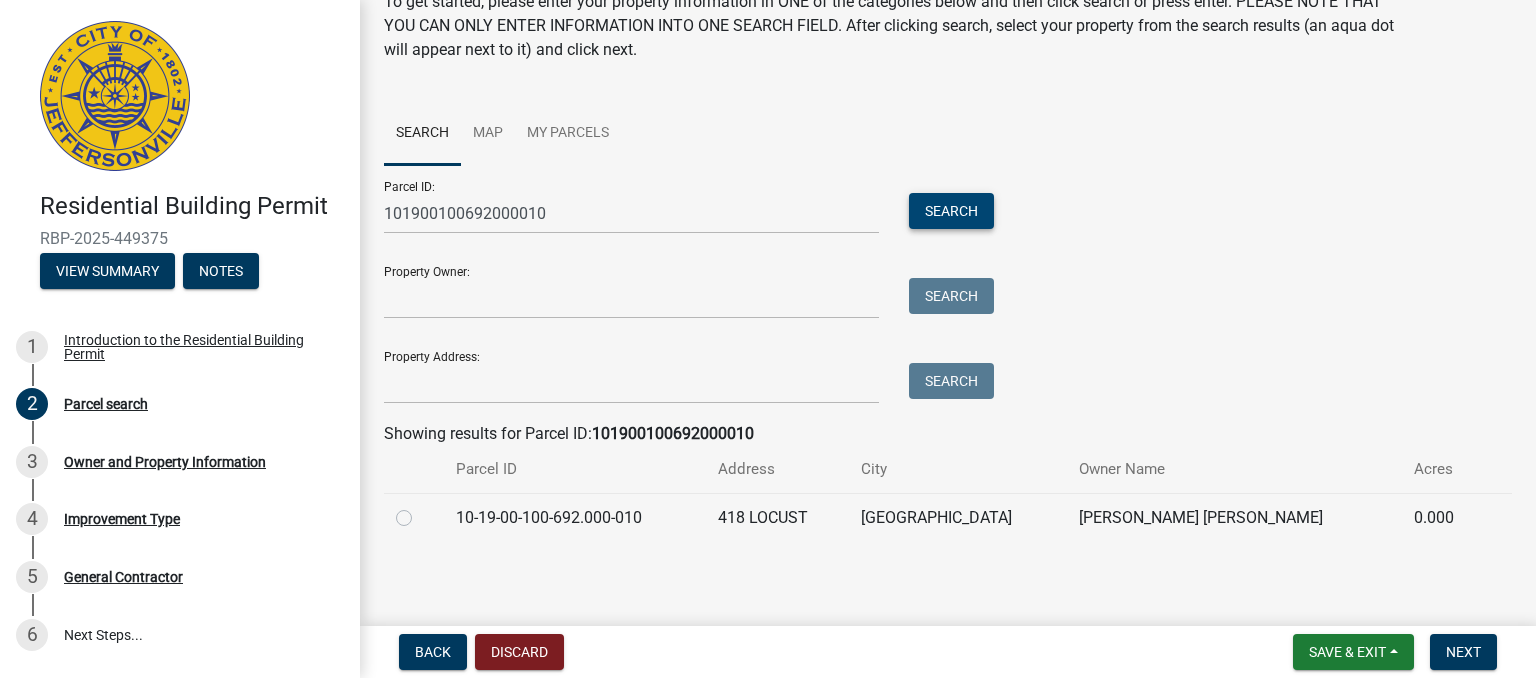 scroll, scrollTop: 92, scrollLeft: 0, axis: vertical 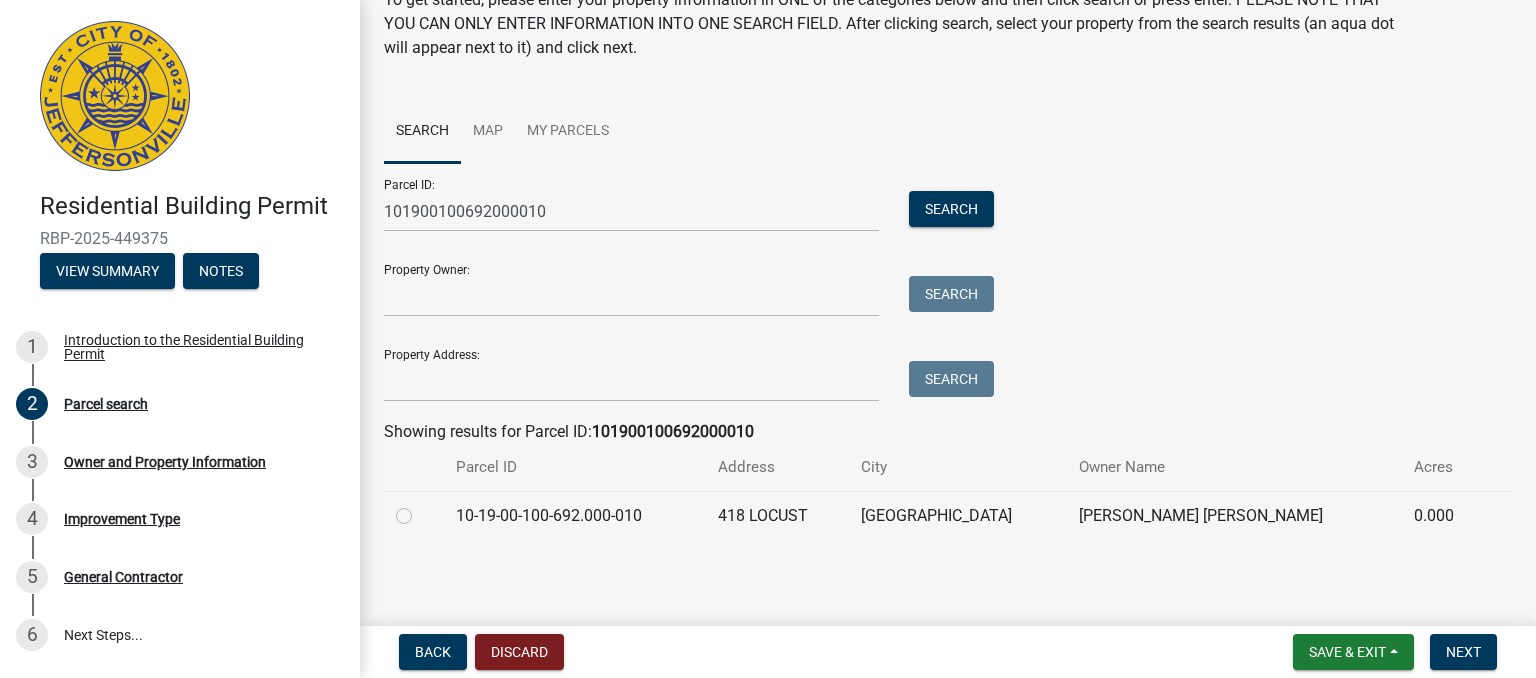 click 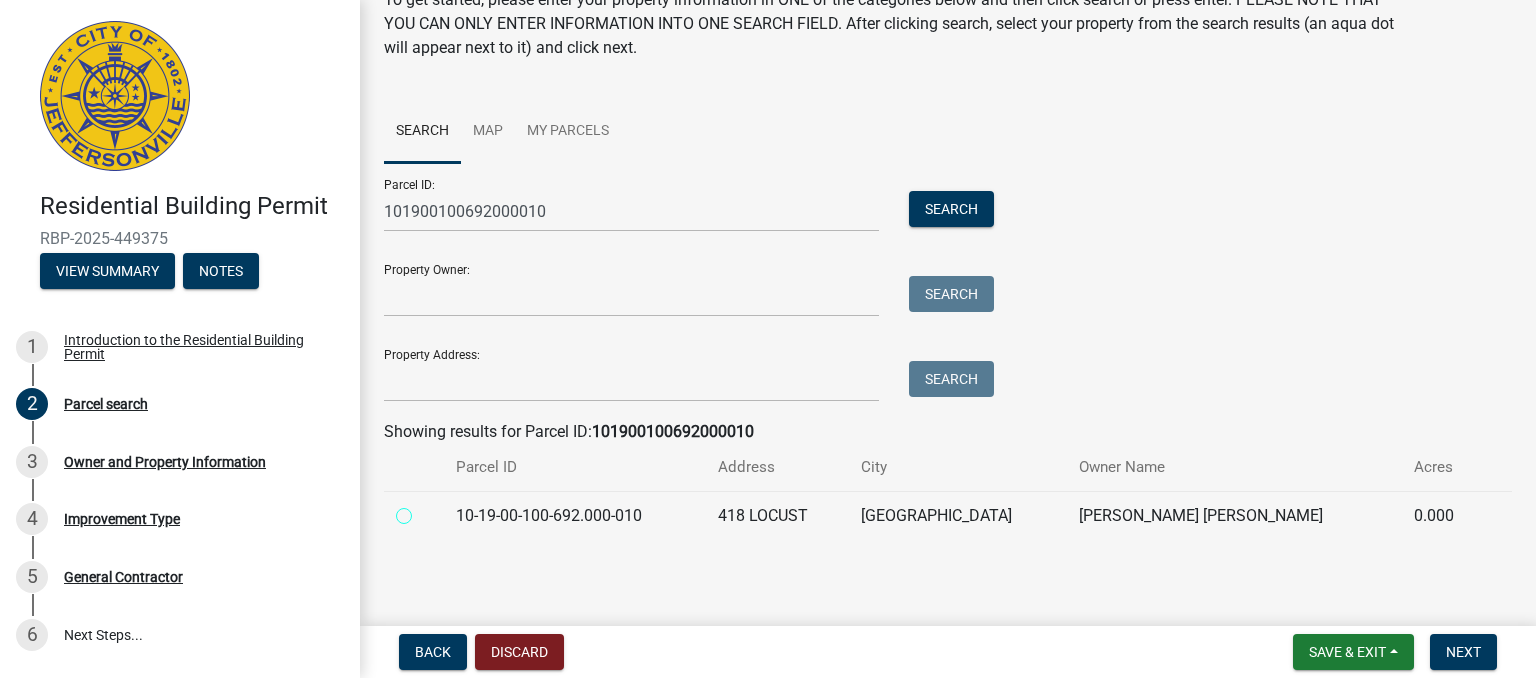 click at bounding box center [426, 510] 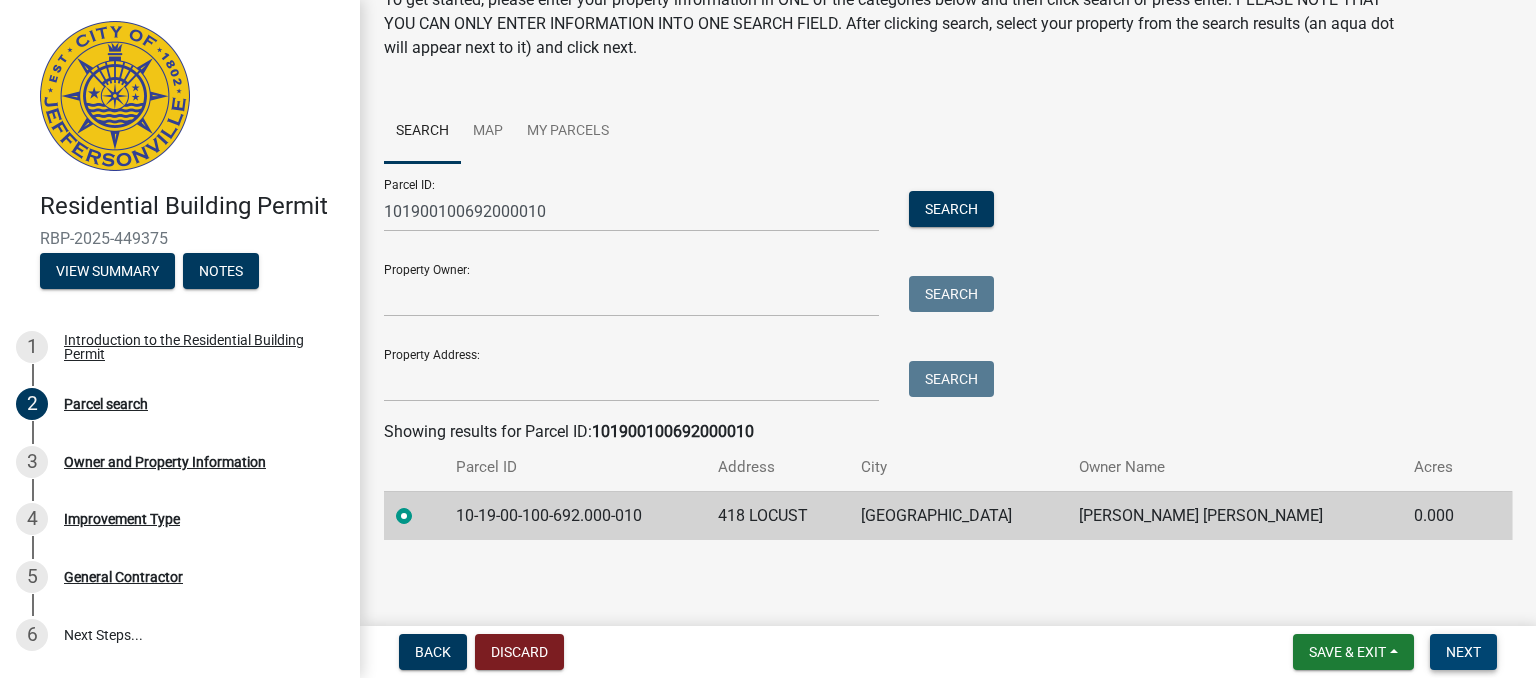 click on "Next" at bounding box center (1463, 652) 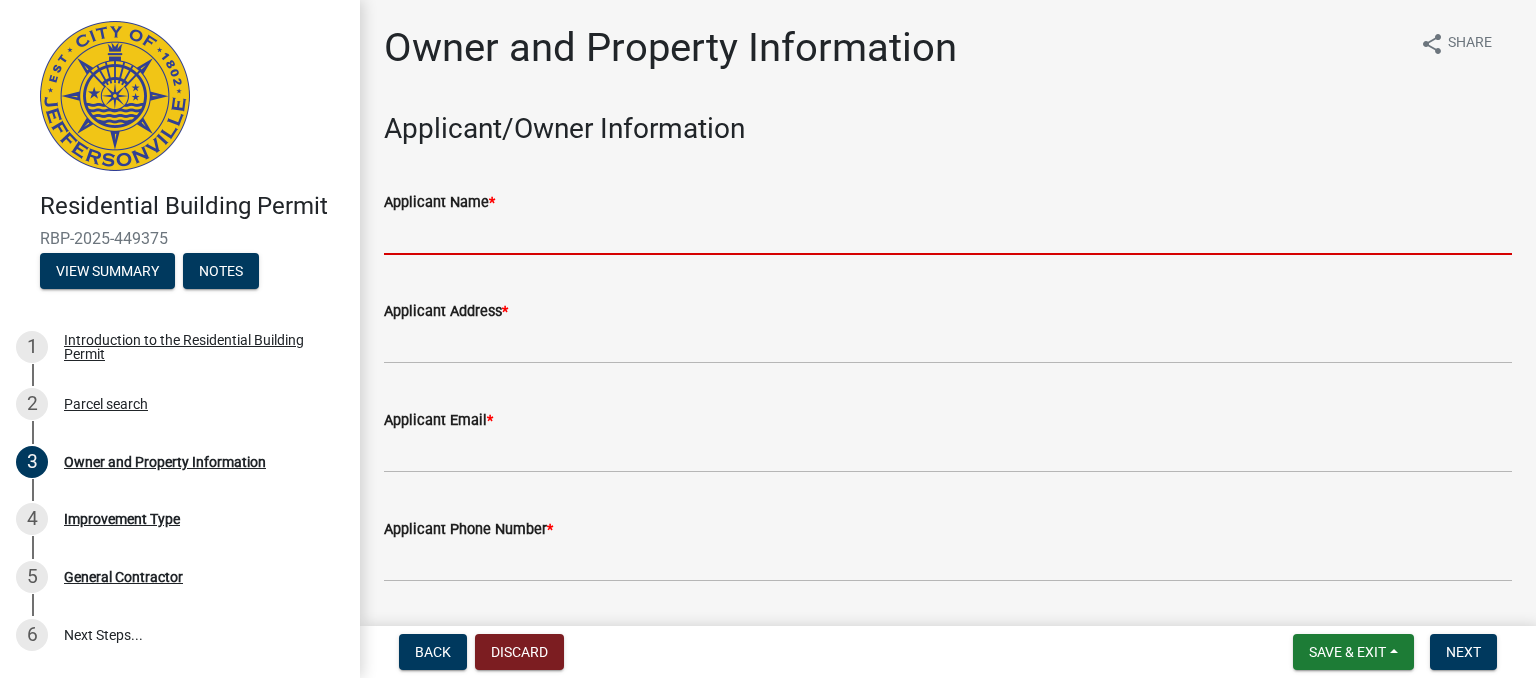 click on "Applicant Name  *" at bounding box center (948, 234) 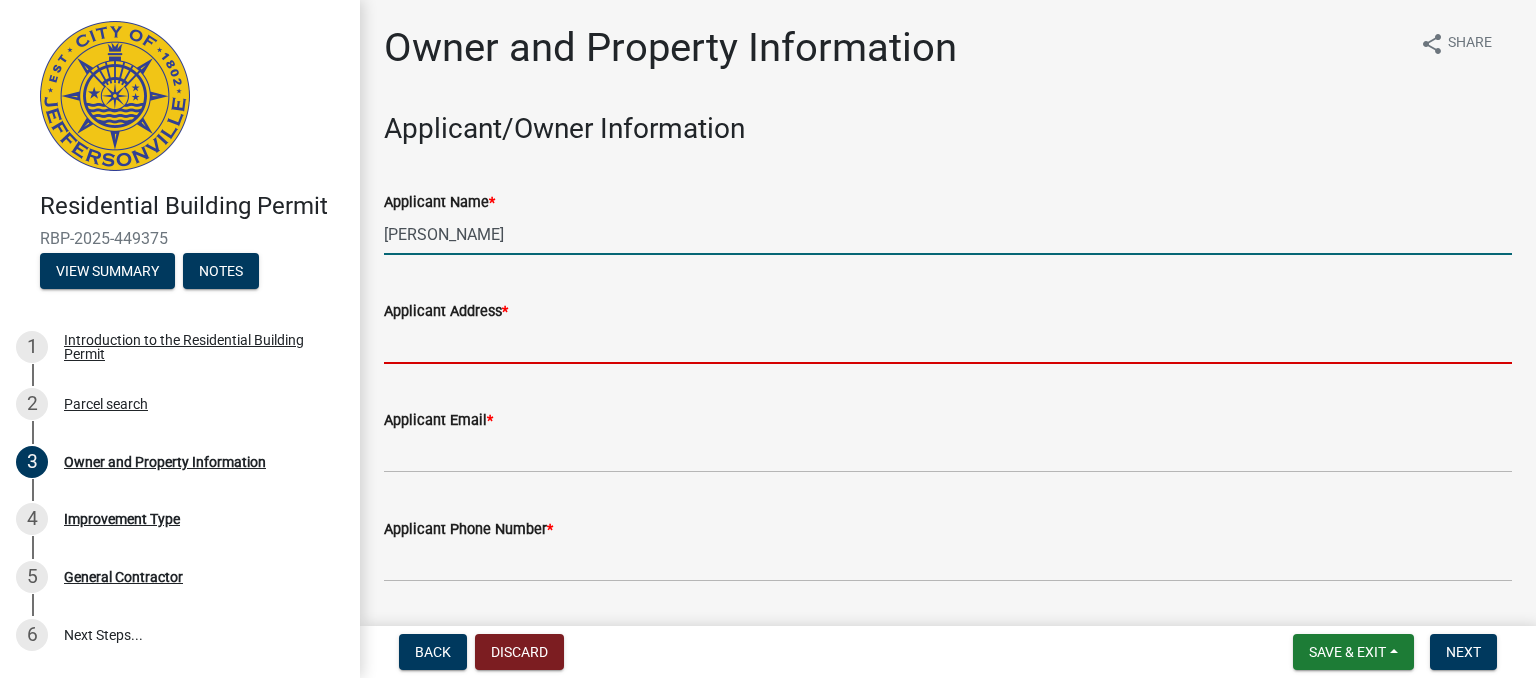 type on "[STREET_ADDRESS]" 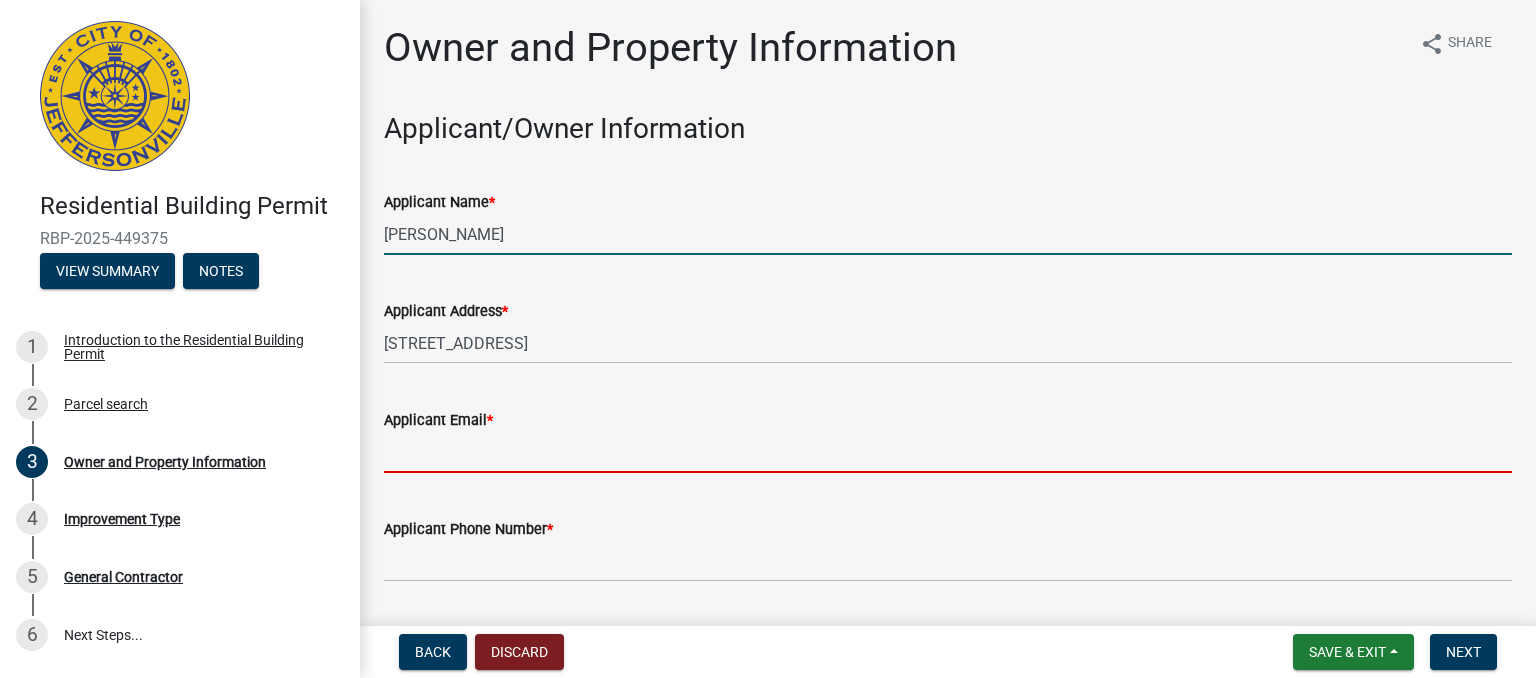 type on "[EMAIL_ADDRESS][DOMAIN_NAME]" 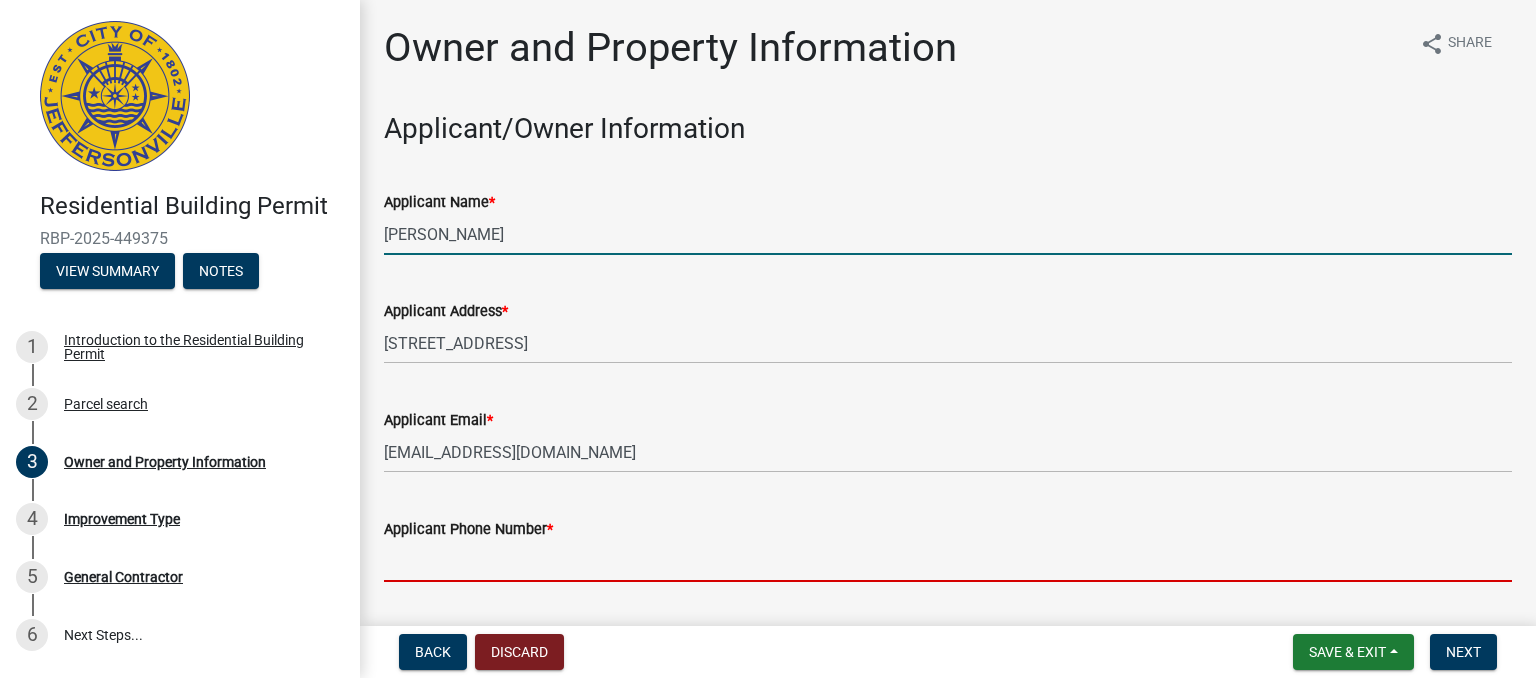 type on "5022957199" 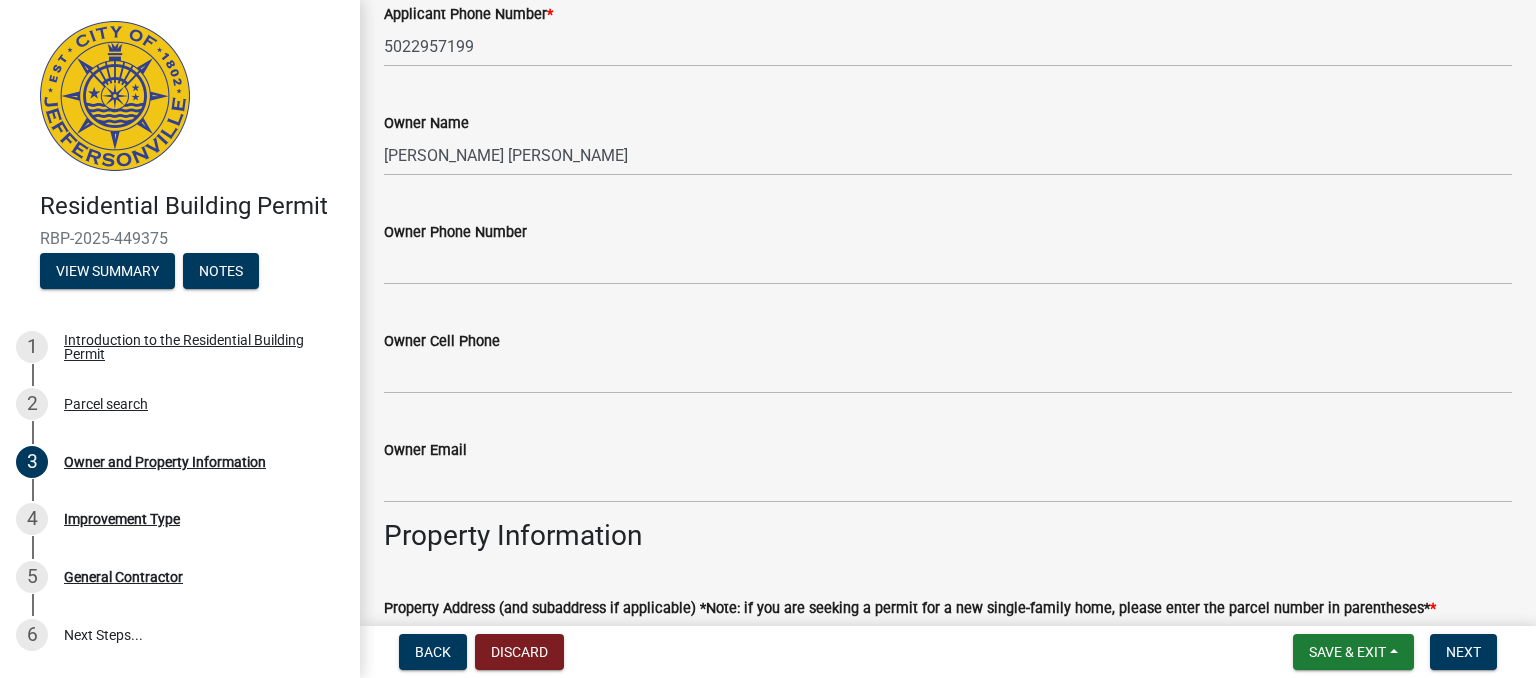 scroll, scrollTop: 522, scrollLeft: 0, axis: vertical 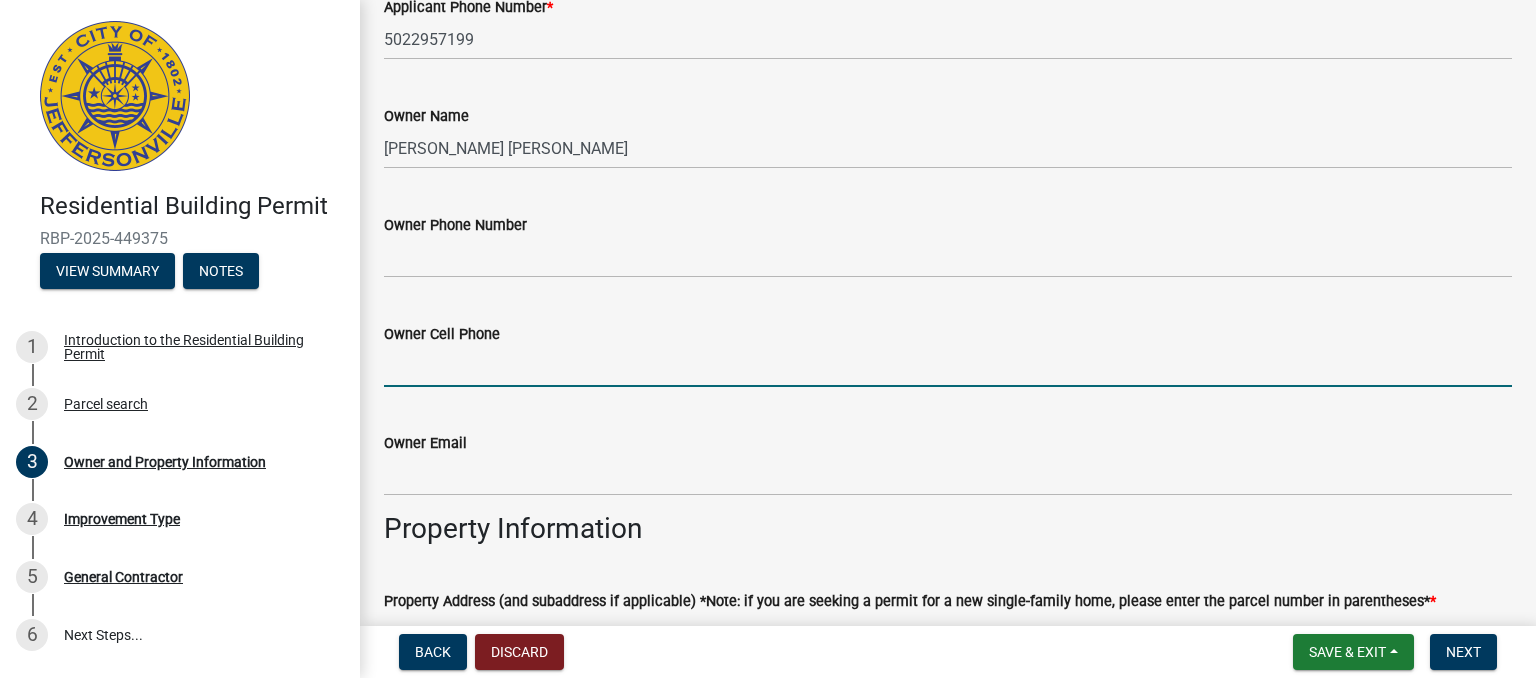 click on "Owner Cell Phone" at bounding box center [948, 366] 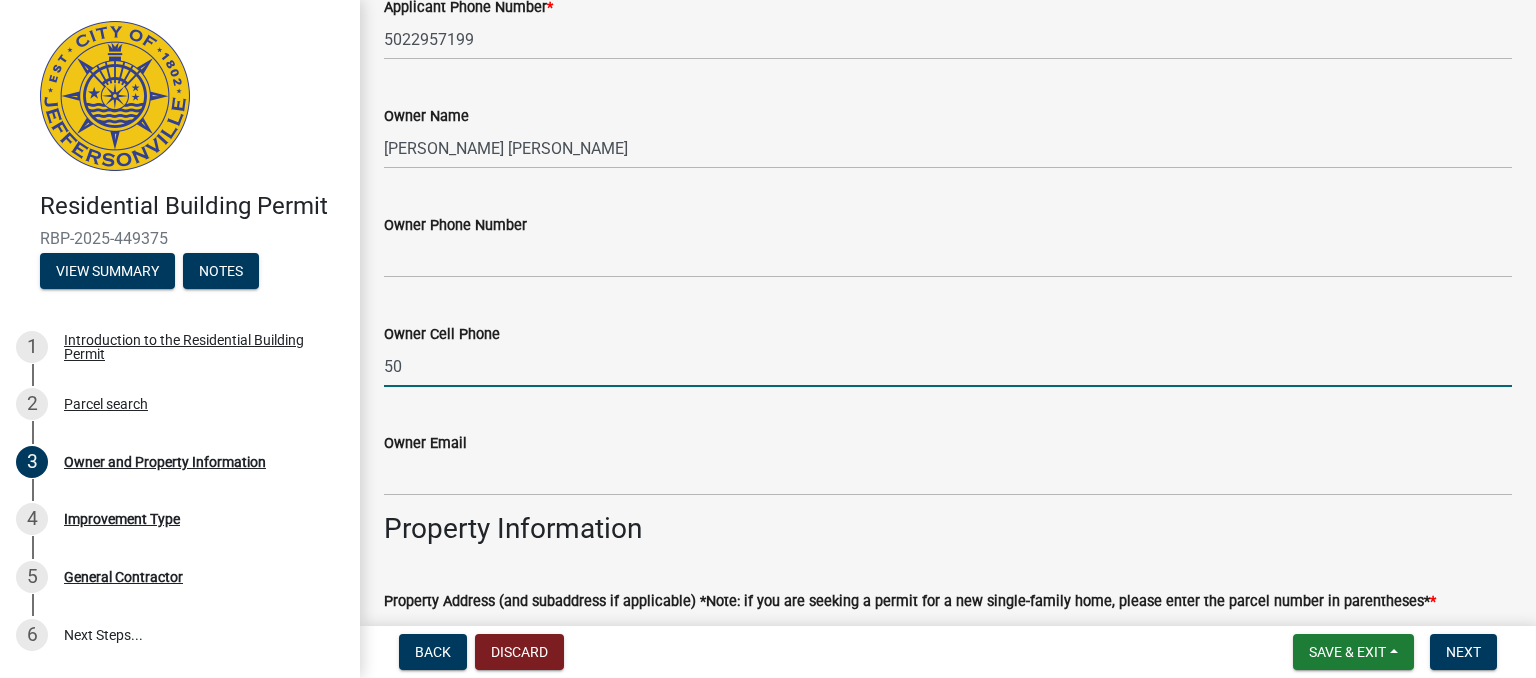 type on "5" 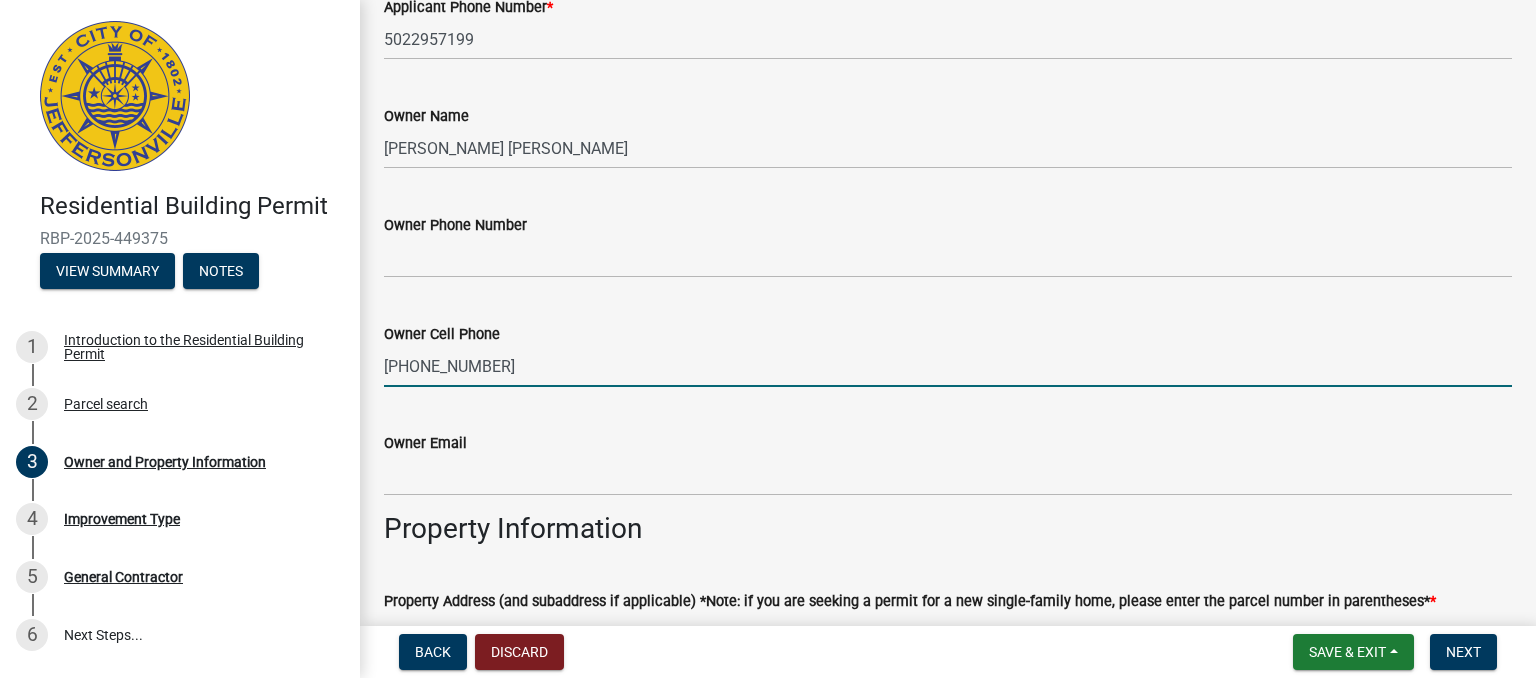 type on "859-200-1229" 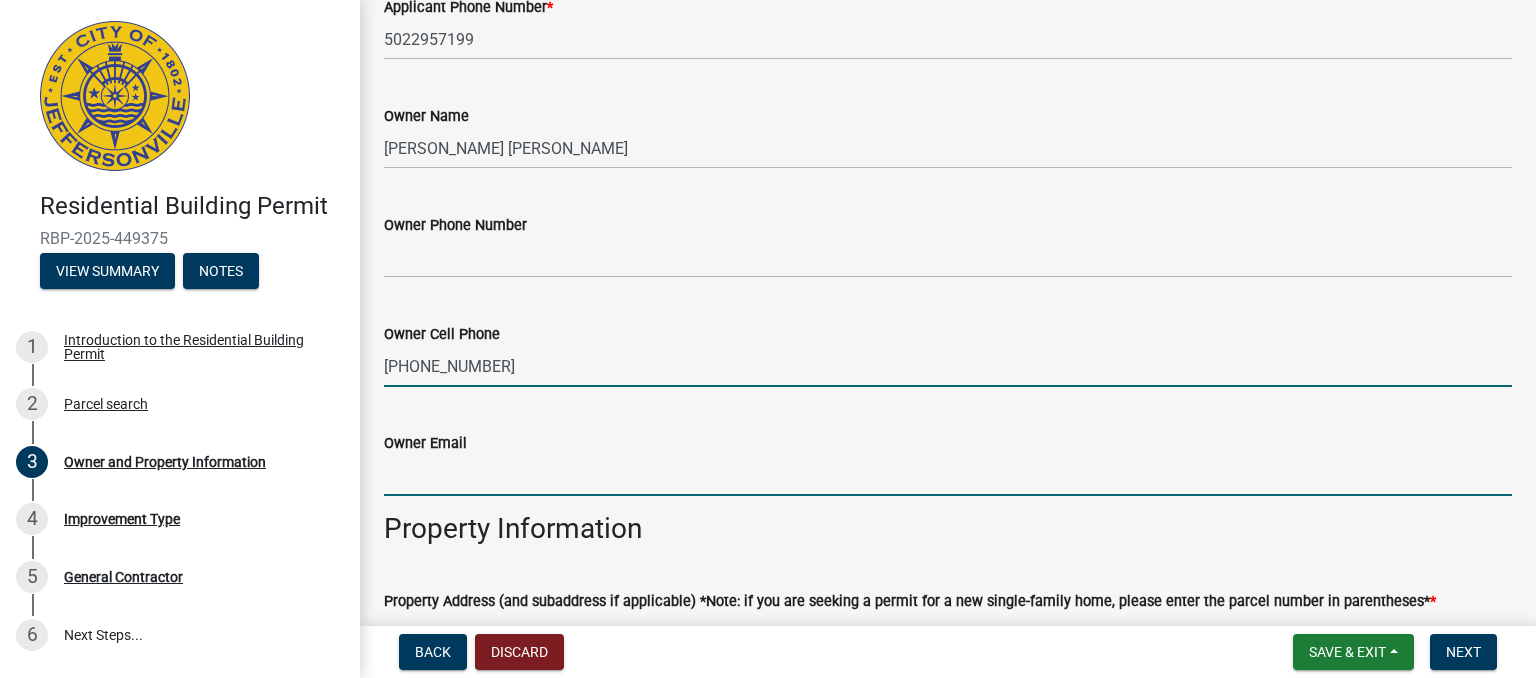 click on "Owner Email" at bounding box center [948, 475] 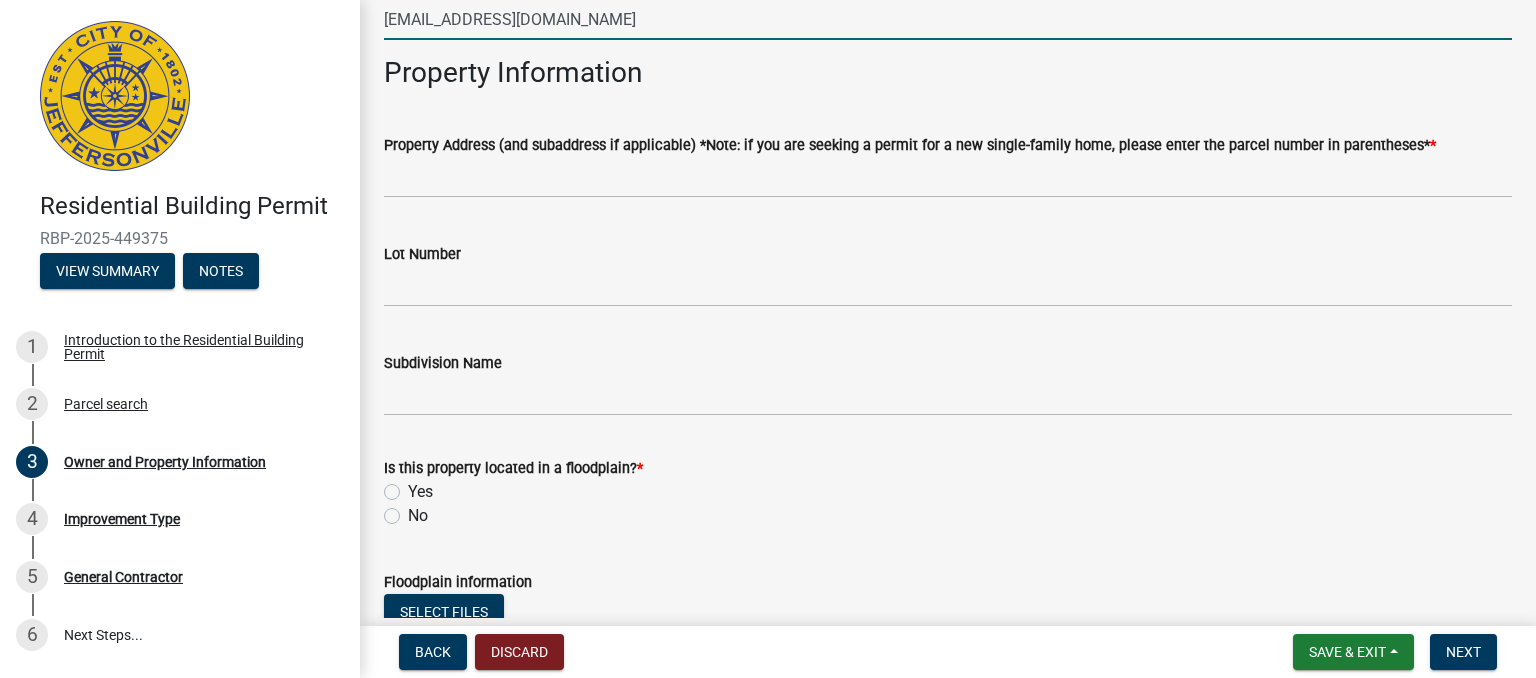 scroll, scrollTop: 971, scrollLeft: 0, axis: vertical 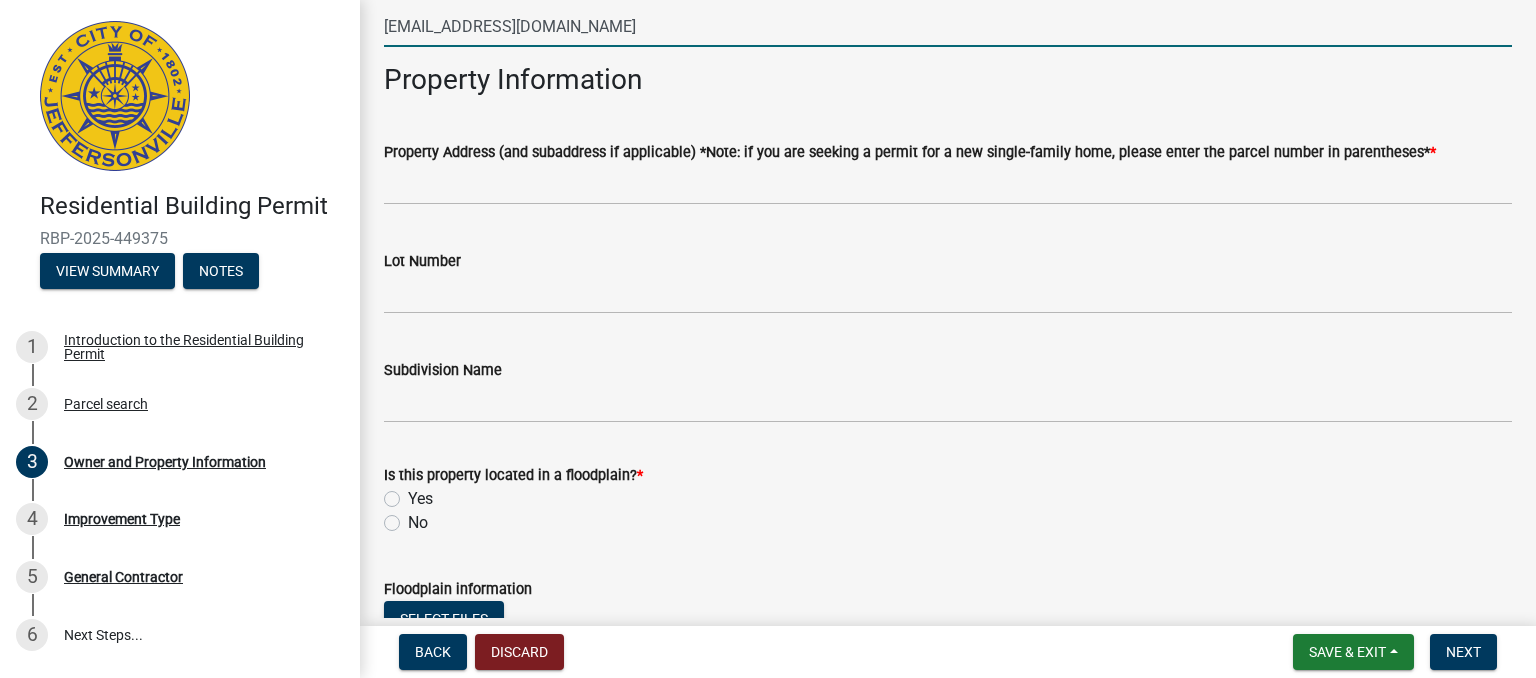 type on "jtgaskins3@gmail.com" 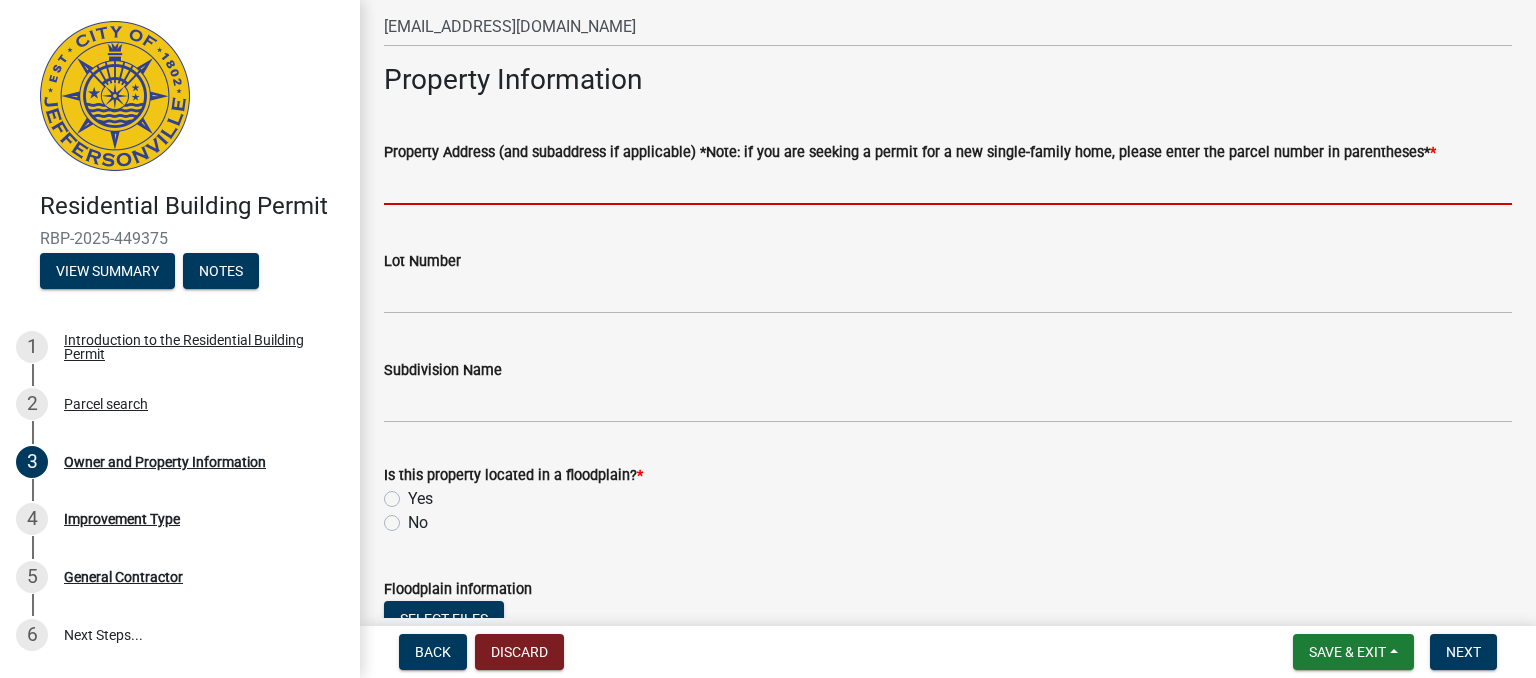 click on "Property Address (and subaddress if applicable) *Note: if you are seeking a permit for a new single-family home, please enter the parcel number in parentheses*  *" at bounding box center (948, 184) 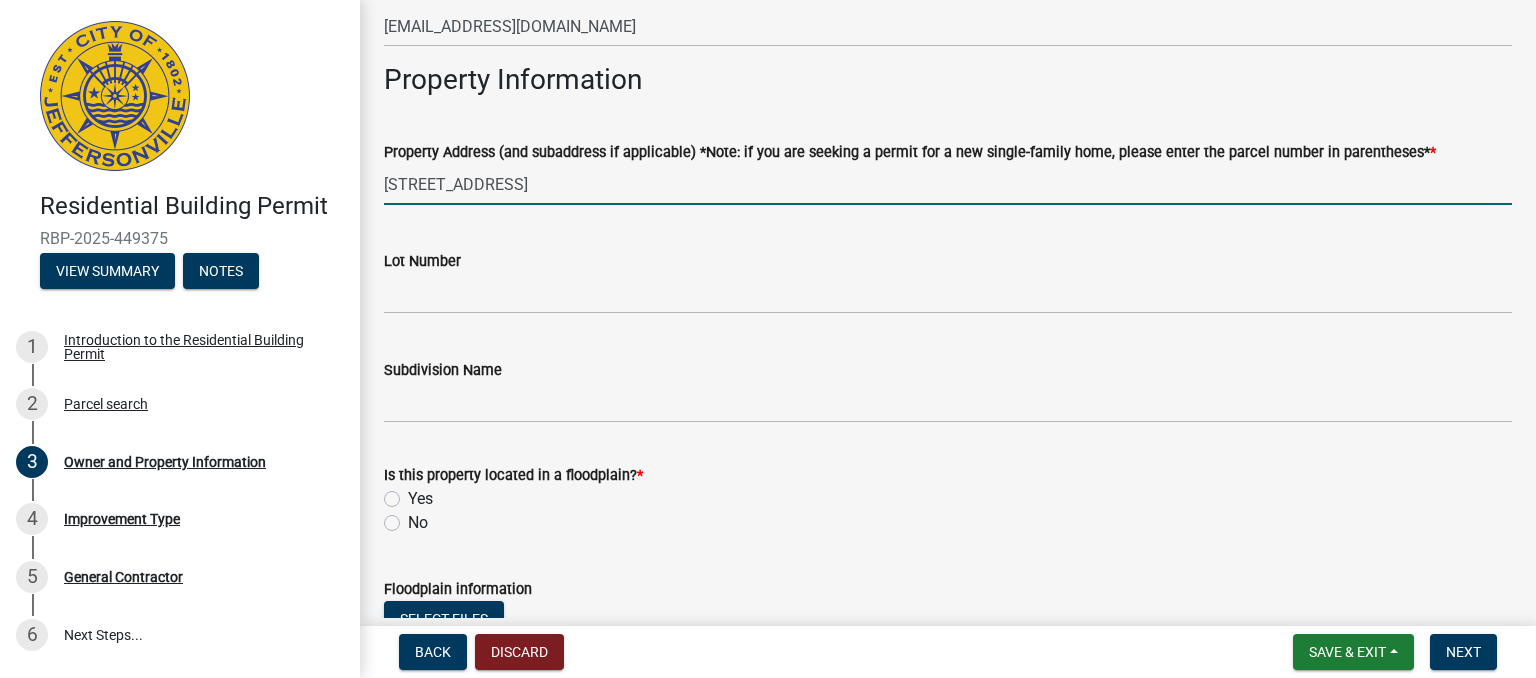 type on "418 Locust St, Jeffersonville, IN 47130" 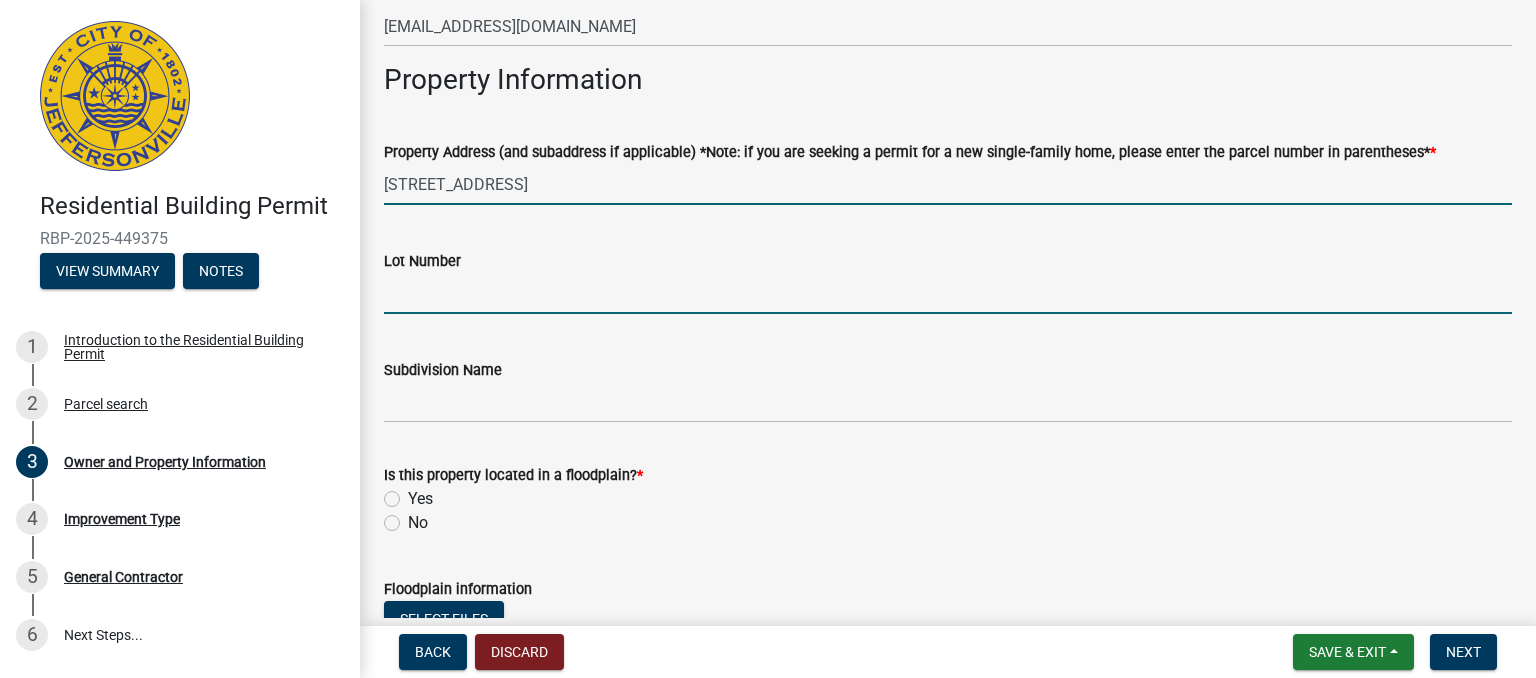 click on "Lot Number" at bounding box center [948, 293] 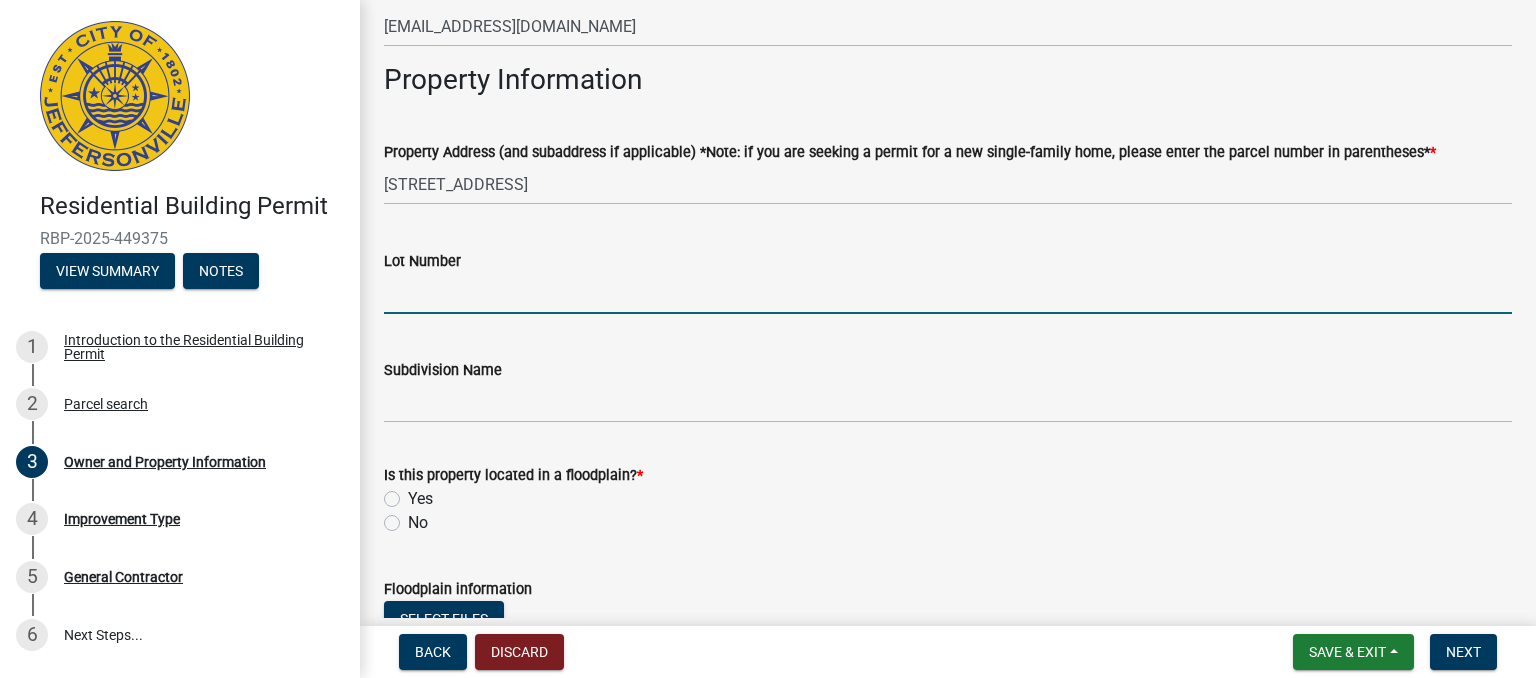 paste on "101900100692000010" 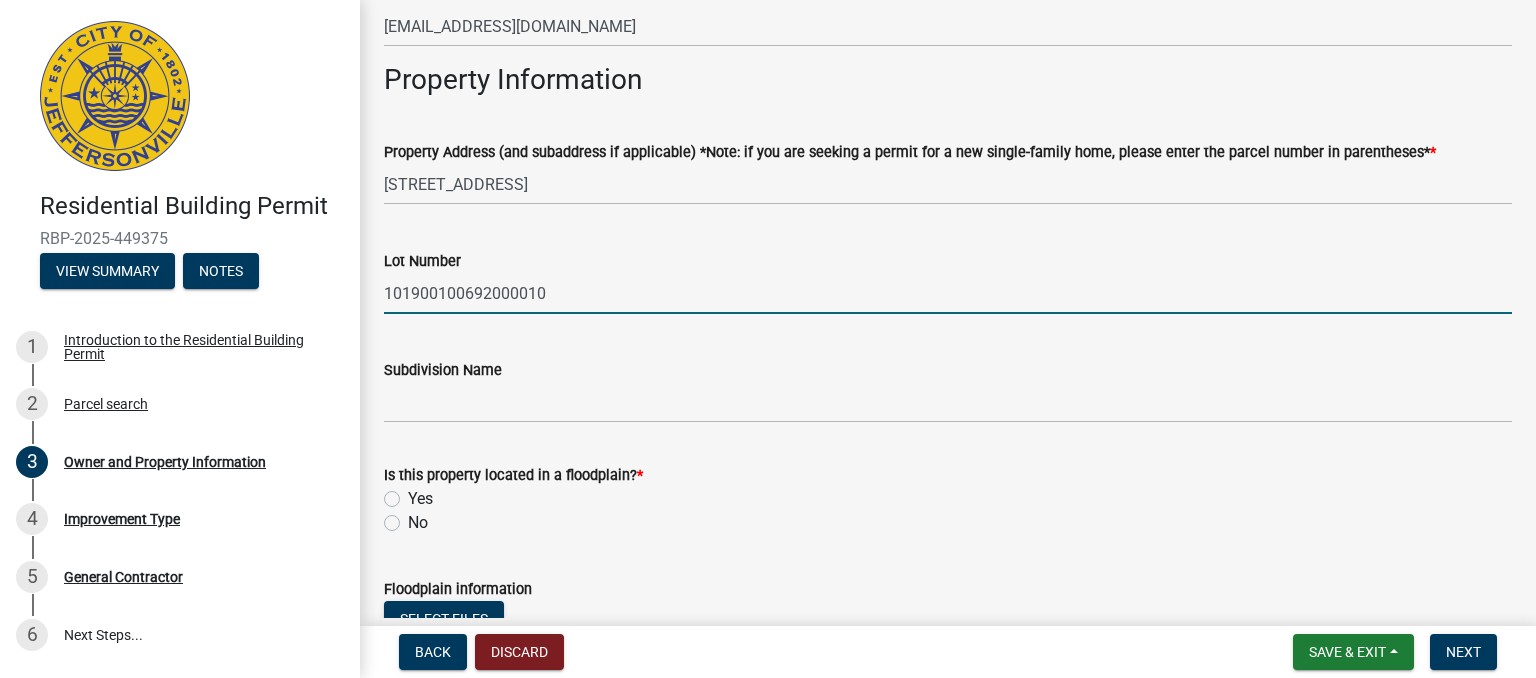 type on "101900100692000010" 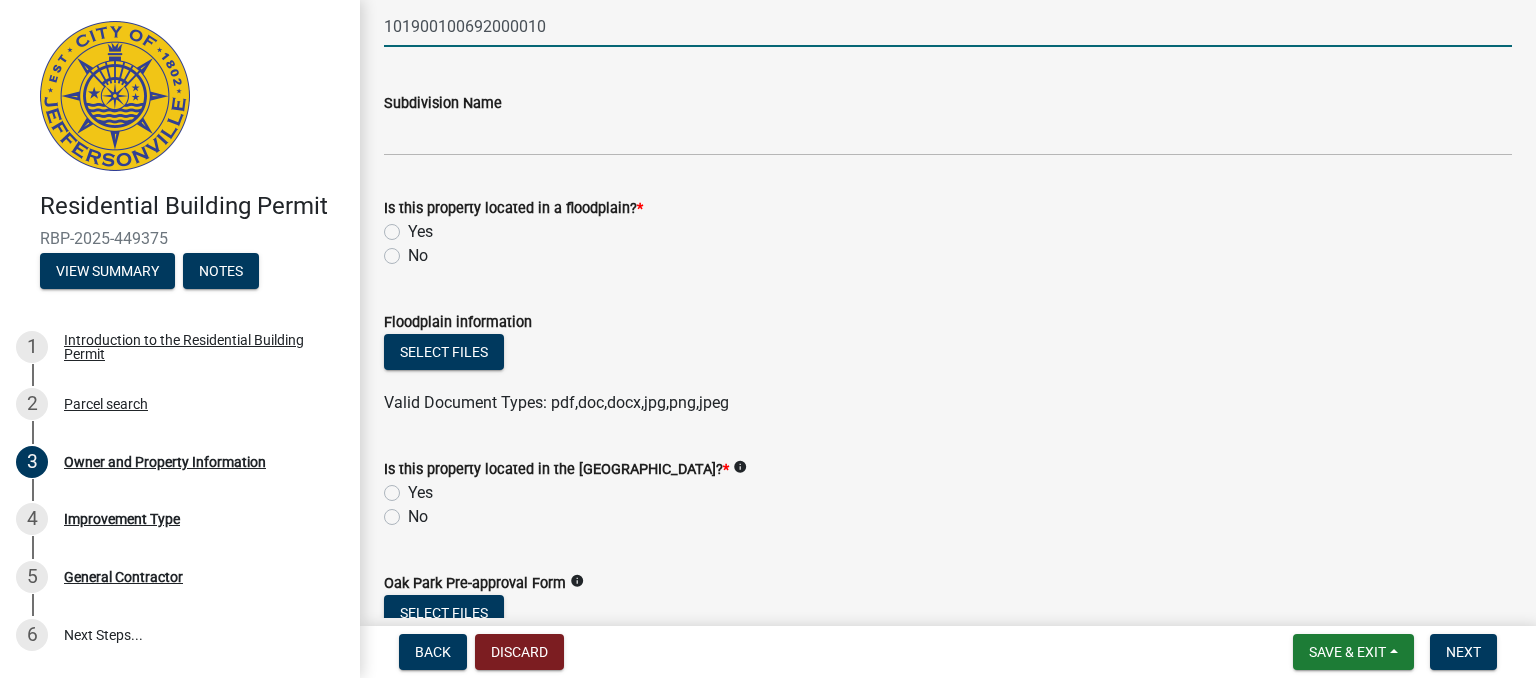 scroll, scrollTop: 1252, scrollLeft: 0, axis: vertical 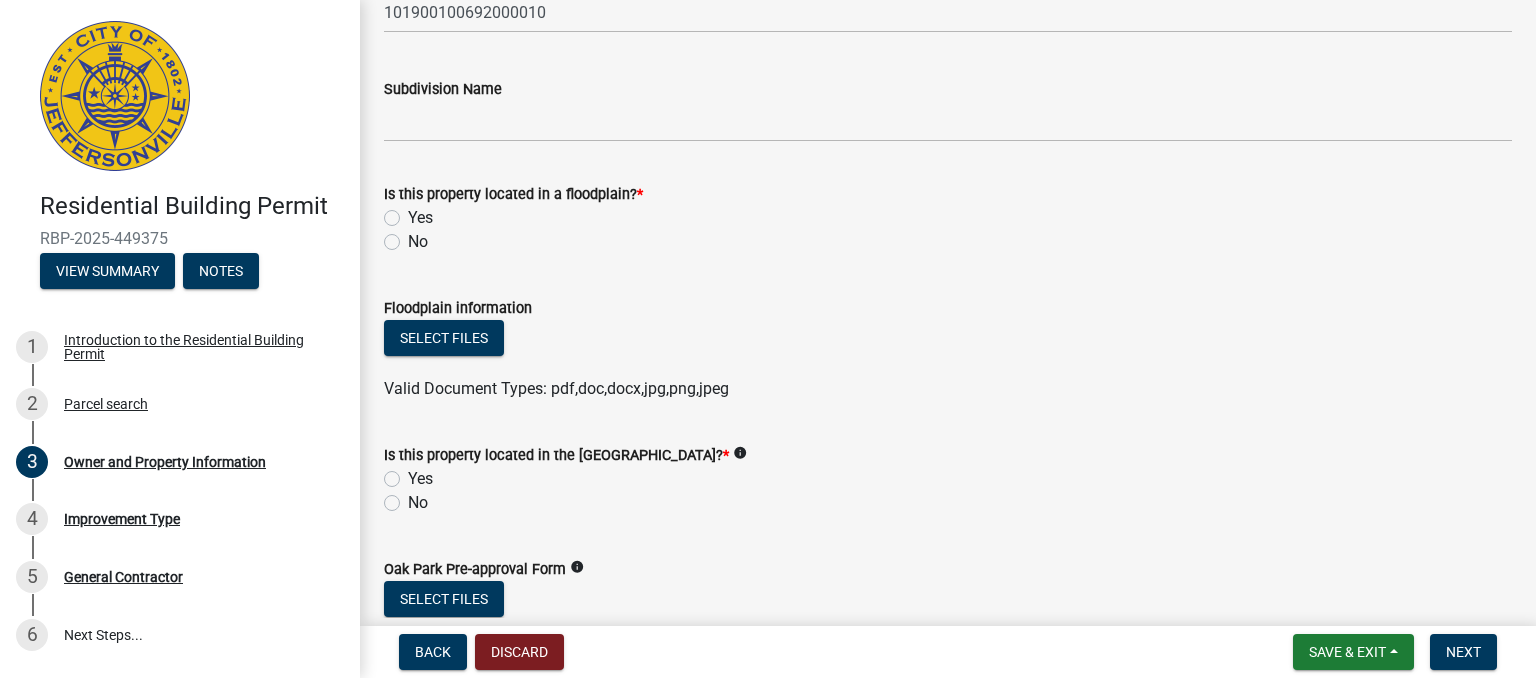 click on "No" 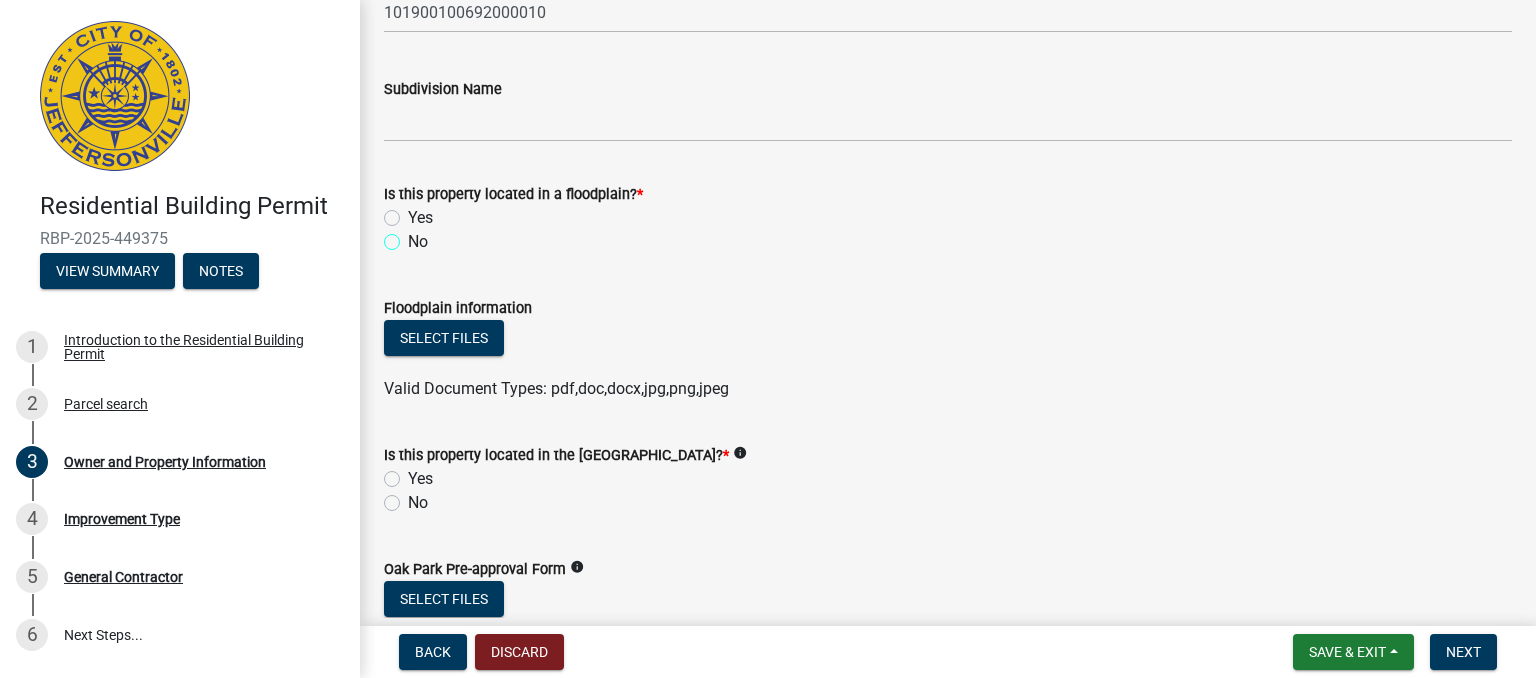 click on "No" at bounding box center (414, 236) 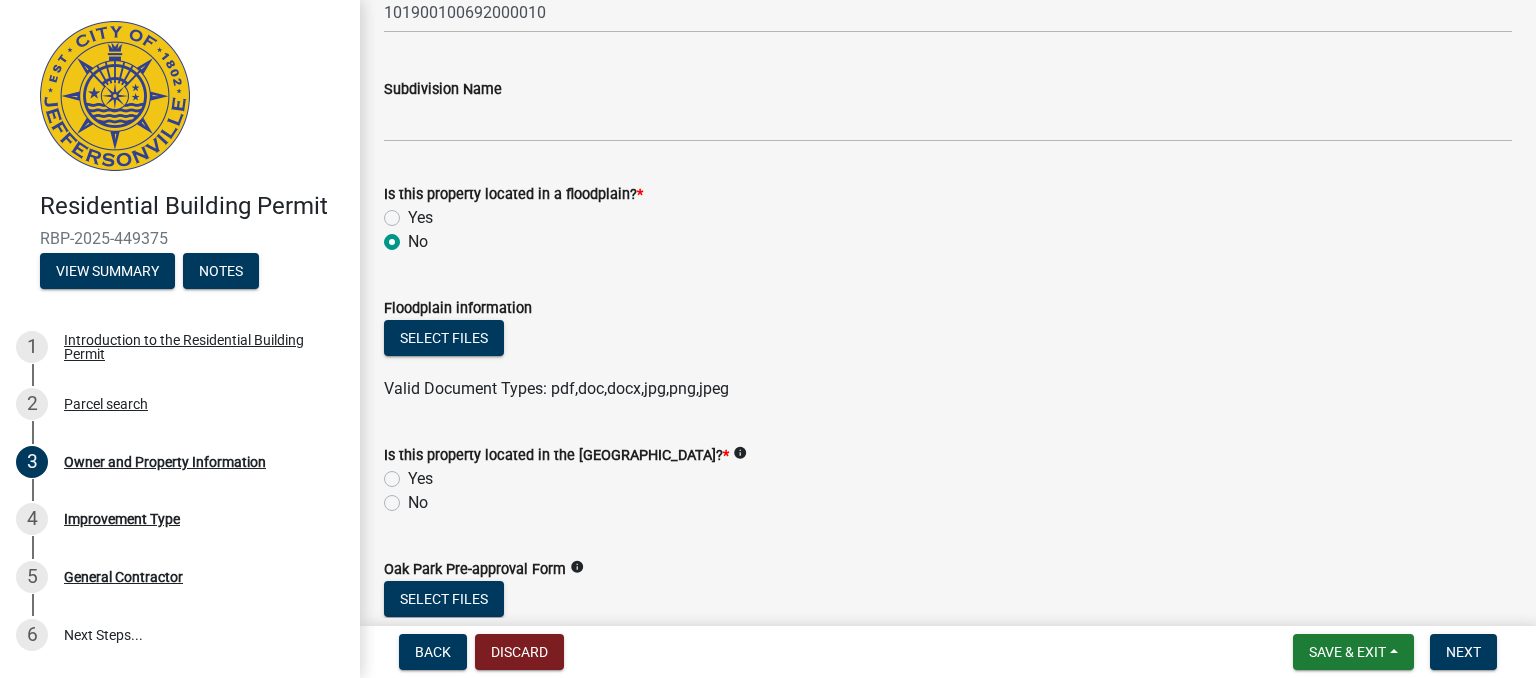 radio on "true" 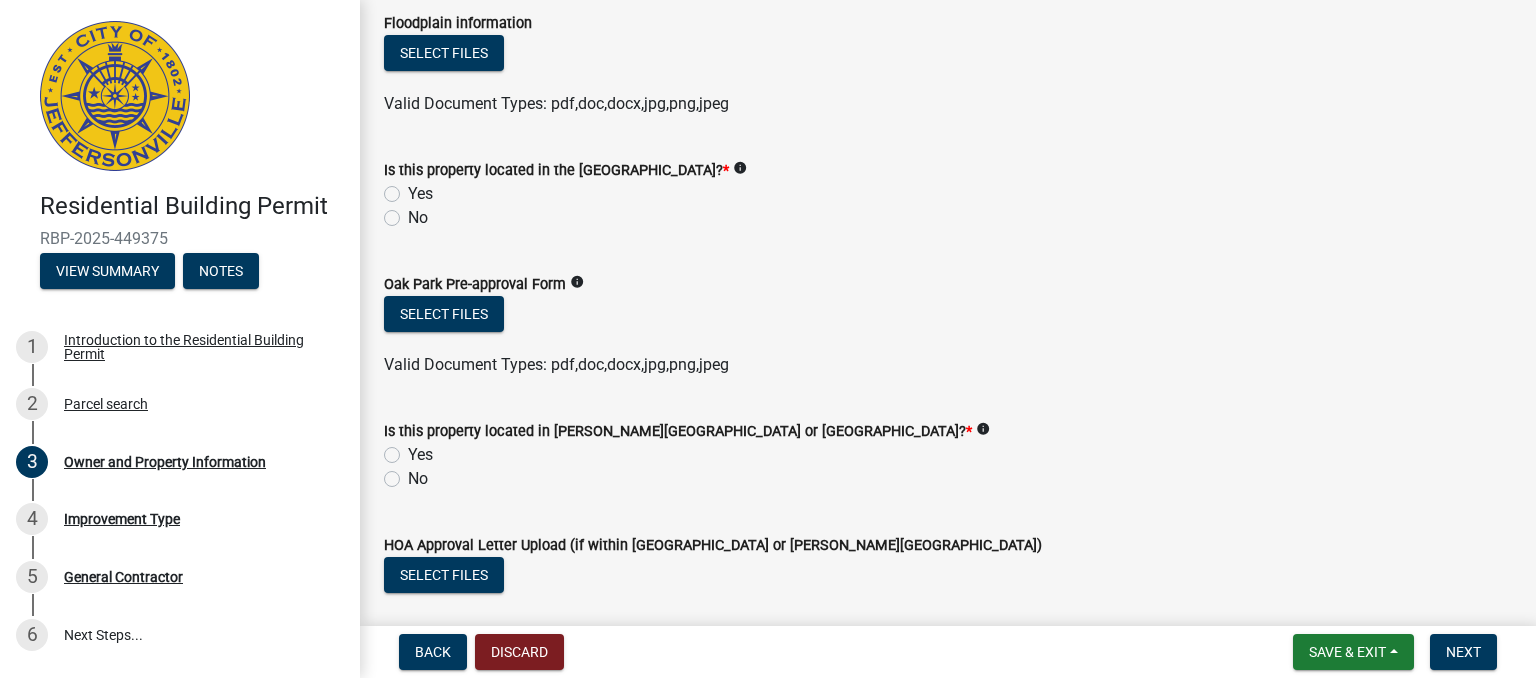 scroll, scrollTop: 1541, scrollLeft: 0, axis: vertical 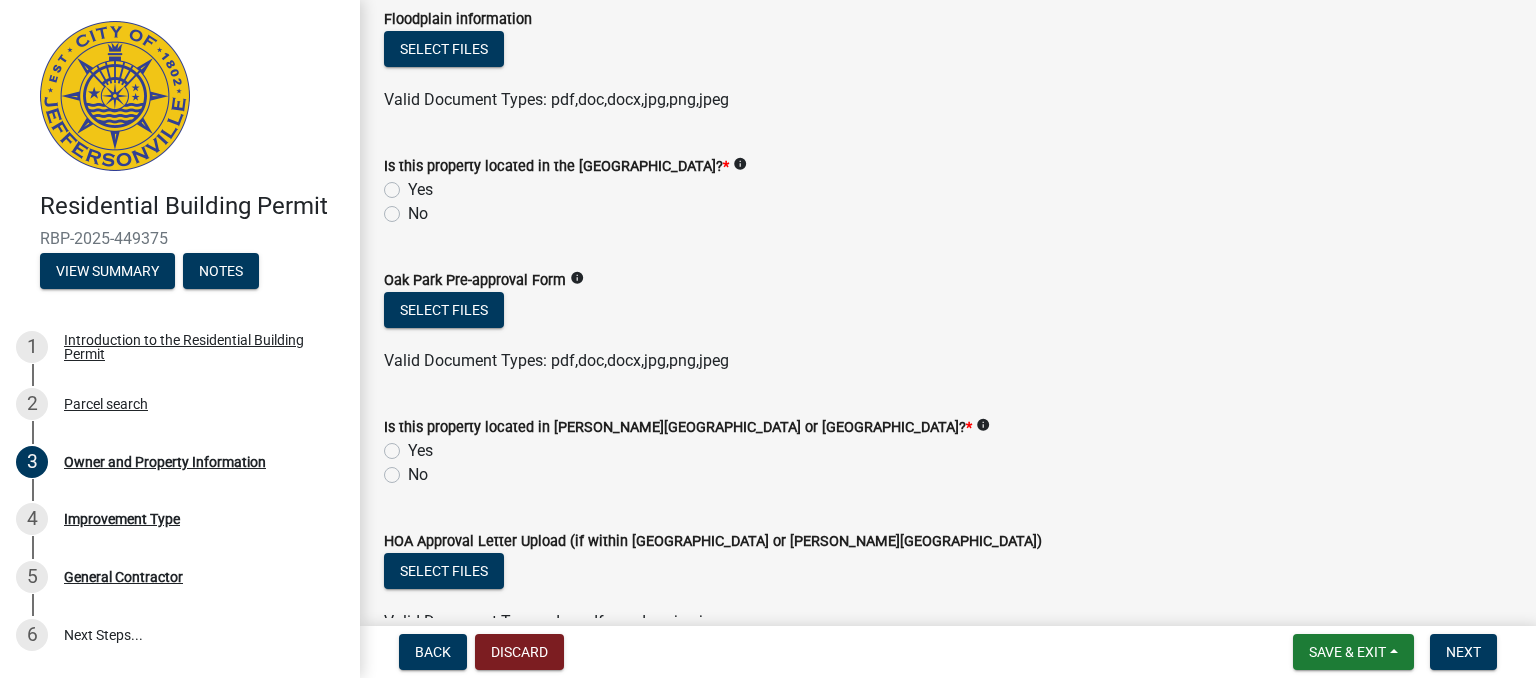 click on "info" 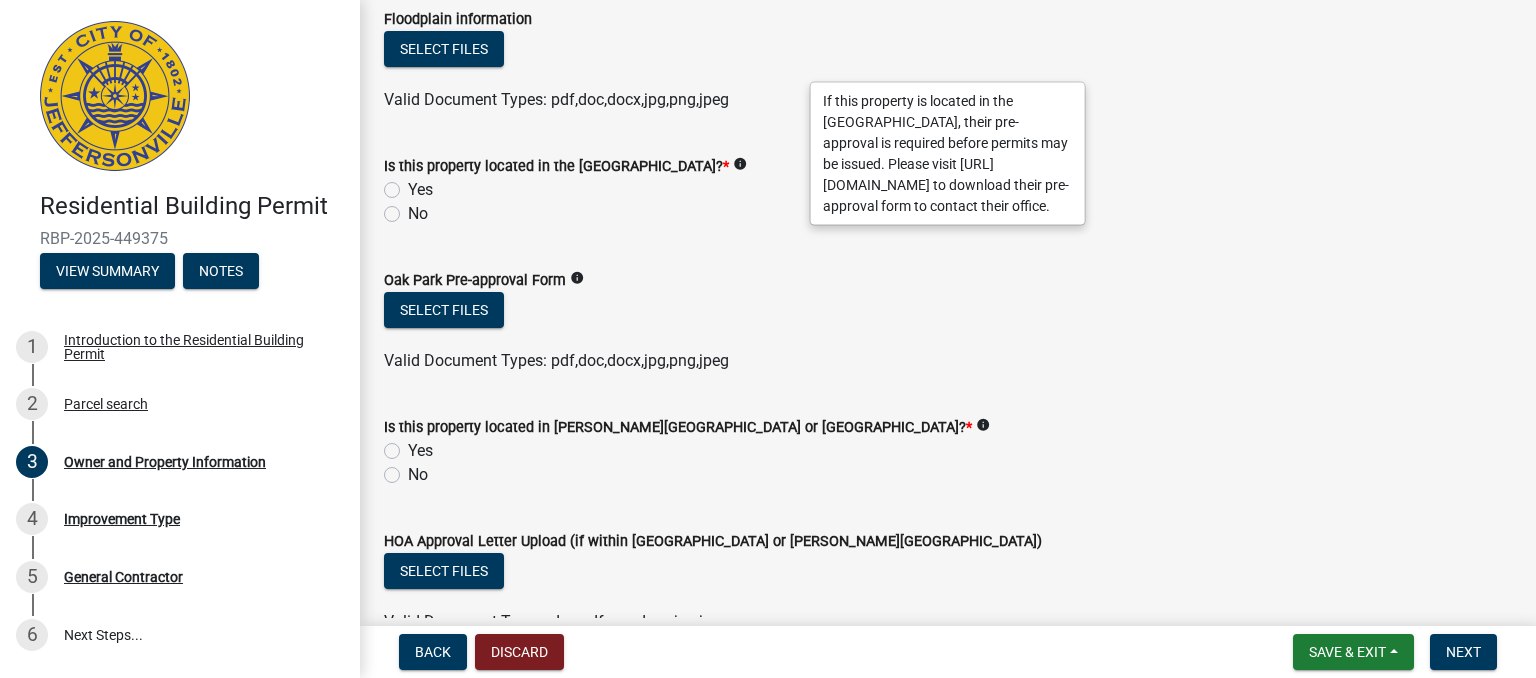 click on "No" 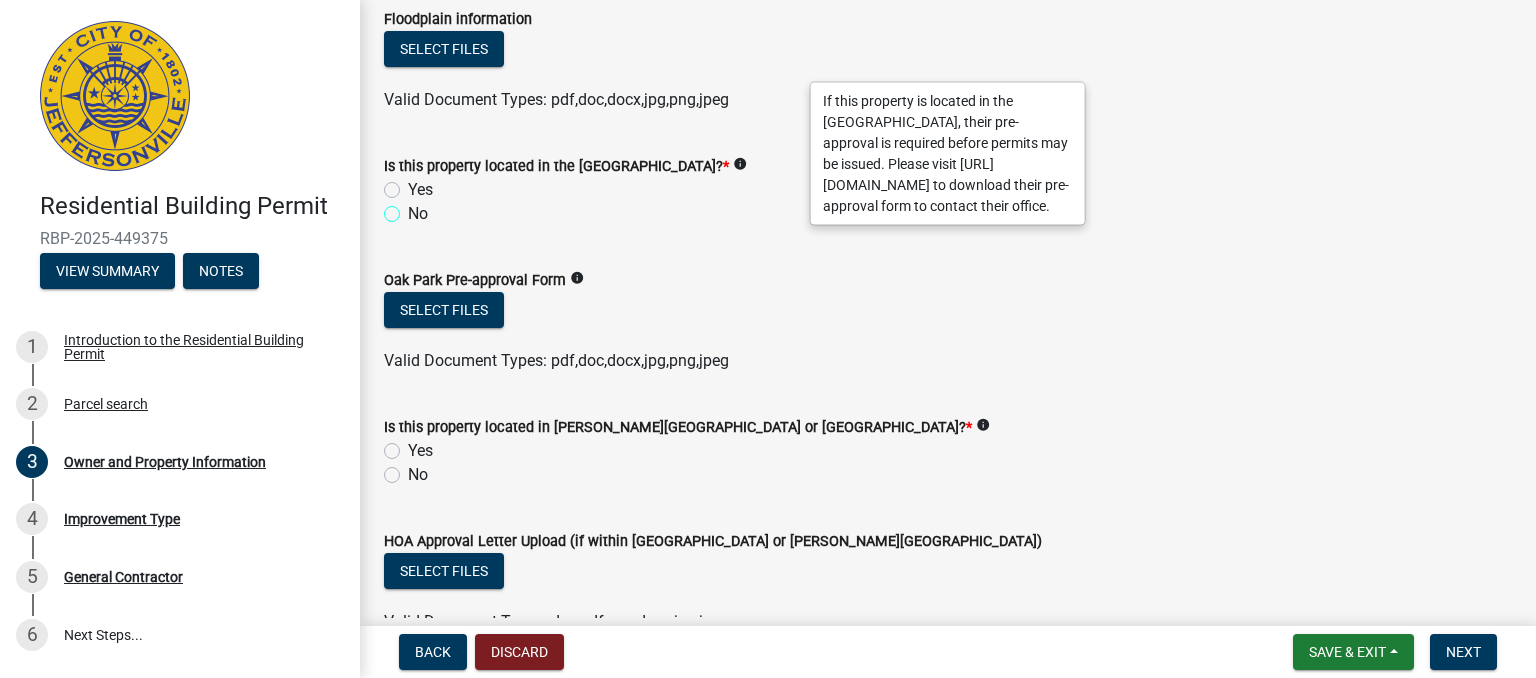 click on "No" at bounding box center (414, 208) 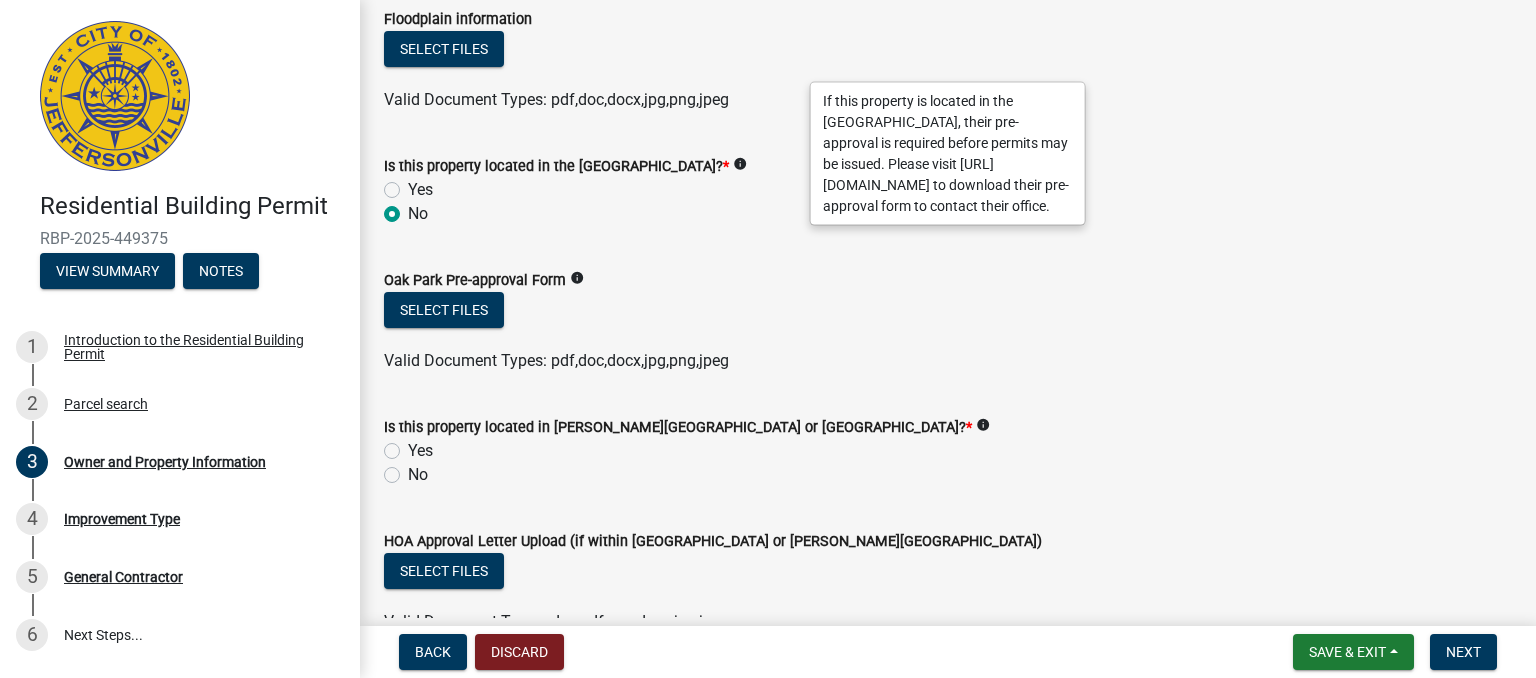 radio on "true" 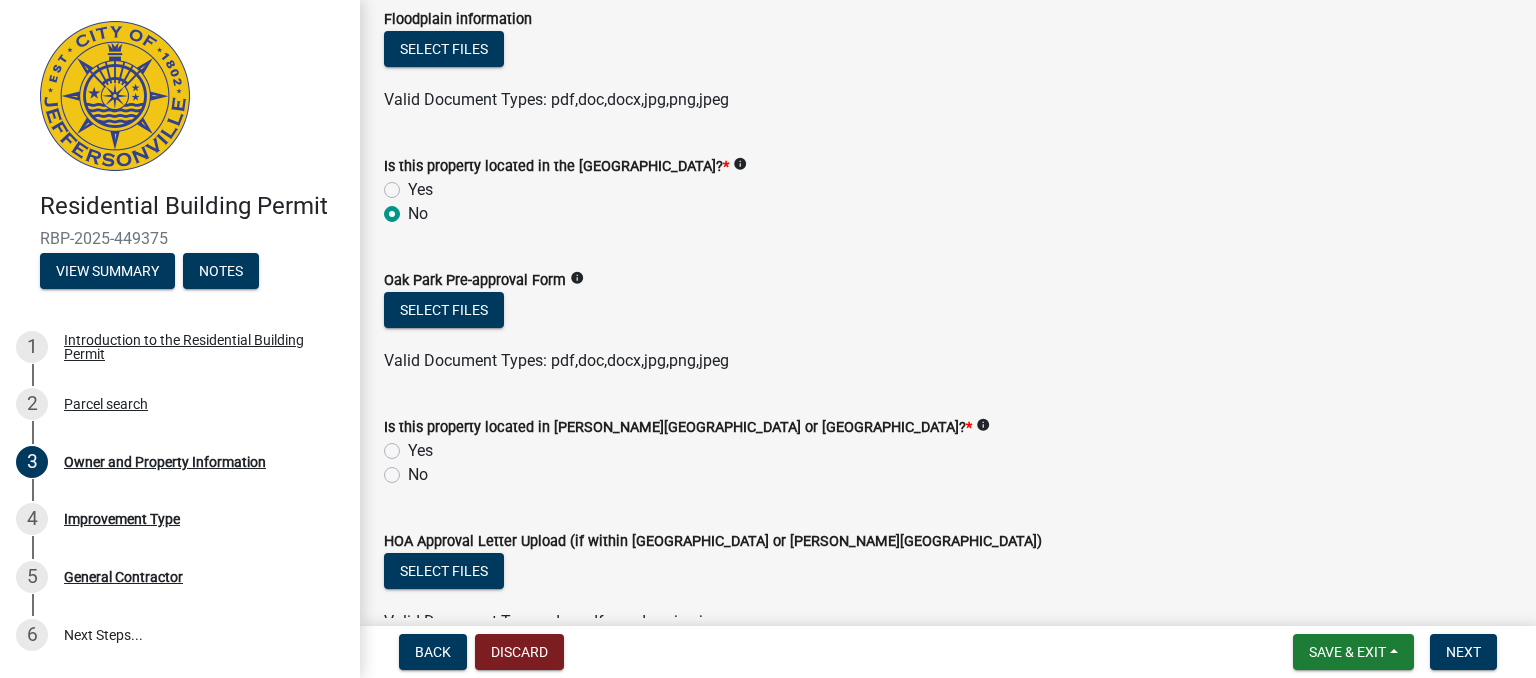 click on "No" 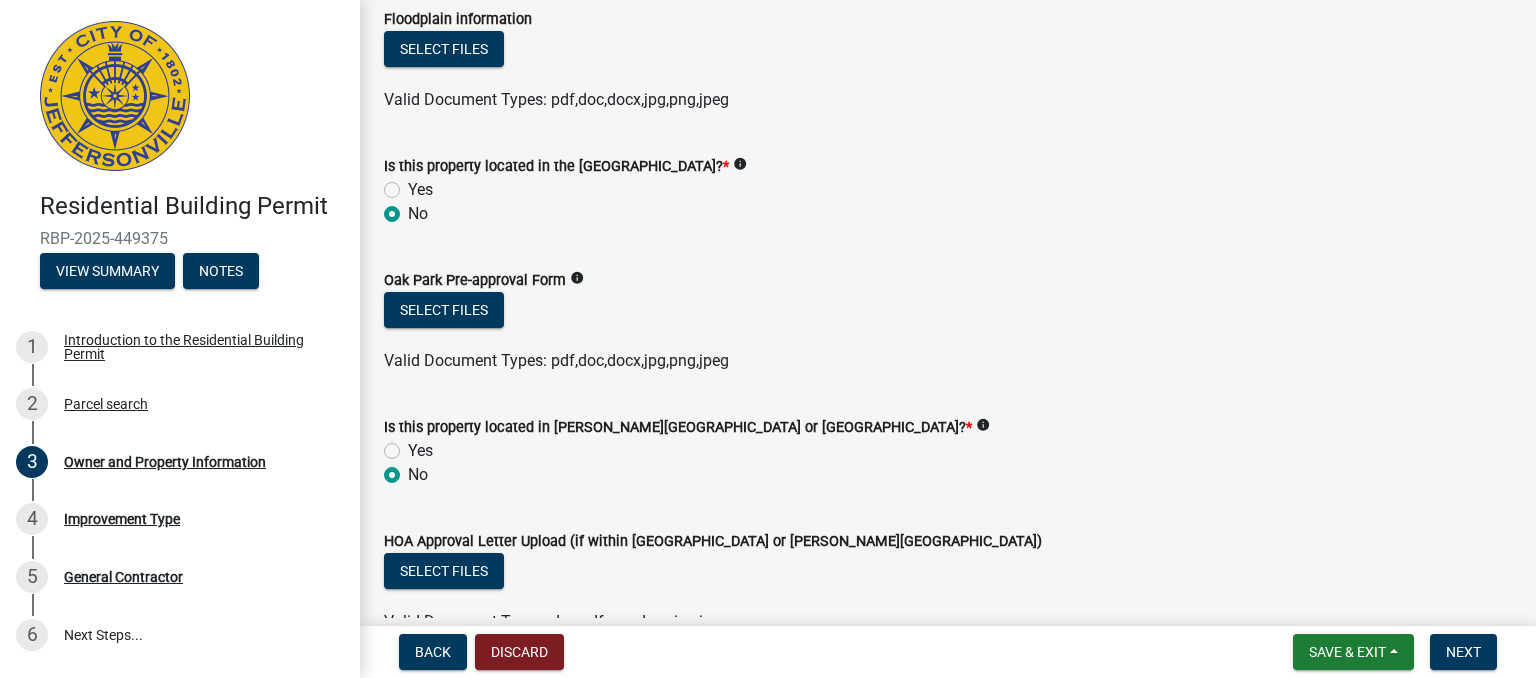 radio on "true" 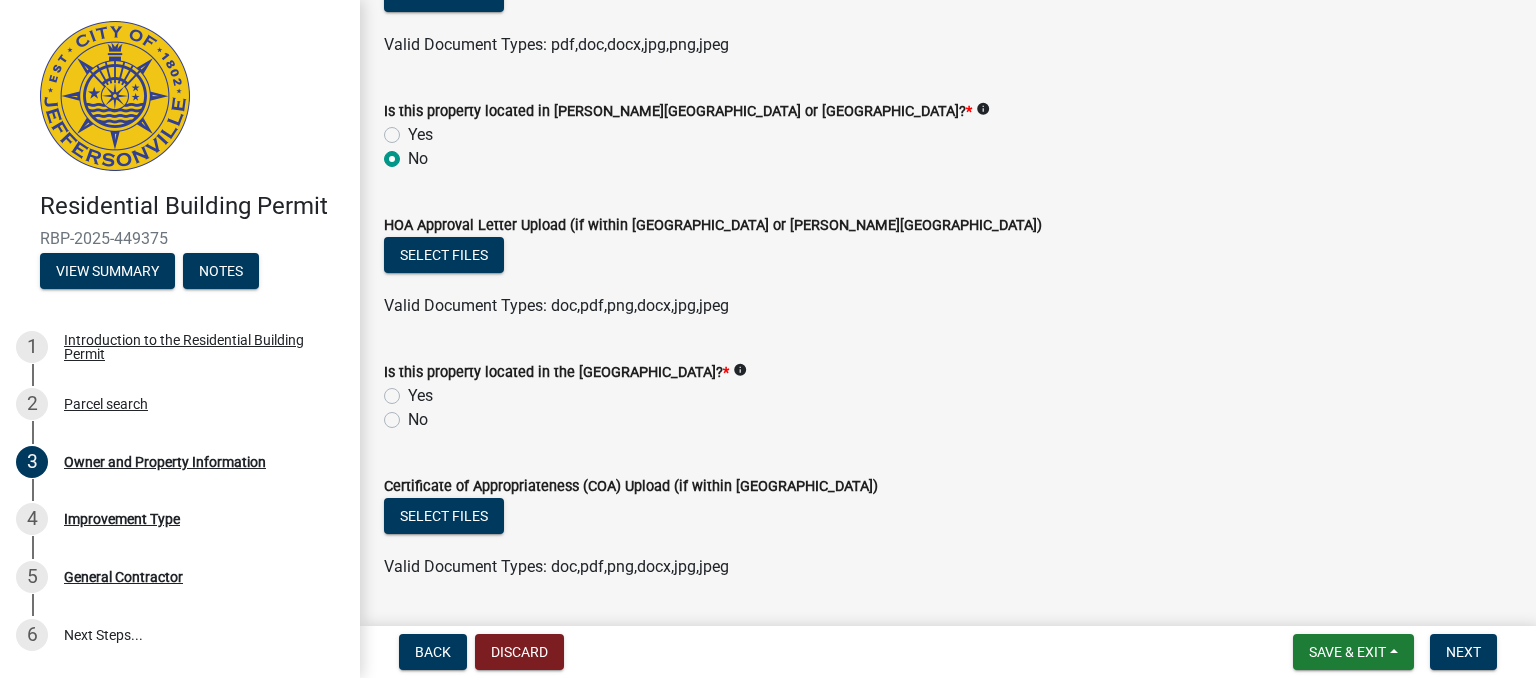 scroll, scrollTop: 1864, scrollLeft: 0, axis: vertical 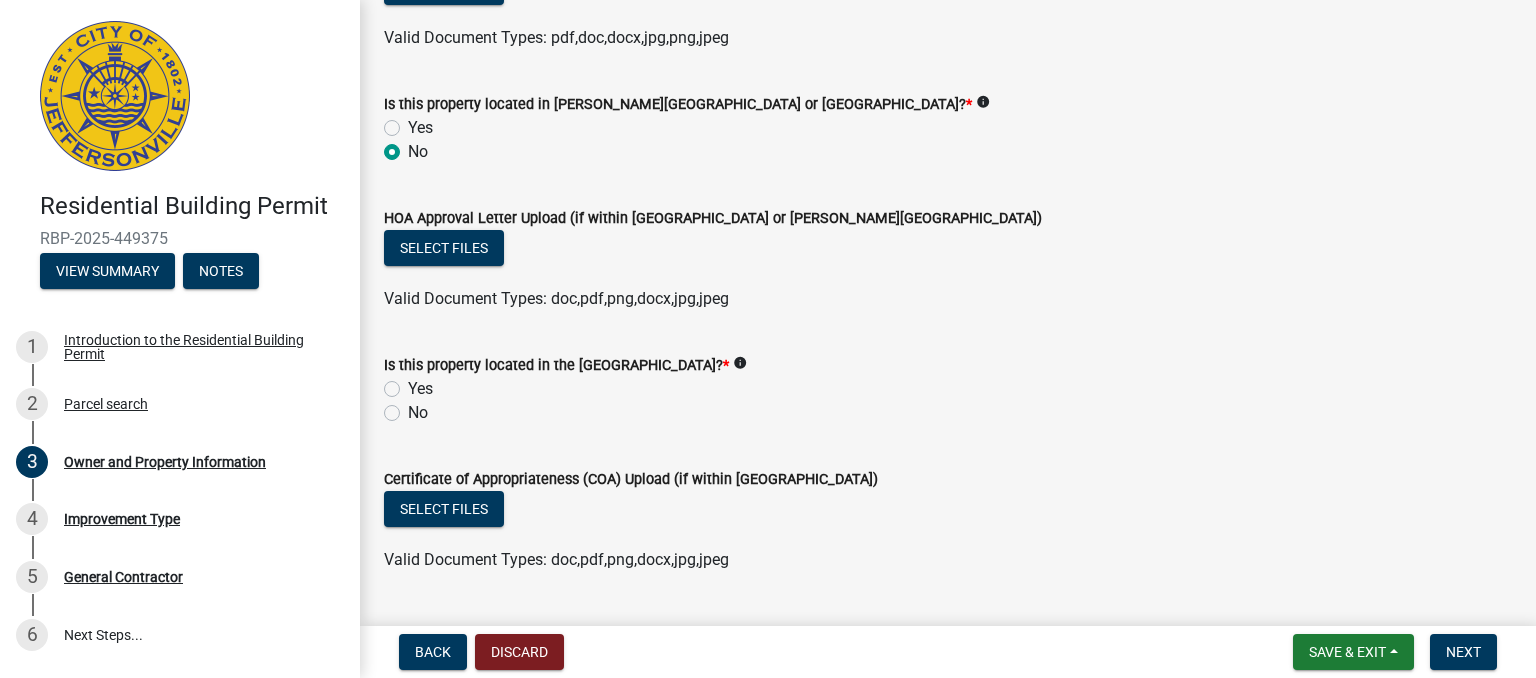 click on "No" 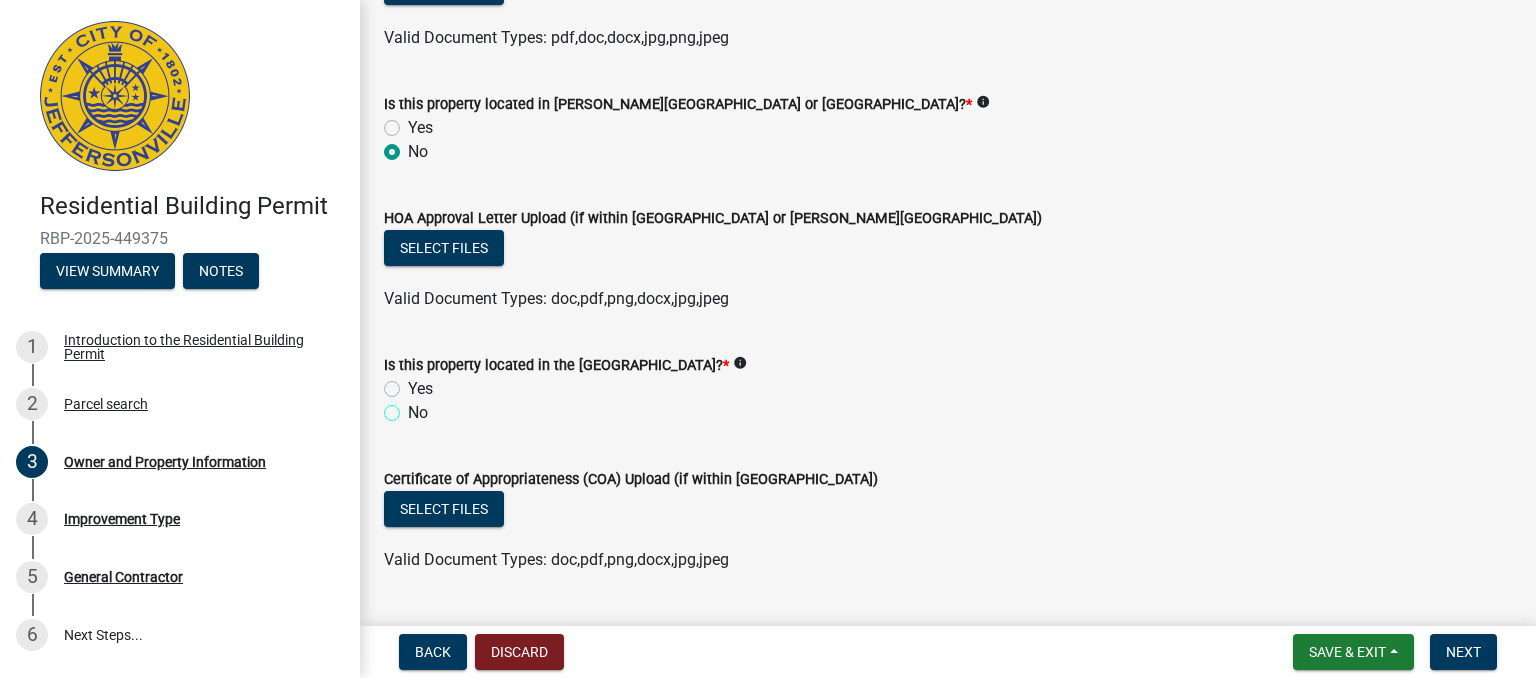 click on "No" at bounding box center (414, 407) 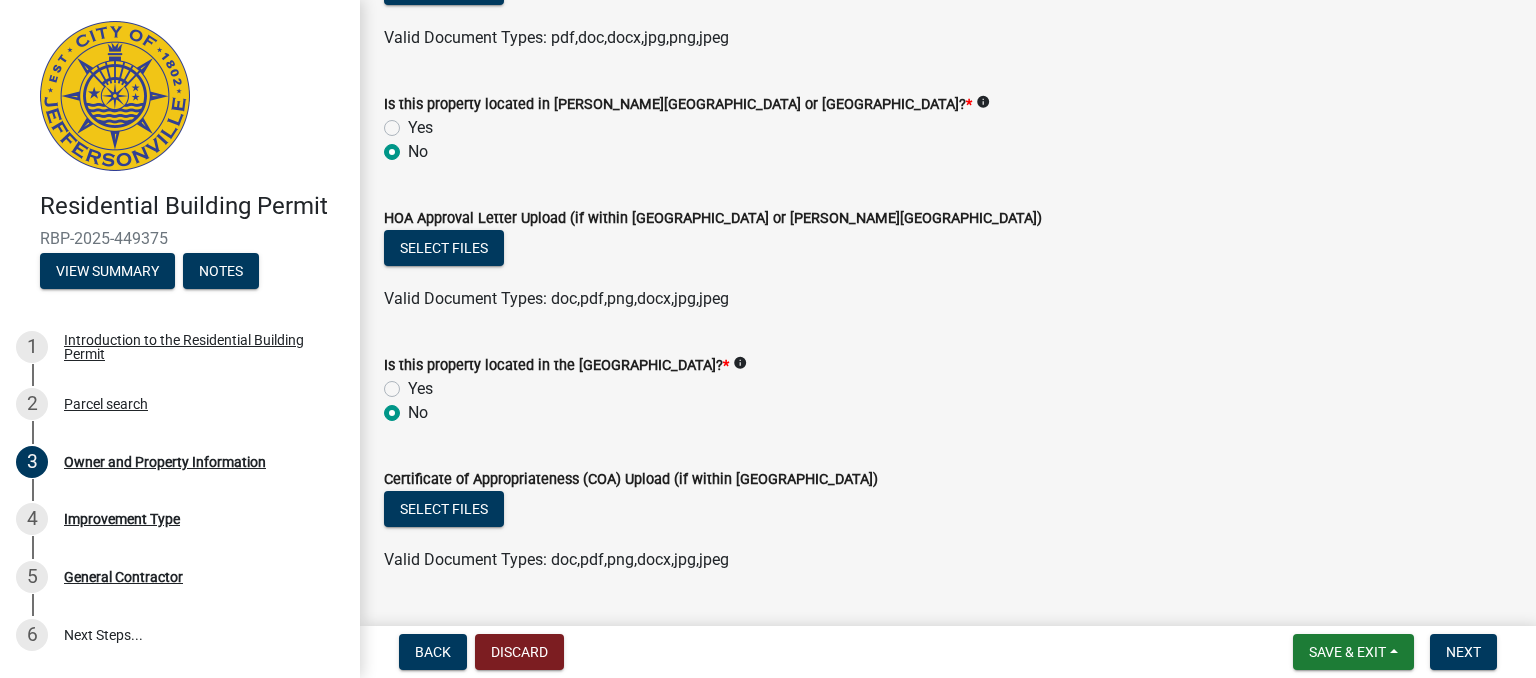 radio on "true" 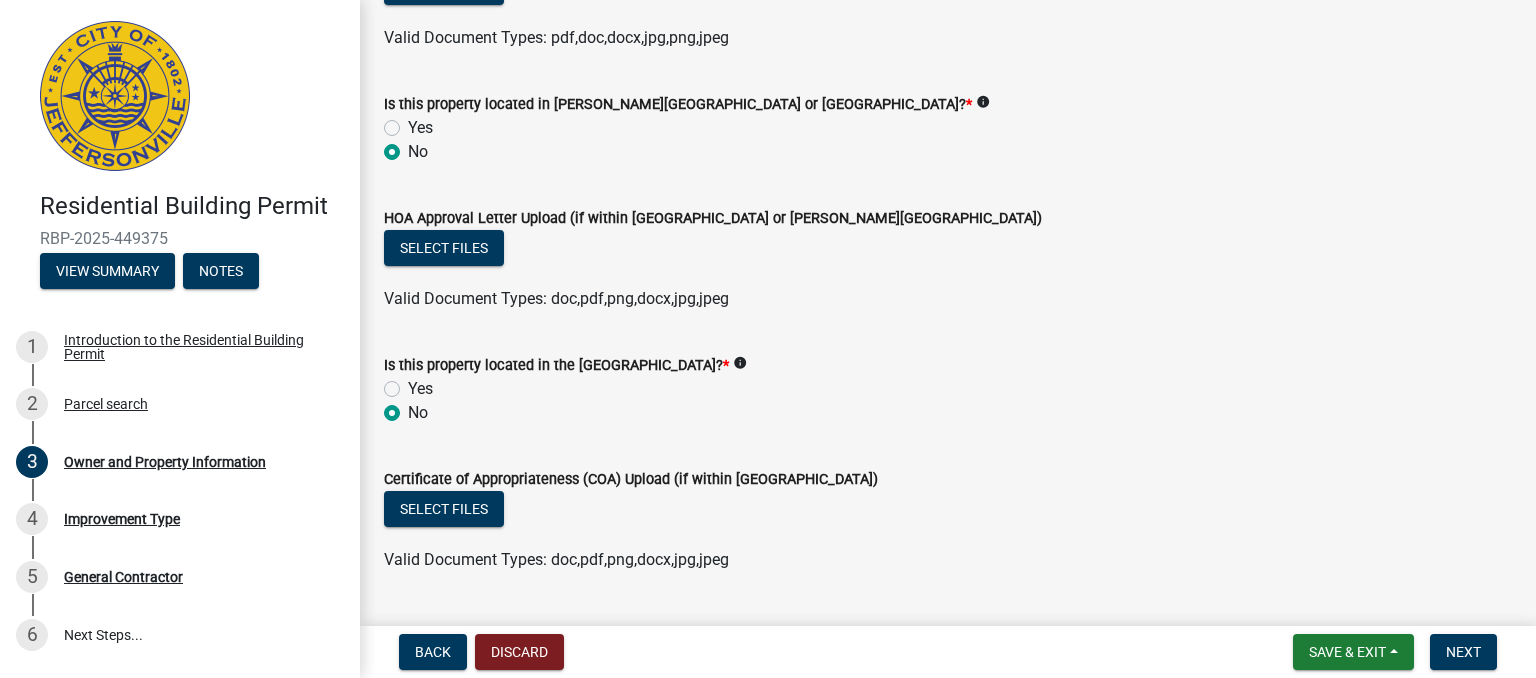 scroll, scrollTop: 1914, scrollLeft: 0, axis: vertical 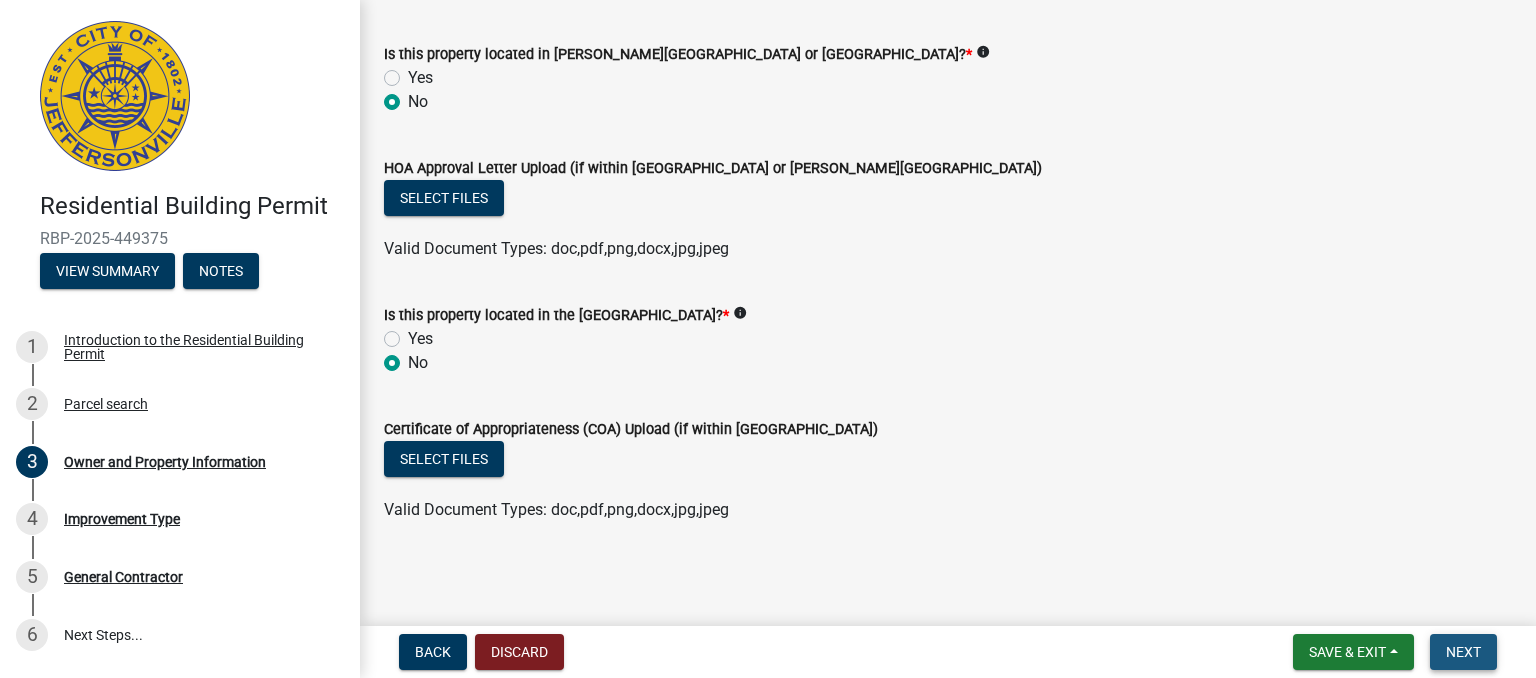 click on "Next" at bounding box center (1463, 652) 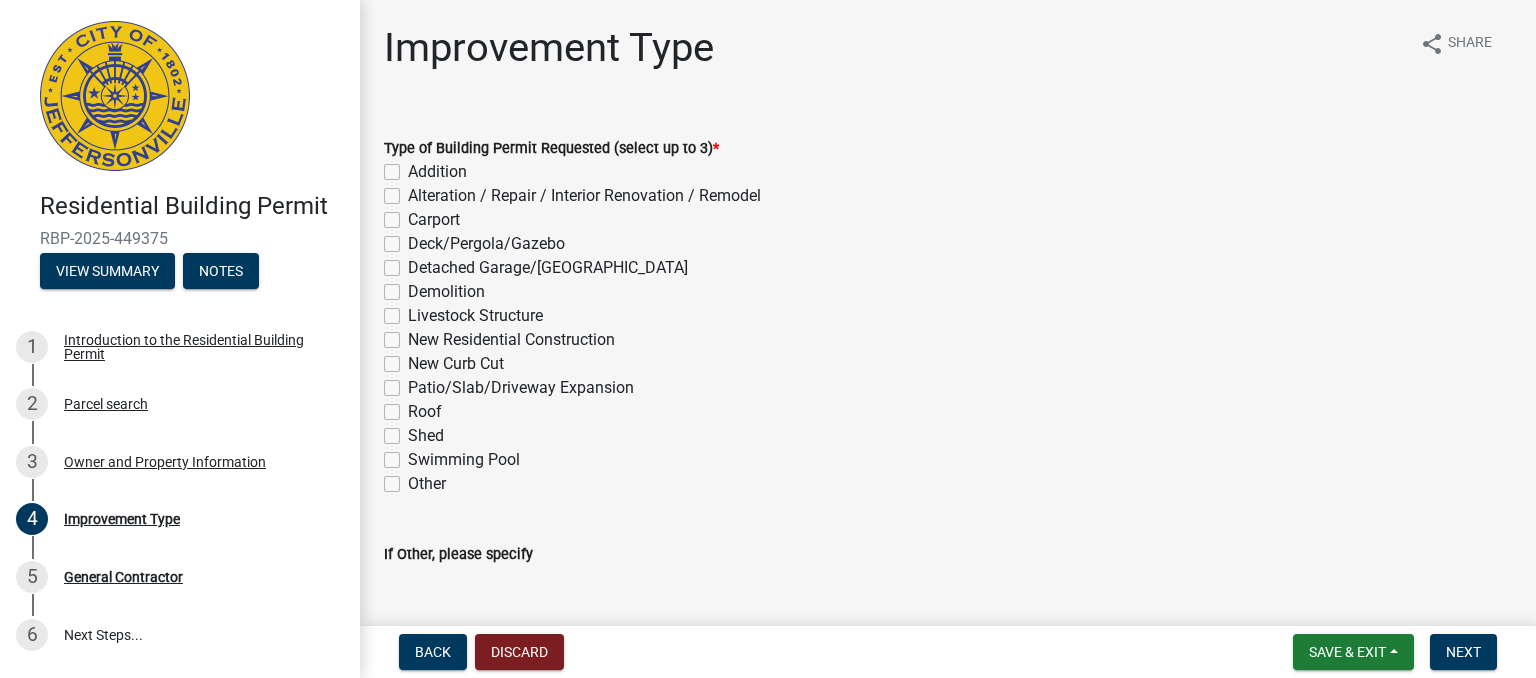 click on "Detached Garage/Pole Barn" 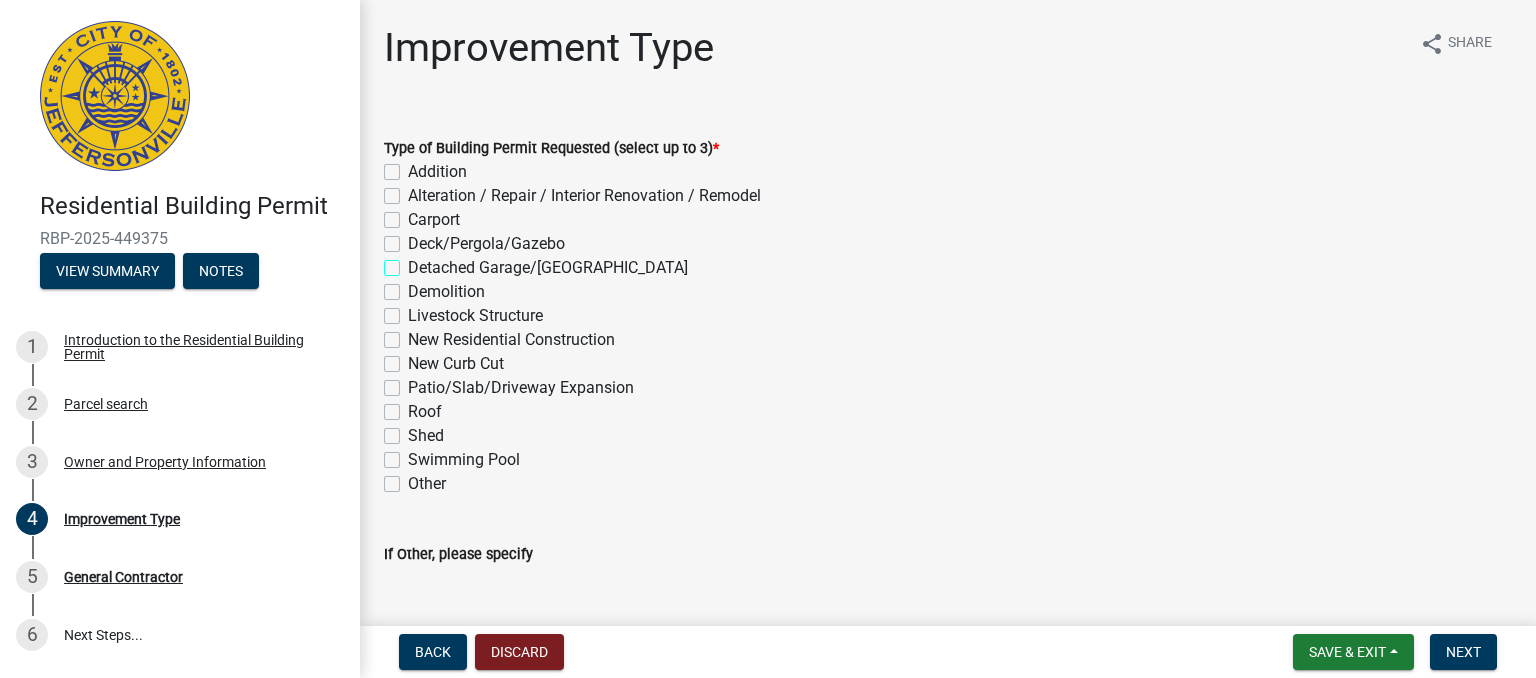 click on "Detached Garage/Pole Barn" at bounding box center (414, 262) 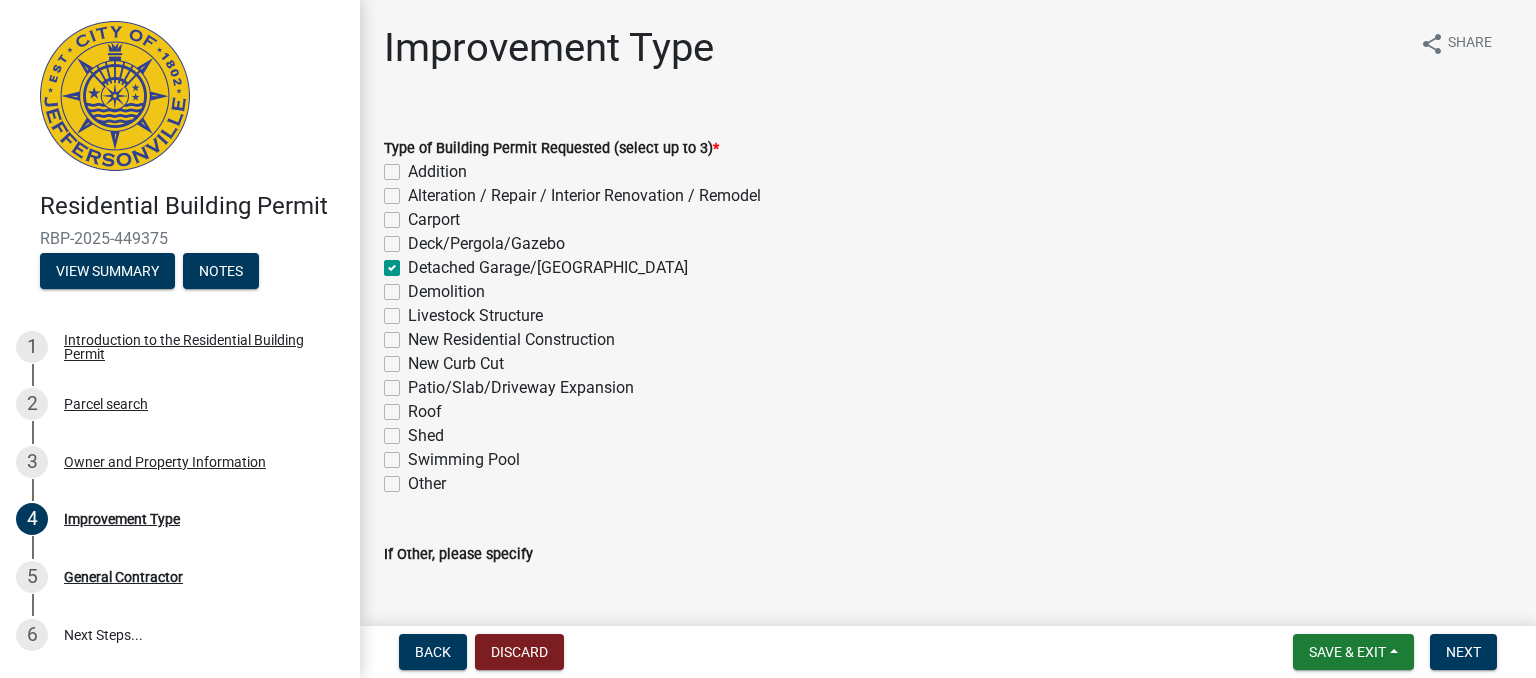 checkbox on "false" 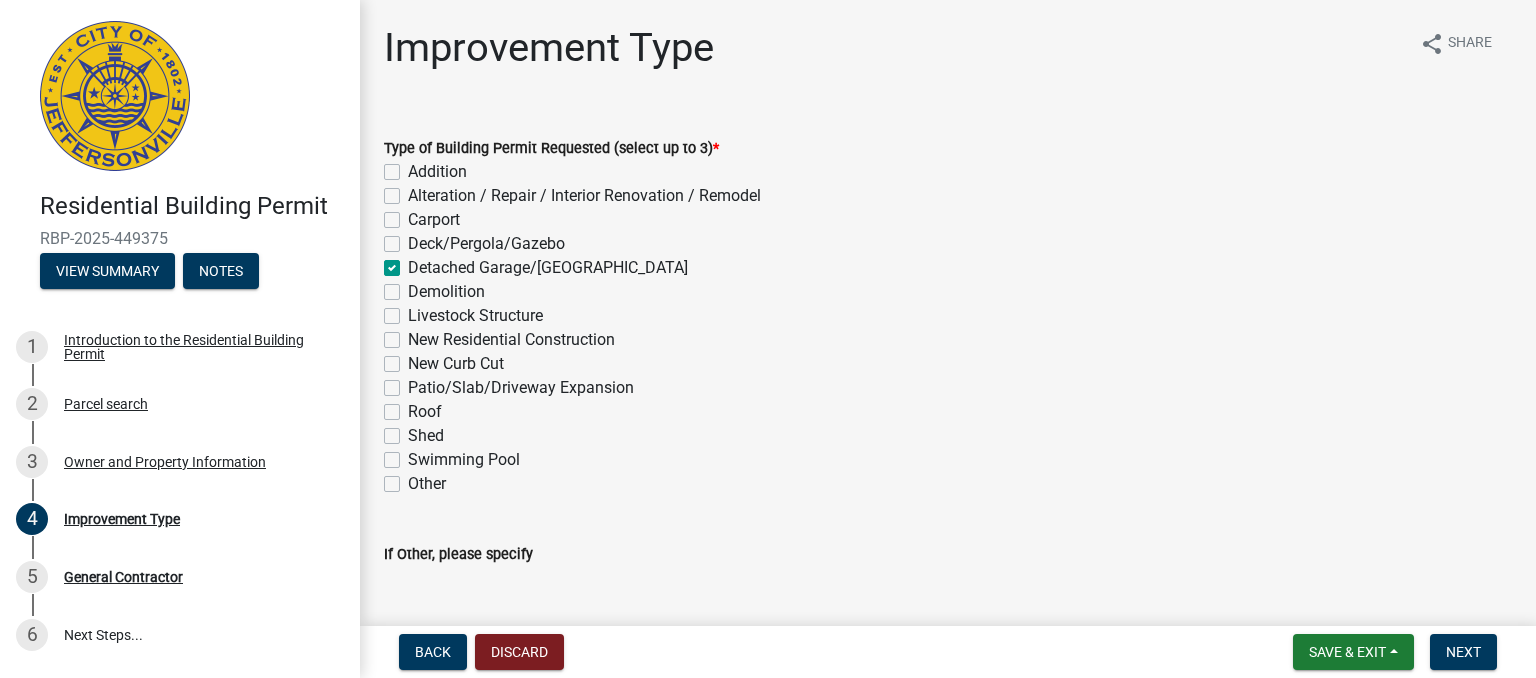 click on "Carport" 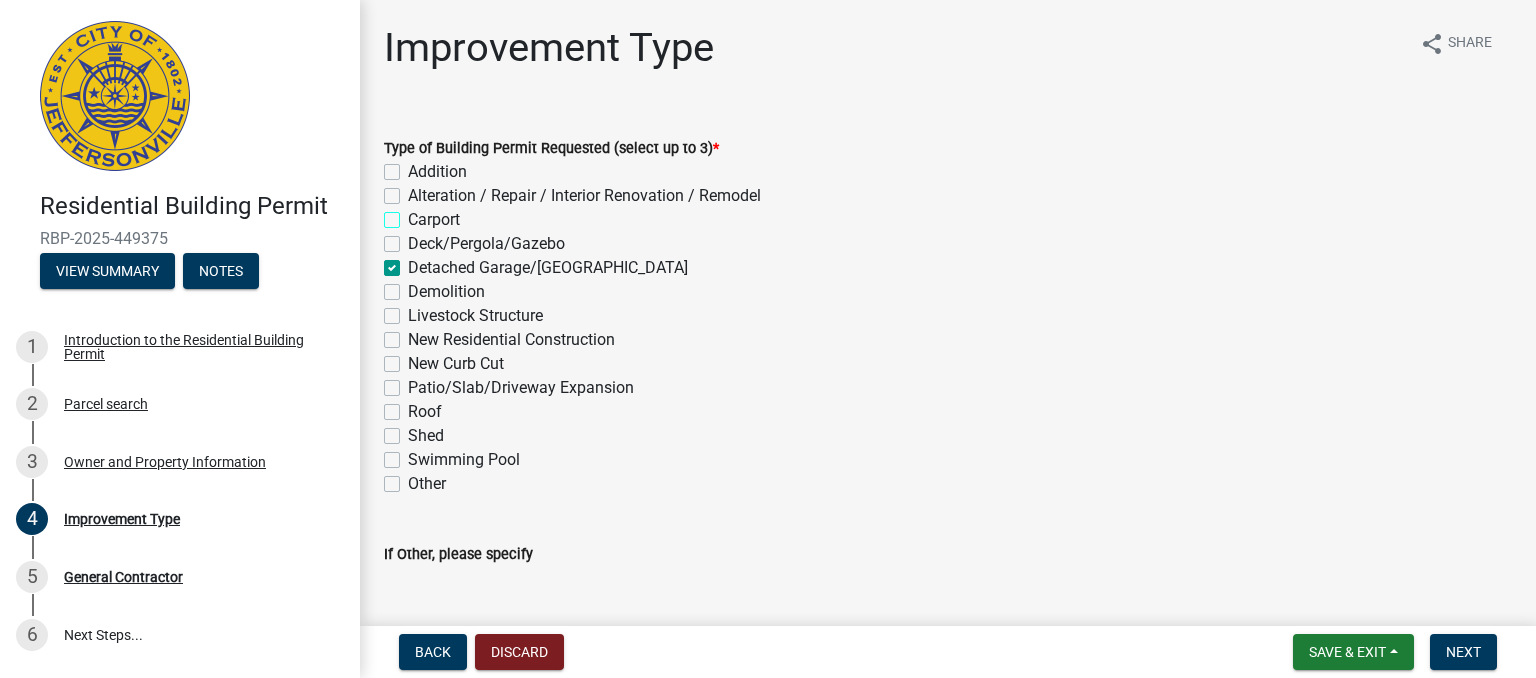 click on "Carport" at bounding box center [414, 214] 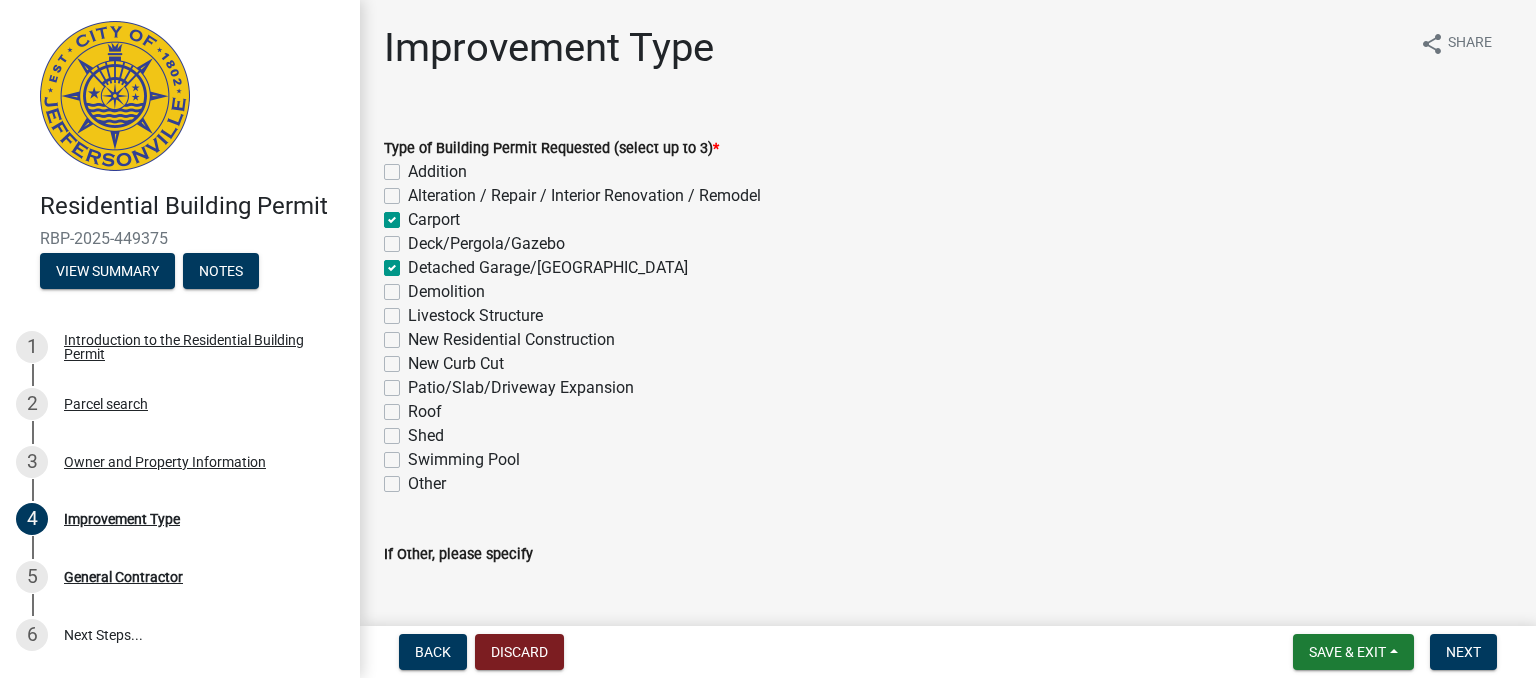 checkbox on "false" 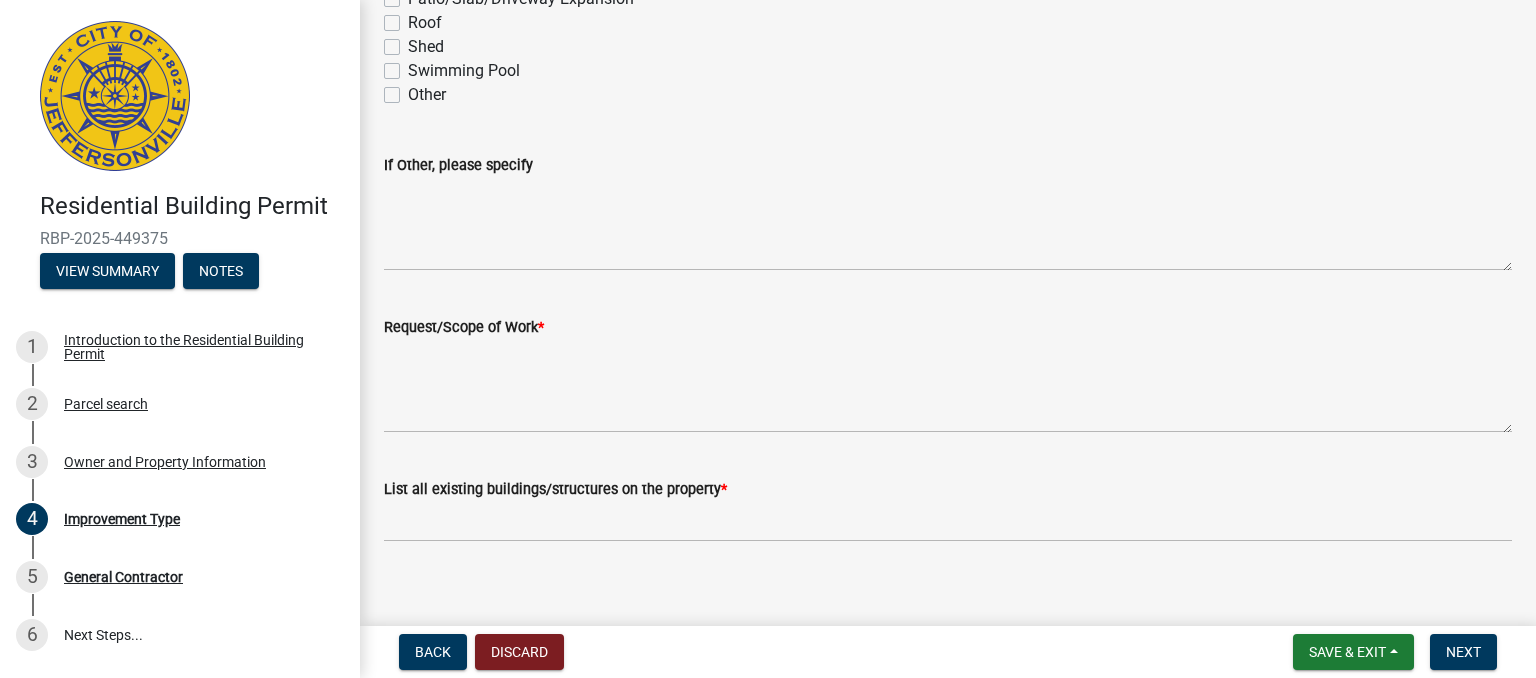 scroll, scrollTop: 407, scrollLeft: 0, axis: vertical 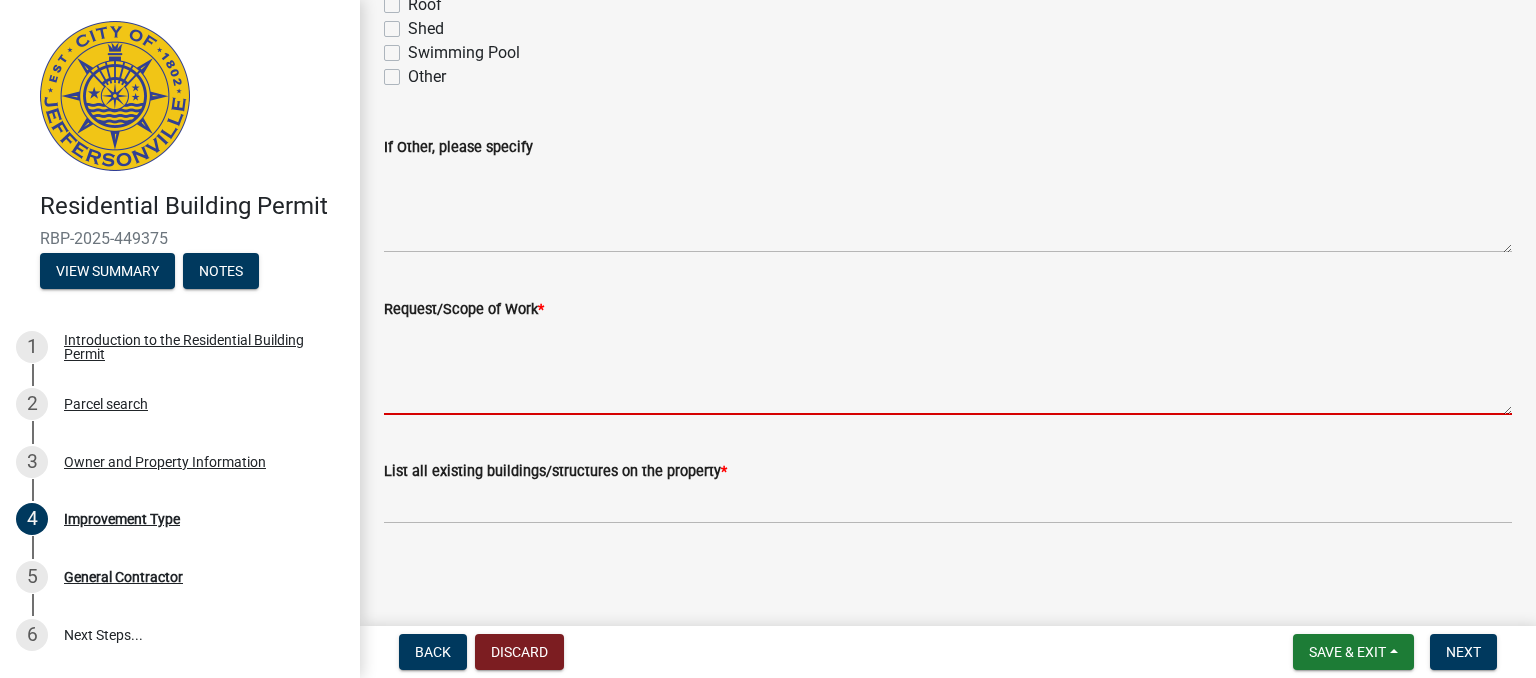click on "Request/Scope of Work  *" at bounding box center (948, 368) 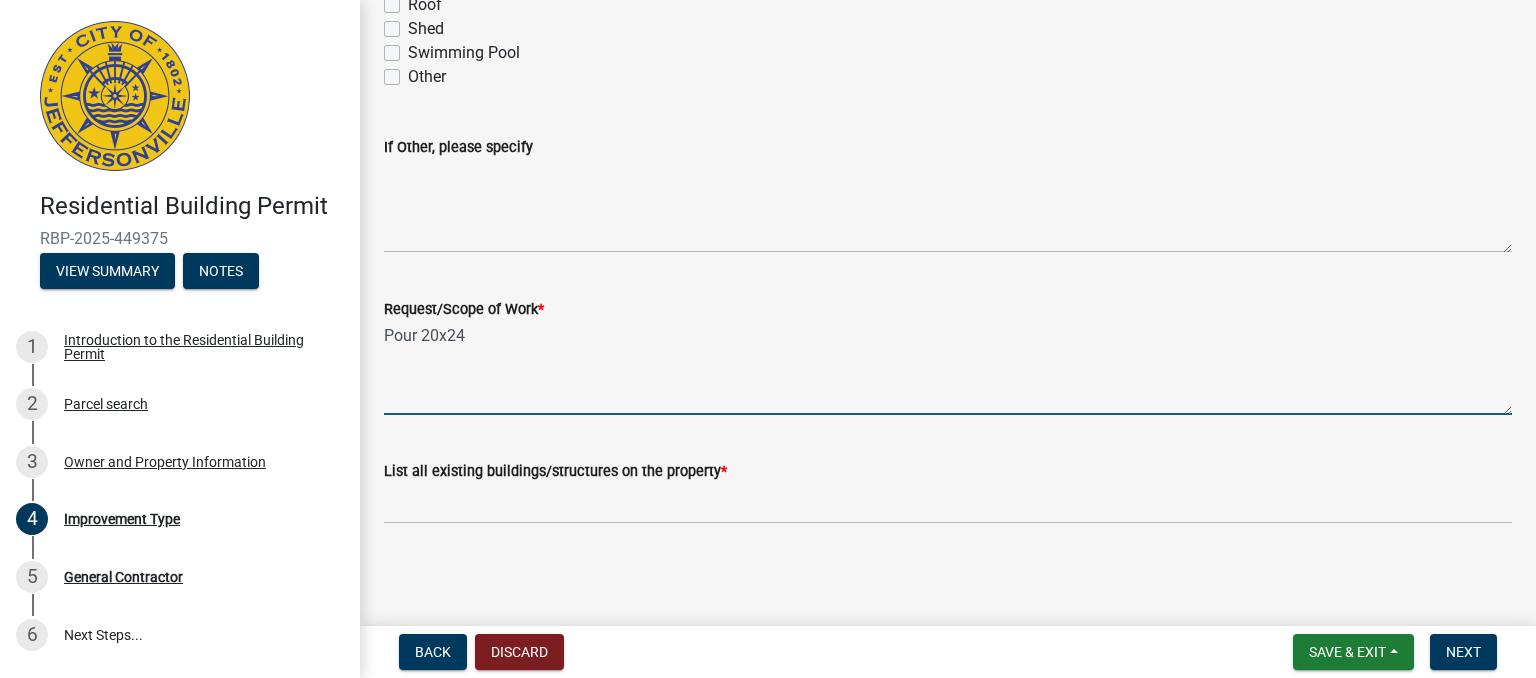 type on "Pour 20x24" 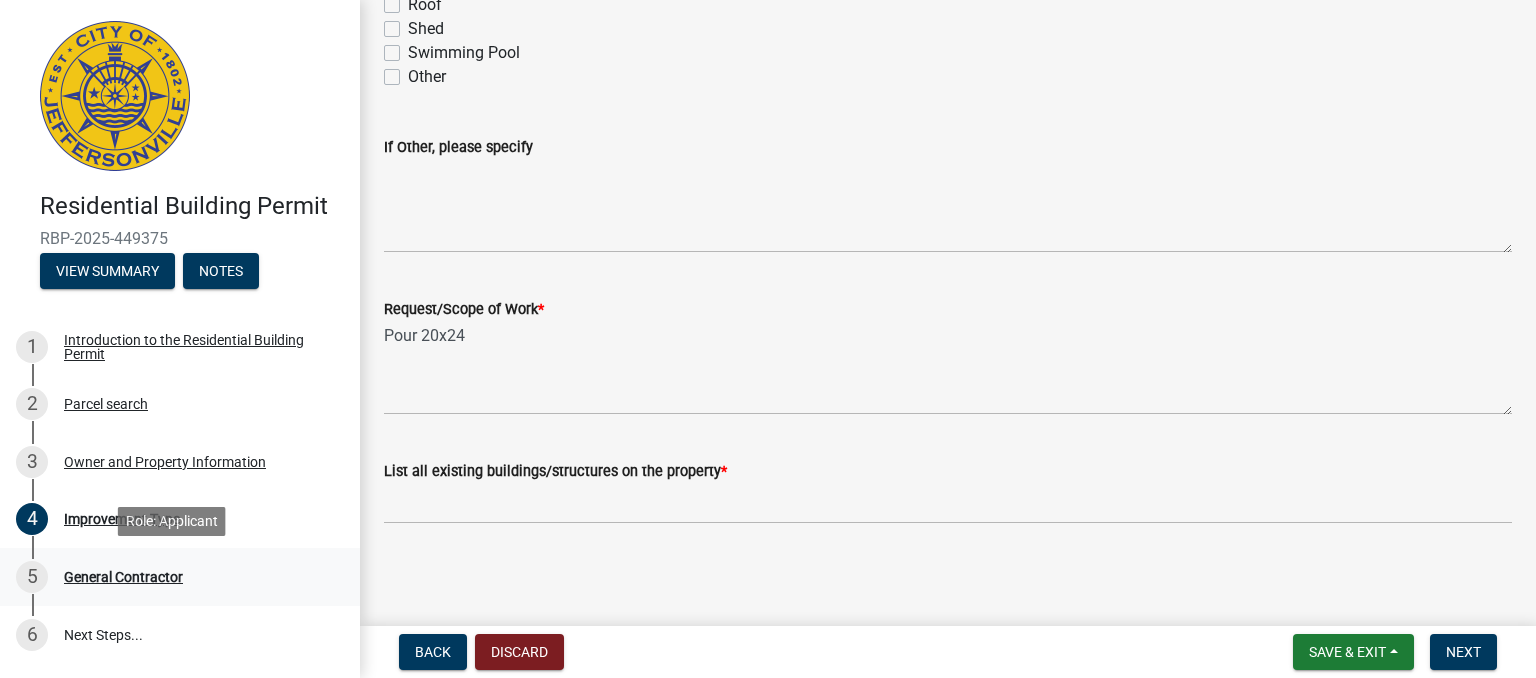 click on "General Contractor" at bounding box center [123, 577] 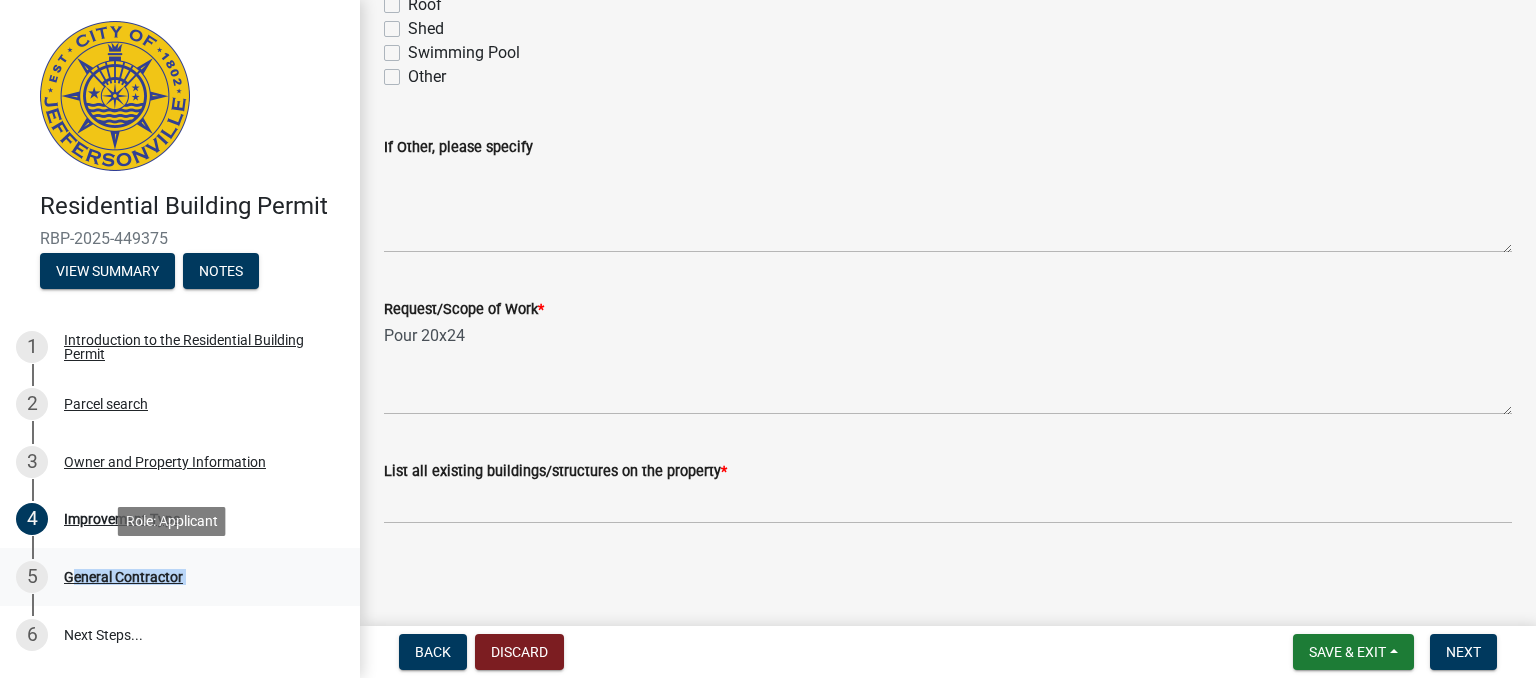 click on "General Contractor" at bounding box center (123, 577) 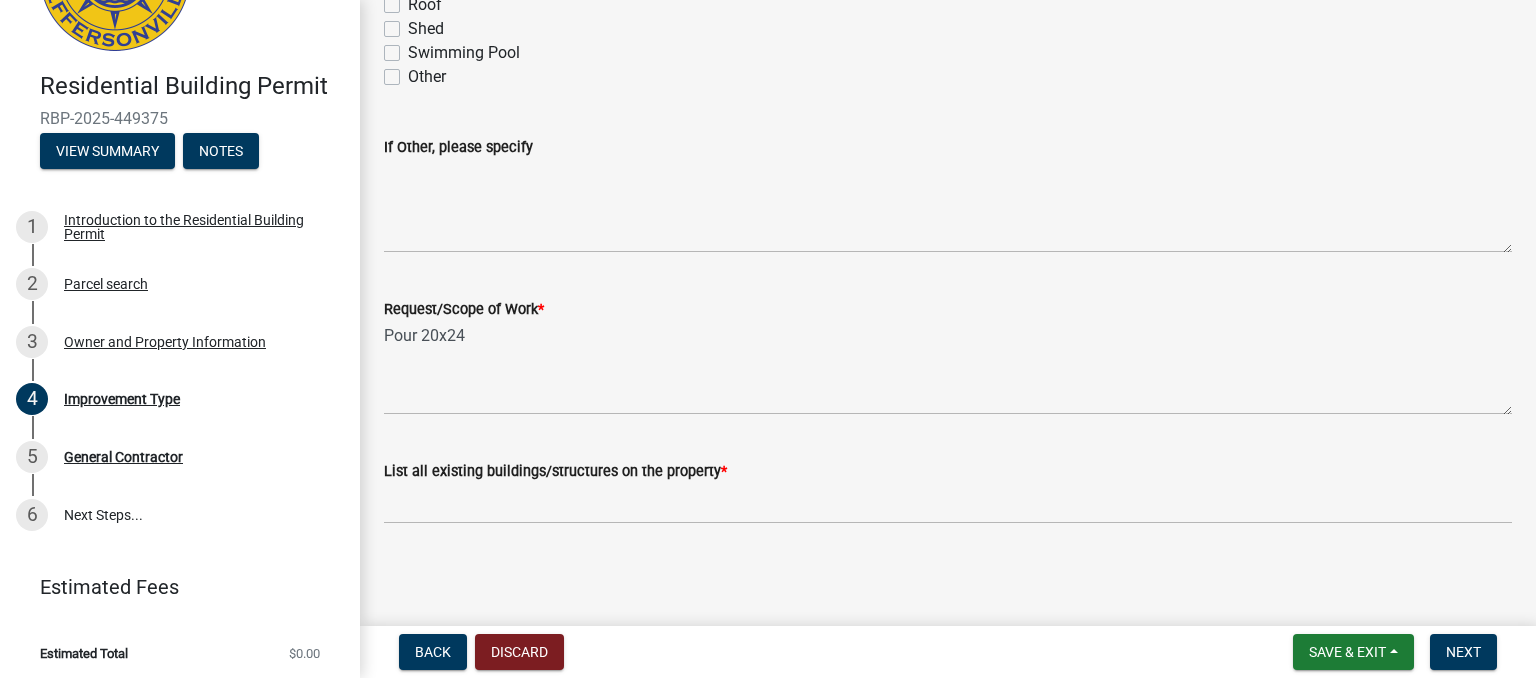 scroll, scrollTop: 127, scrollLeft: 0, axis: vertical 